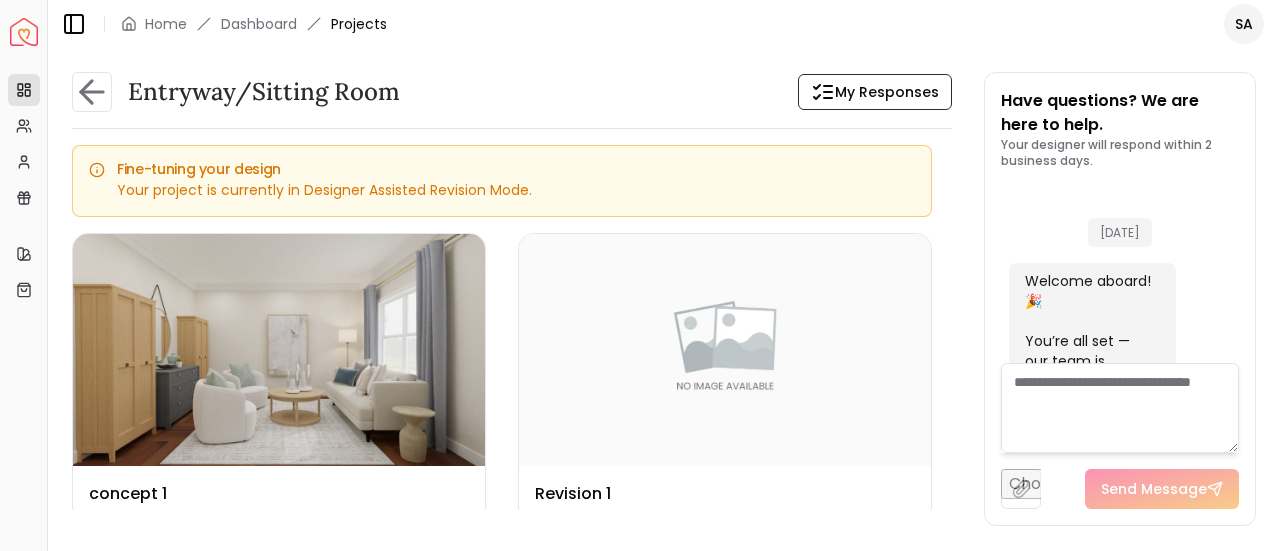 scroll, scrollTop: 0, scrollLeft: 0, axis: both 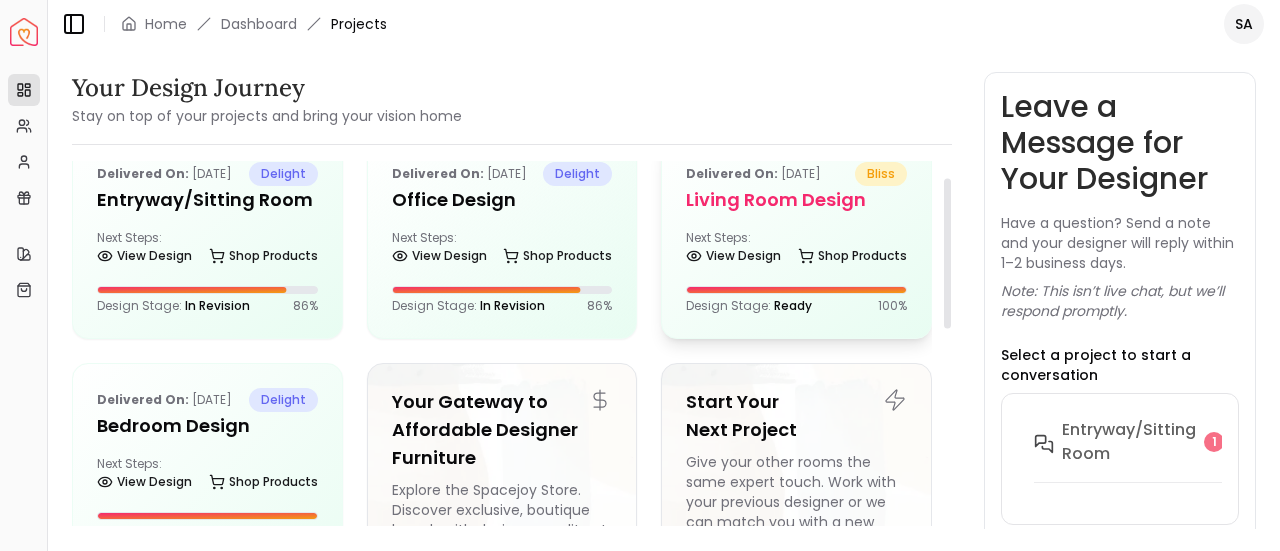 click on "Living Room design" at bounding box center (796, 200) 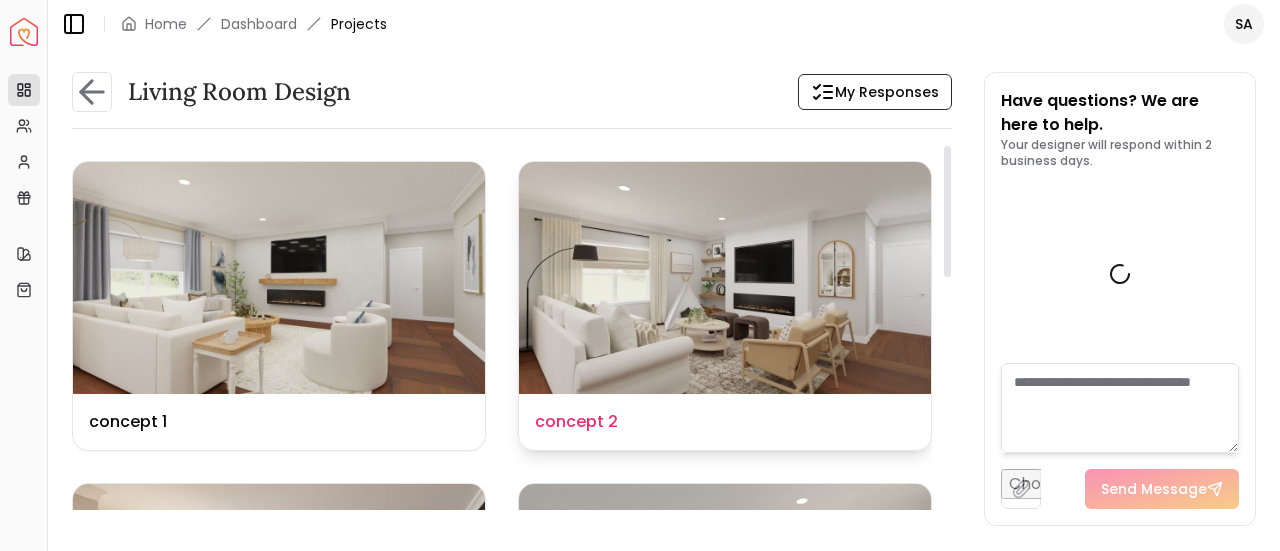 scroll, scrollTop: 6076, scrollLeft: 0, axis: vertical 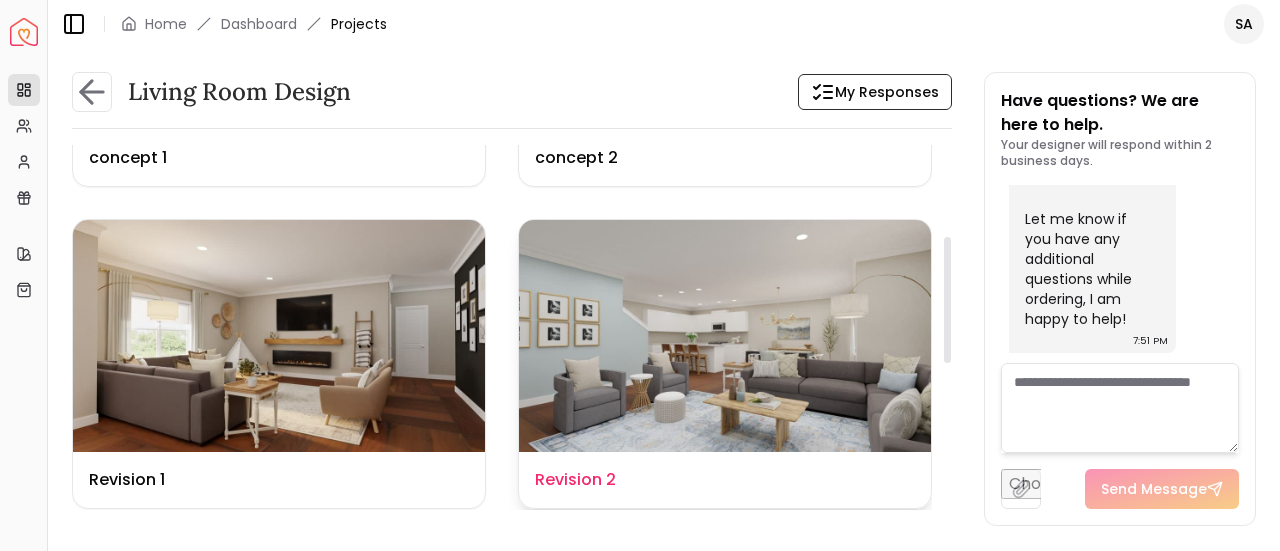 click at bounding box center [725, 336] 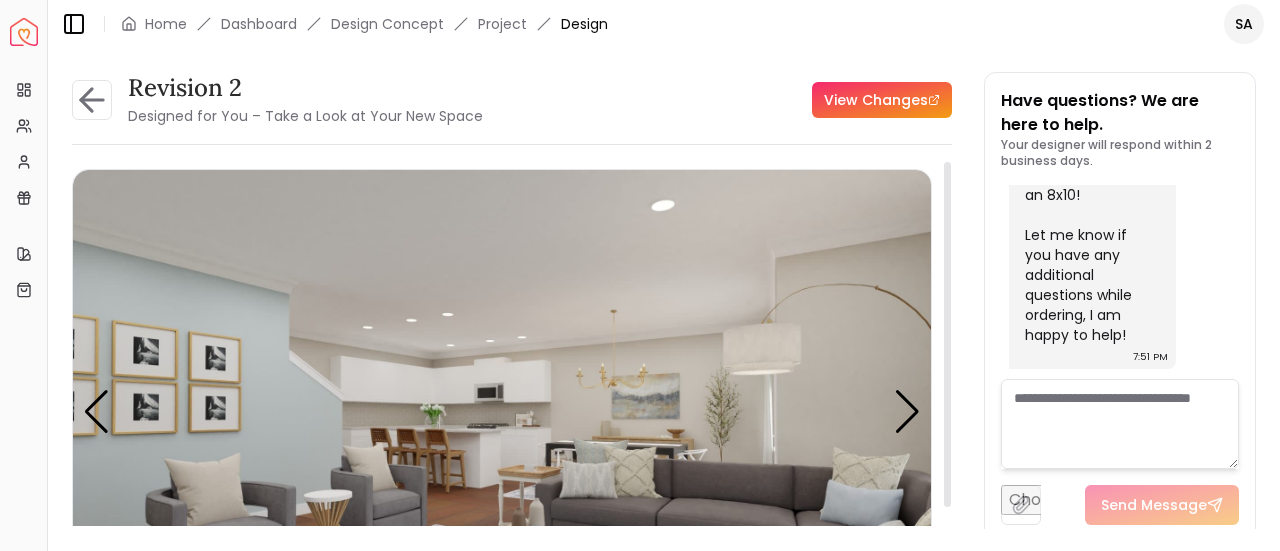 scroll, scrollTop: 6060, scrollLeft: 0, axis: vertical 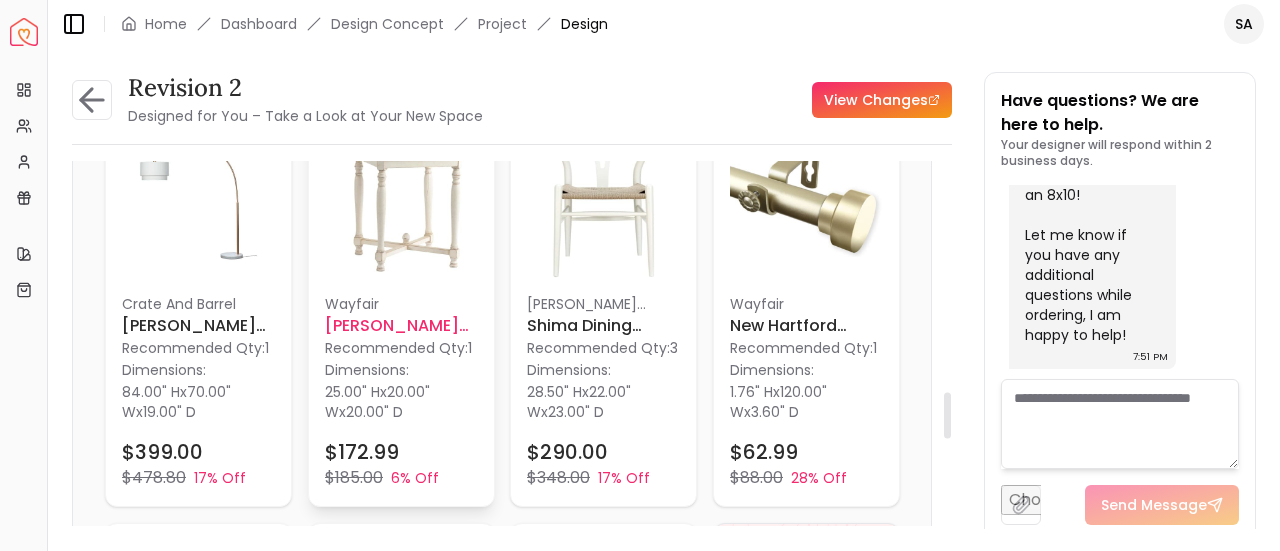 click on "Recommended Qty:  1" at bounding box center (401, 348) 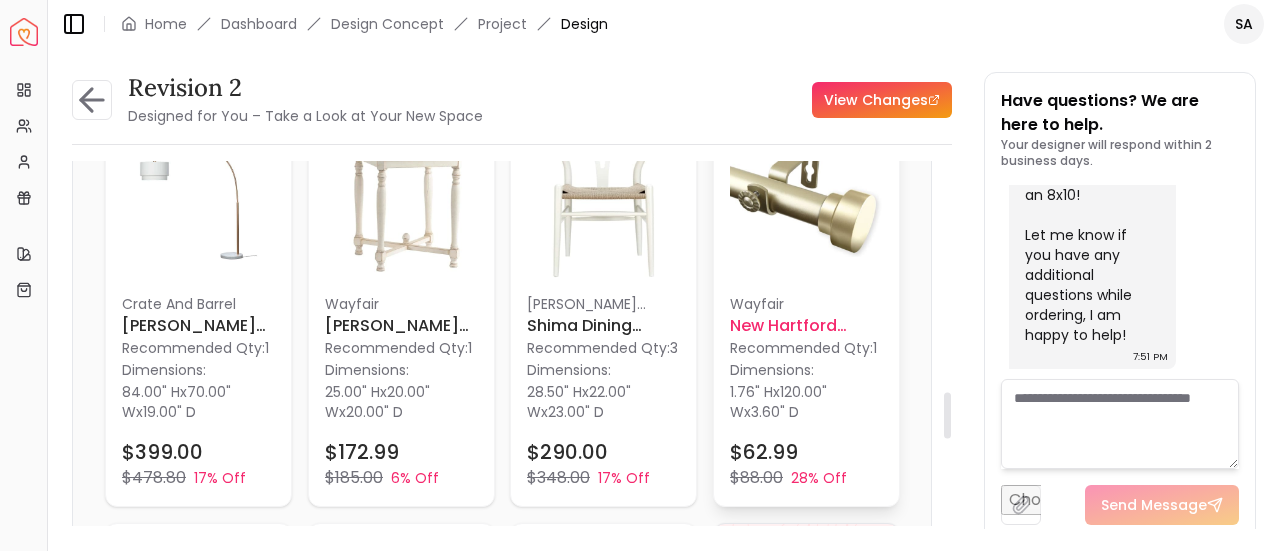 click on "New Hartford Adjustable Single Curtain Rod 66''-120''" at bounding box center [806, 326] 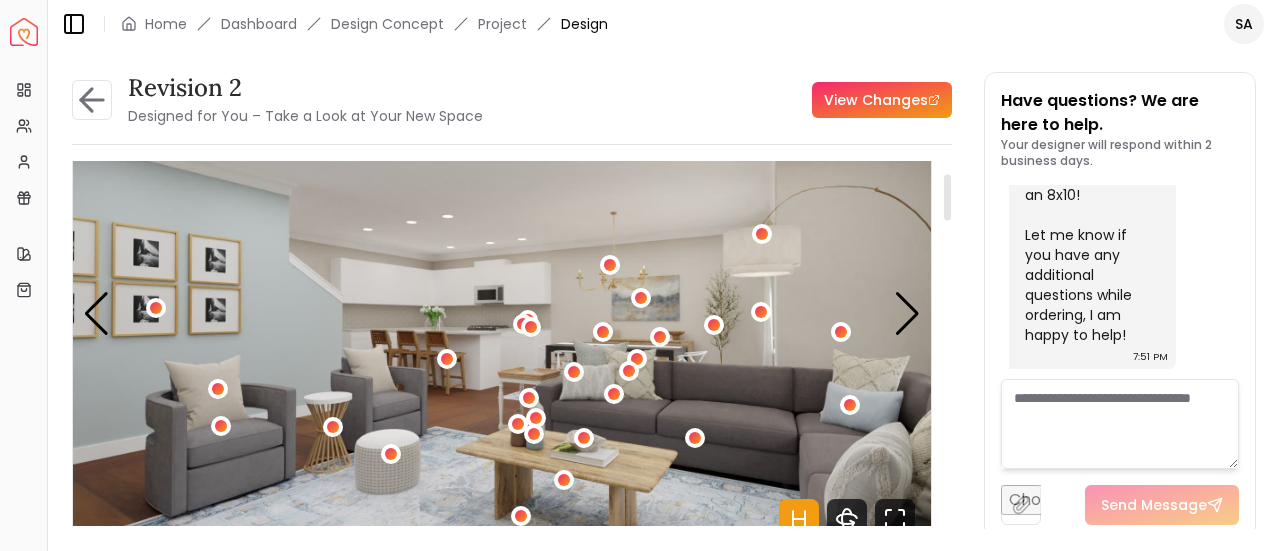 scroll, scrollTop: 99, scrollLeft: 0, axis: vertical 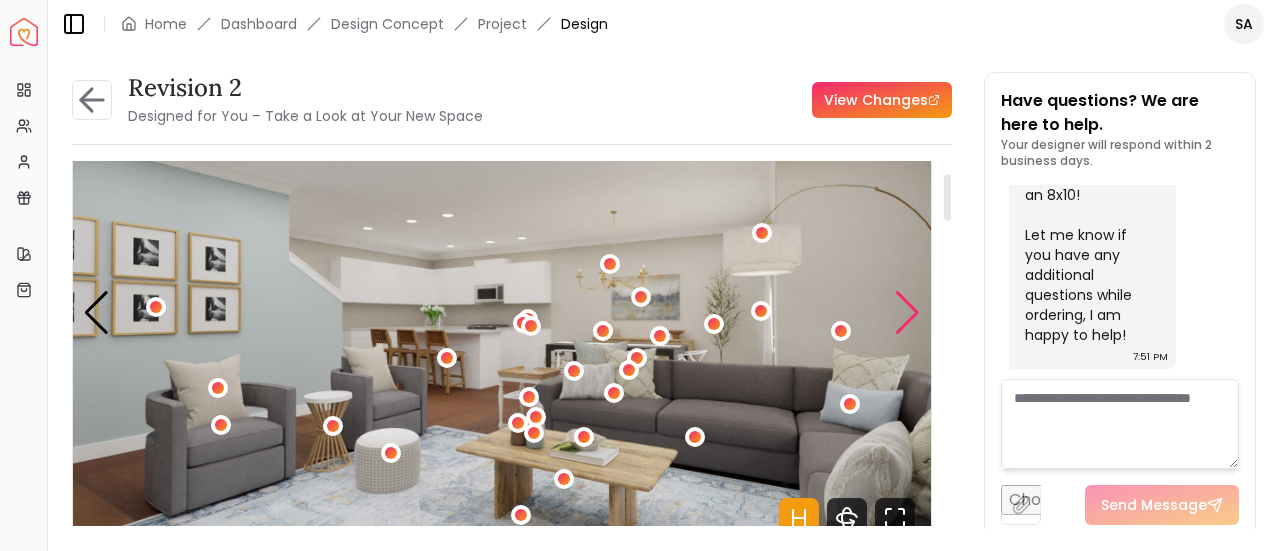 click at bounding box center (907, 313) 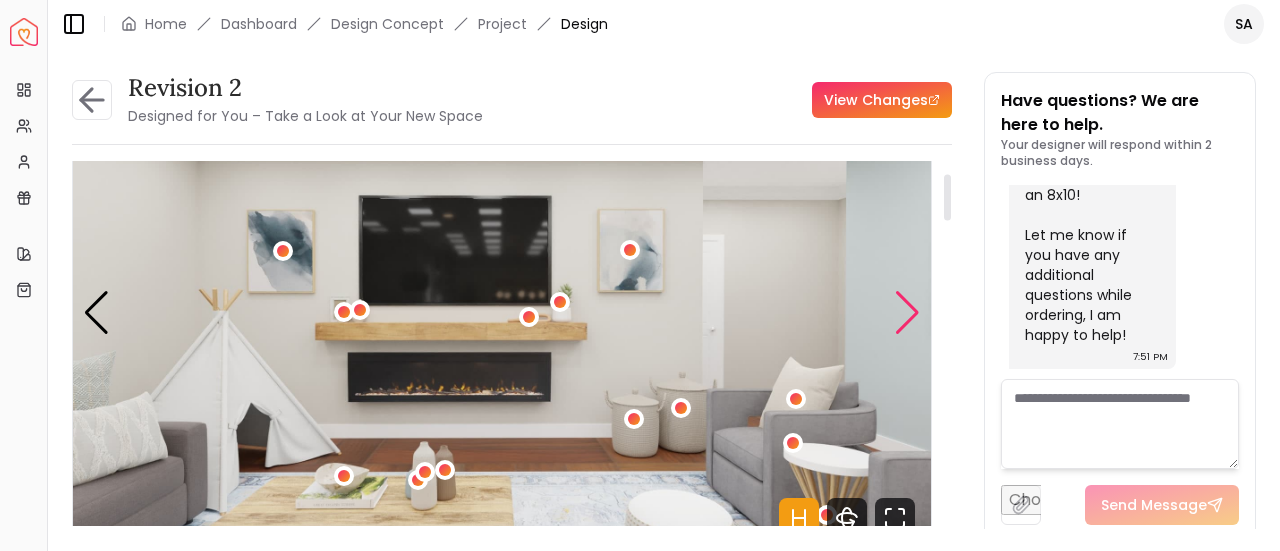 click at bounding box center [907, 313] 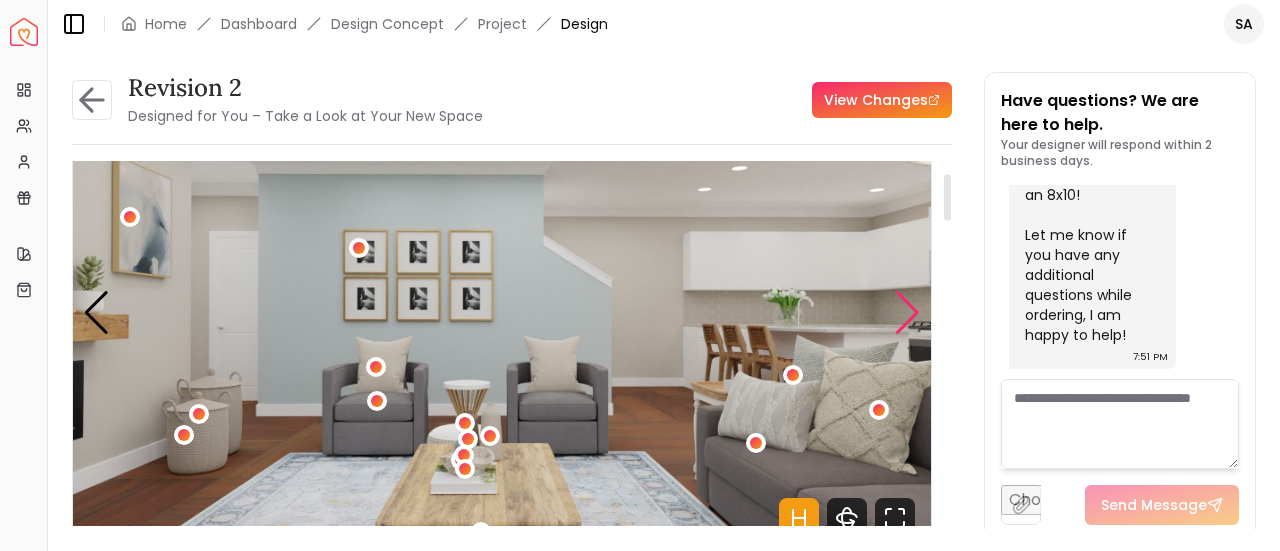 click at bounding box center [907, 313] 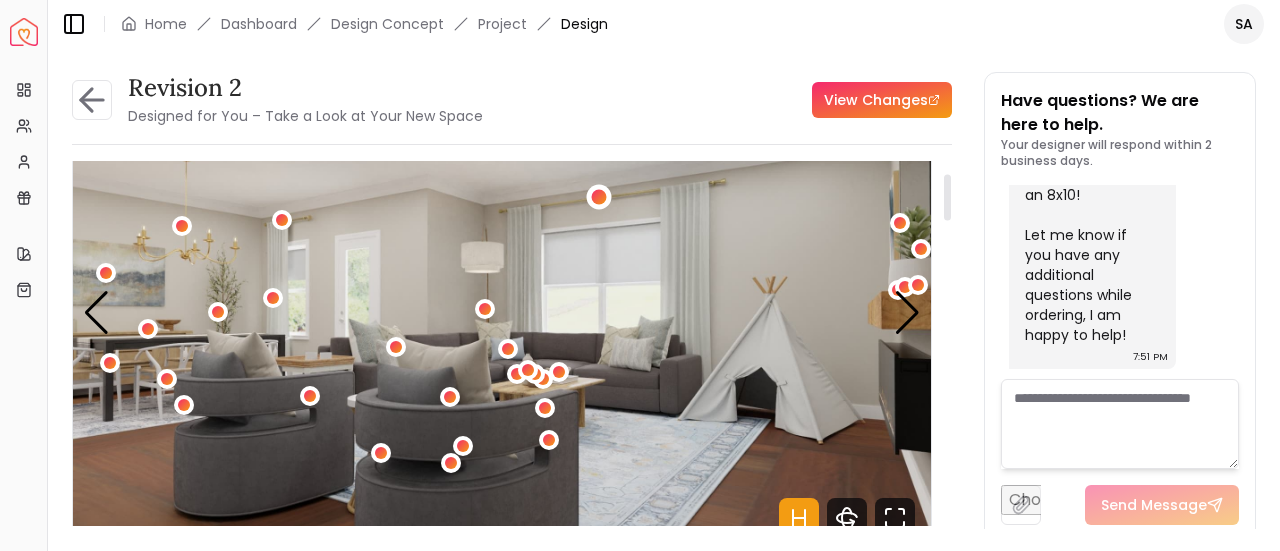 click at bounding box center [599, 197] 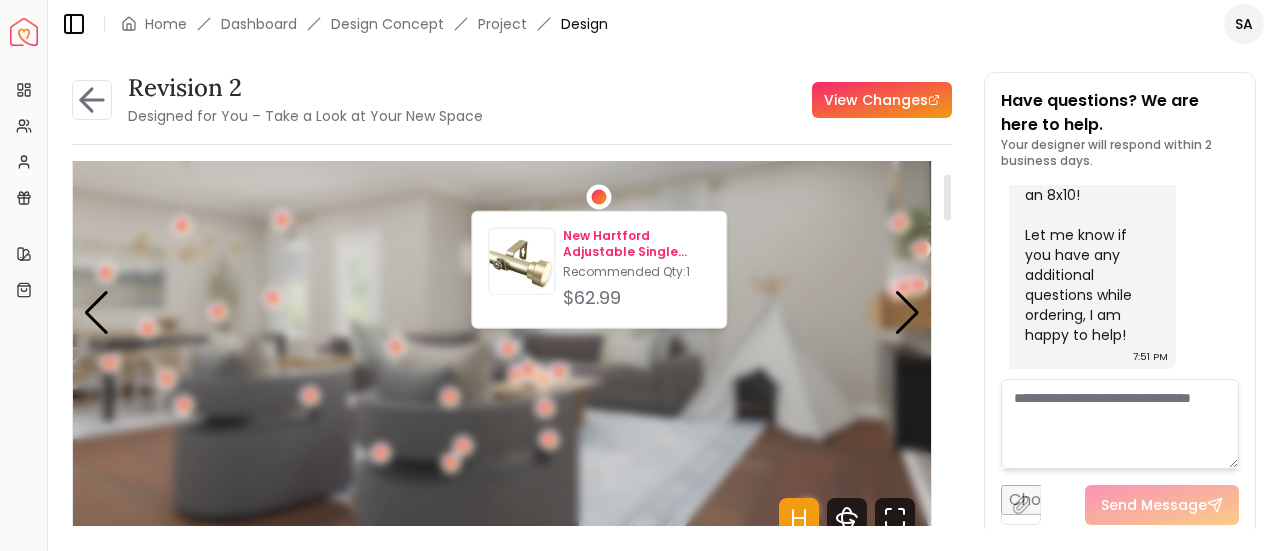click on "New Hartford Adjustable Single Curtain Rod 66''-120''" at bounding box center (636, 244) 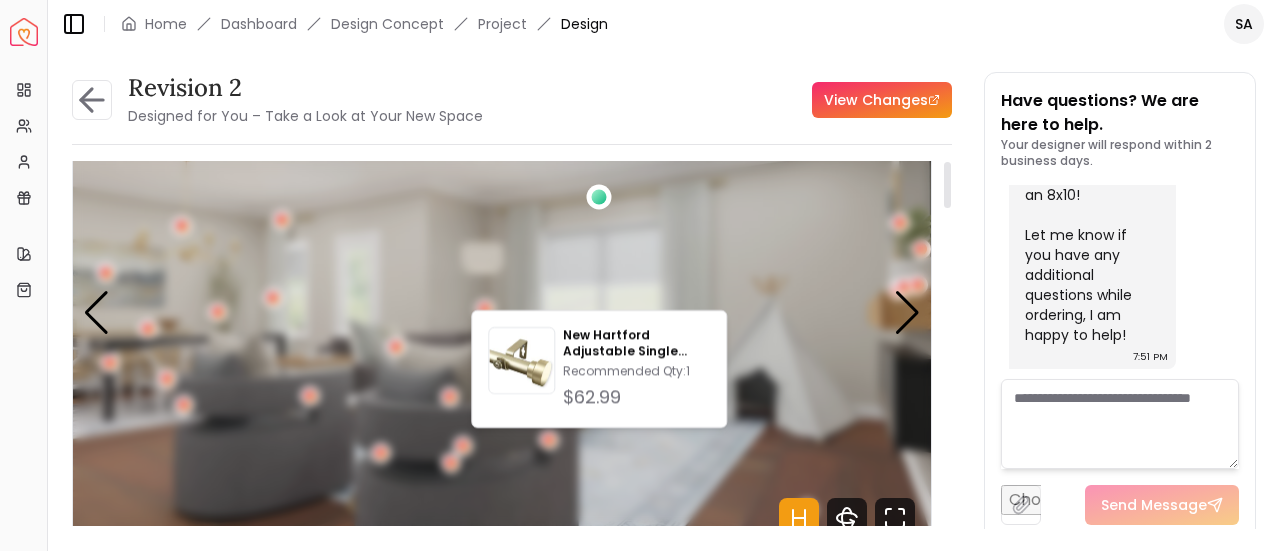 scroll, scrollTop: 0, scrollLeft: 0, axis: both 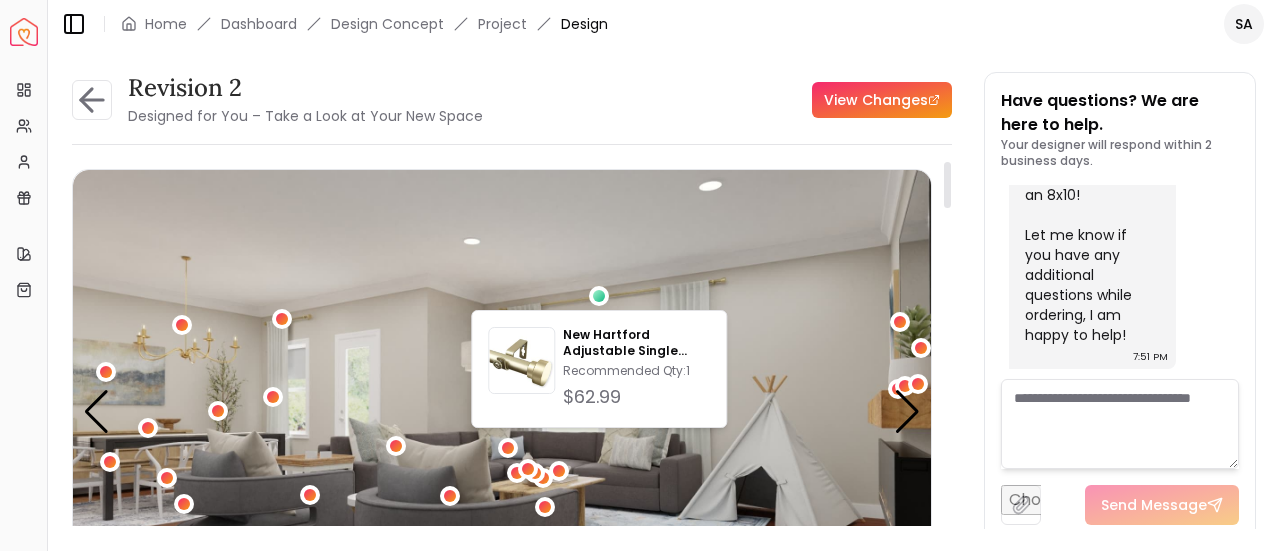click at bounding box center (502, 411) 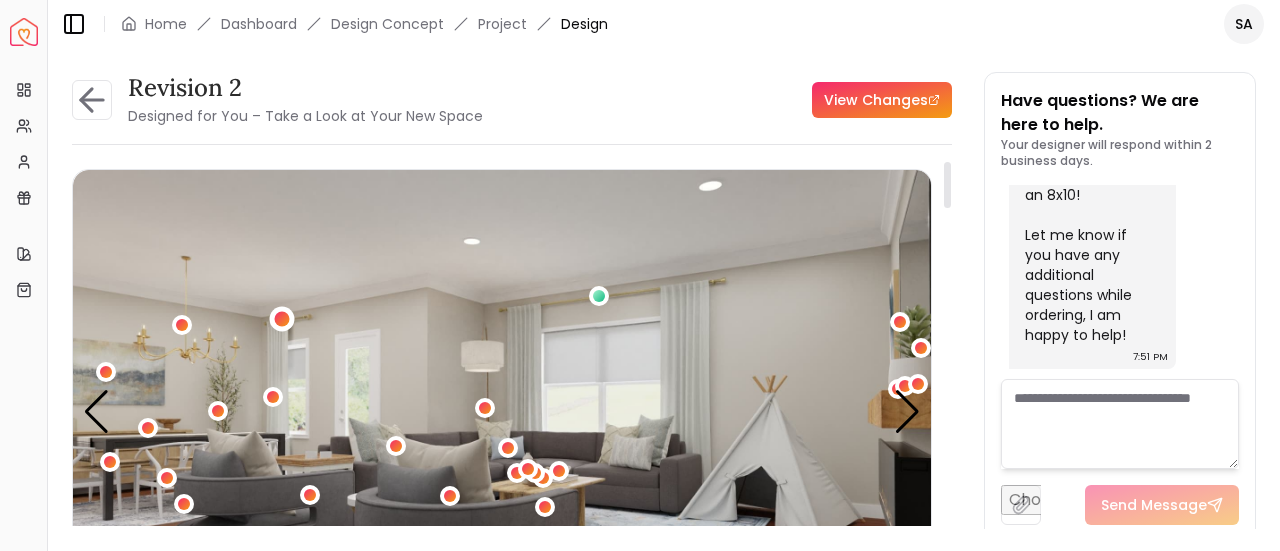 click at bounding box center [281, 319] 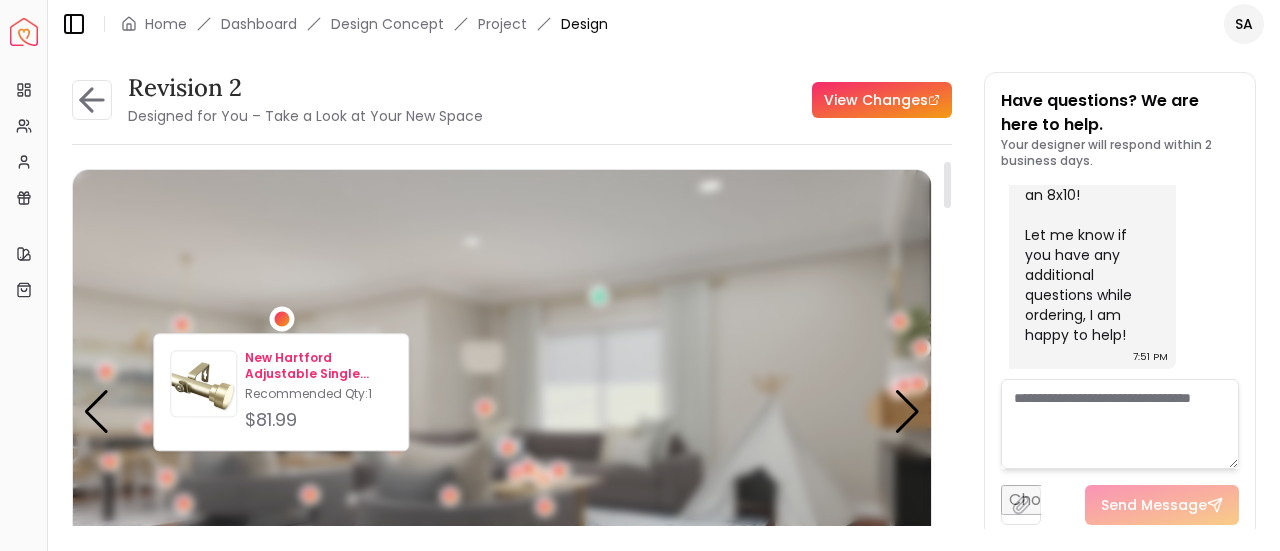 click on "New Hartford Adjustable Single Curtain Rod 28''-48''" at bounding box center (318, 366) 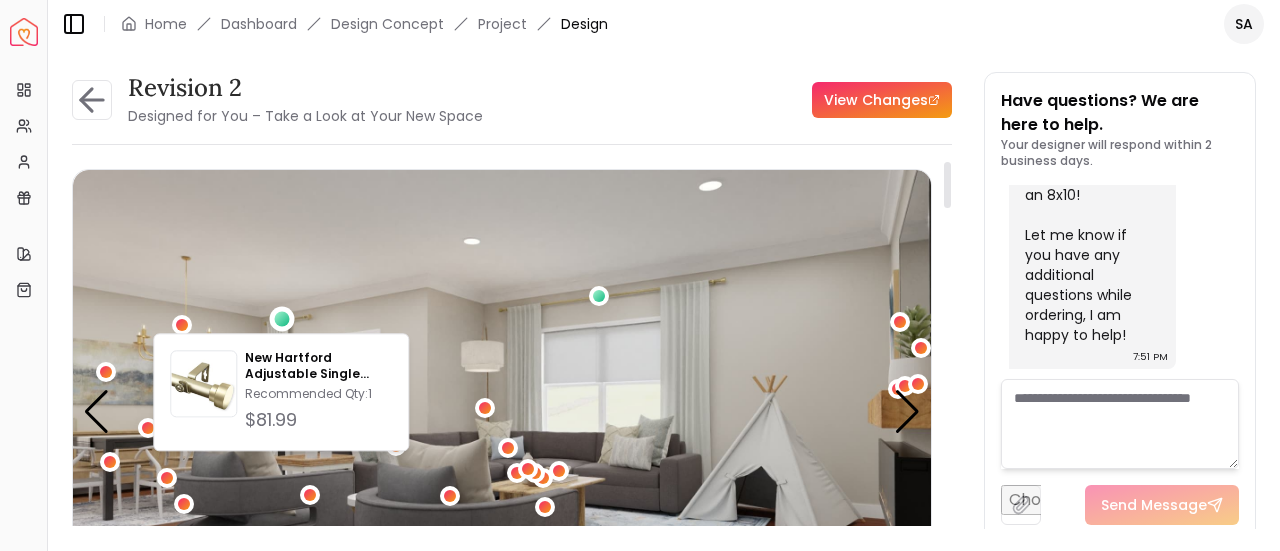 click at bounding box center [502, 411] 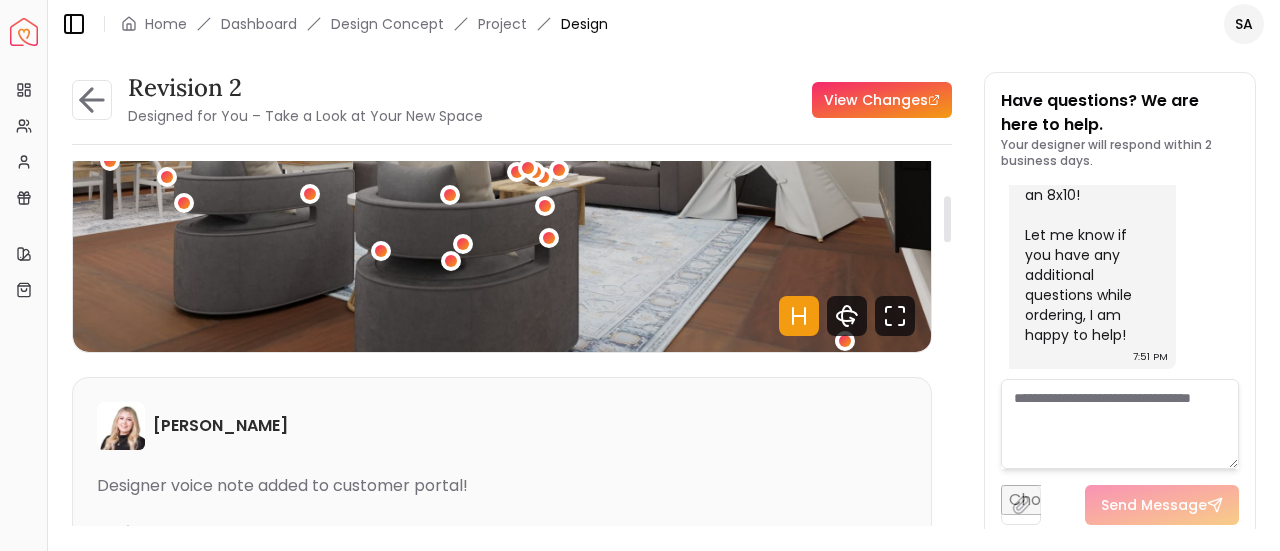 scroll, scrollTop: 200, scrollLeft: 0, axis: vertical 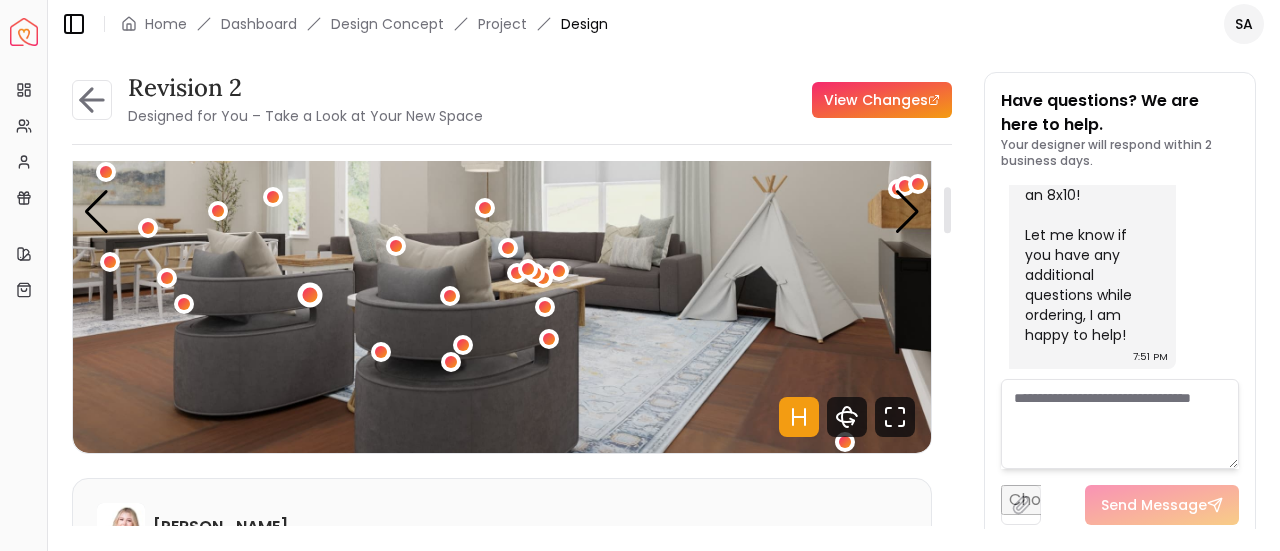 click at bounding box center [309, 294] 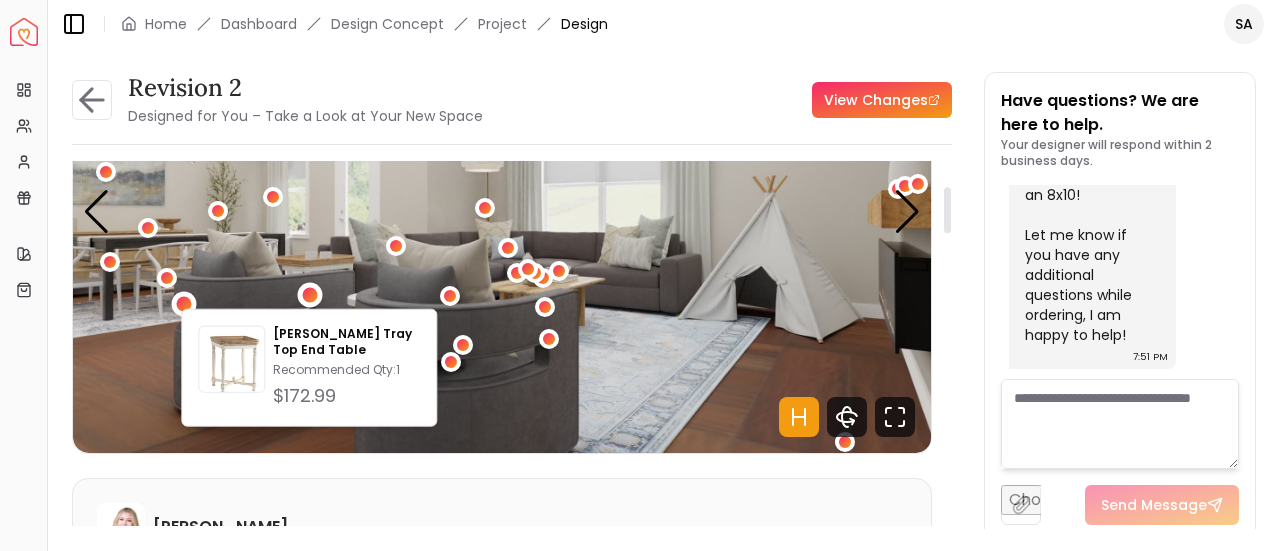 click at bounding box center [184, 303] 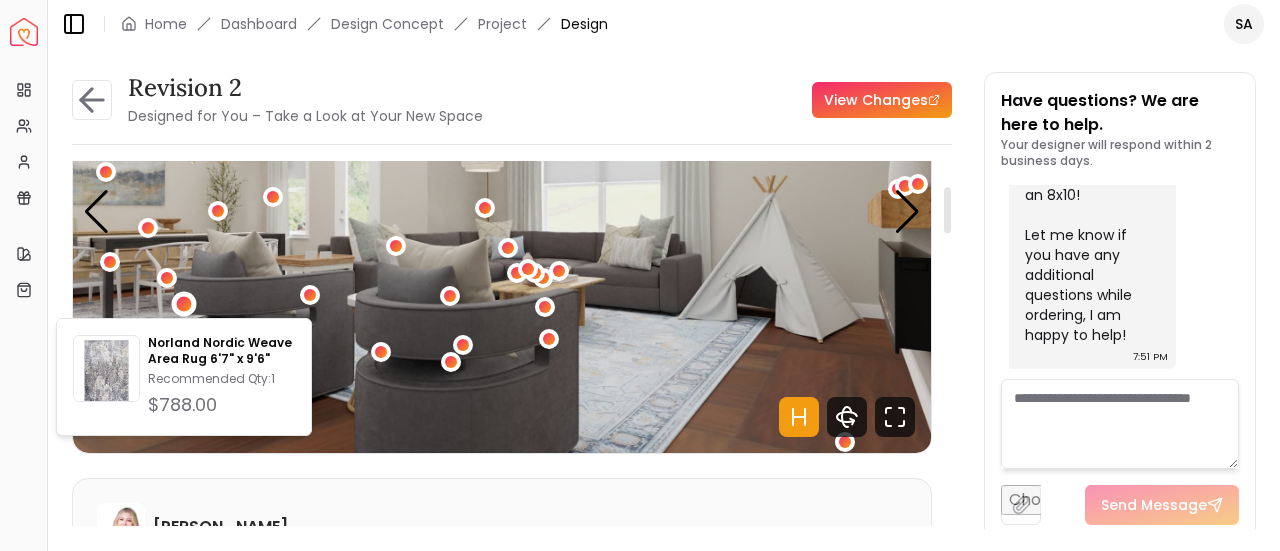 click at bounding box center (502, 211) 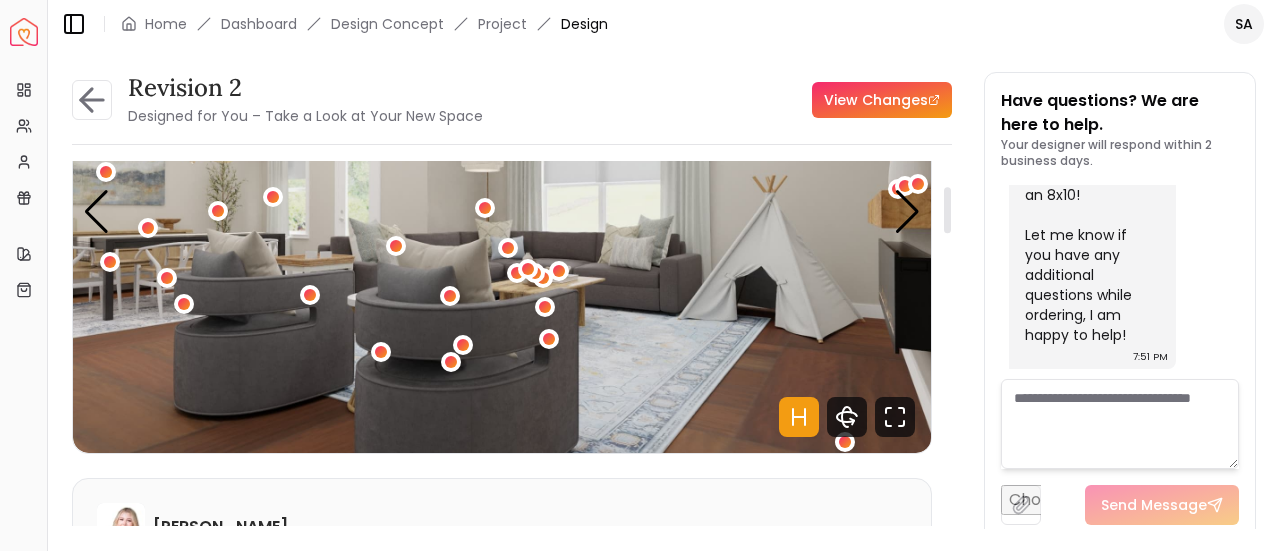 click at bounding box center [502, 211] 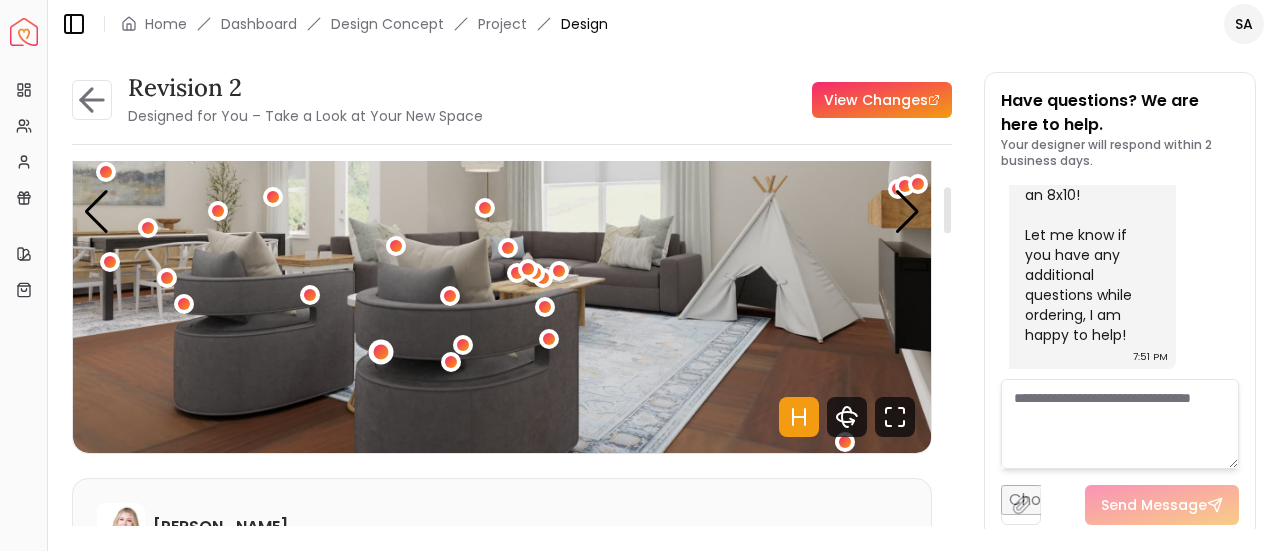 click at bounding box center [380, 351] 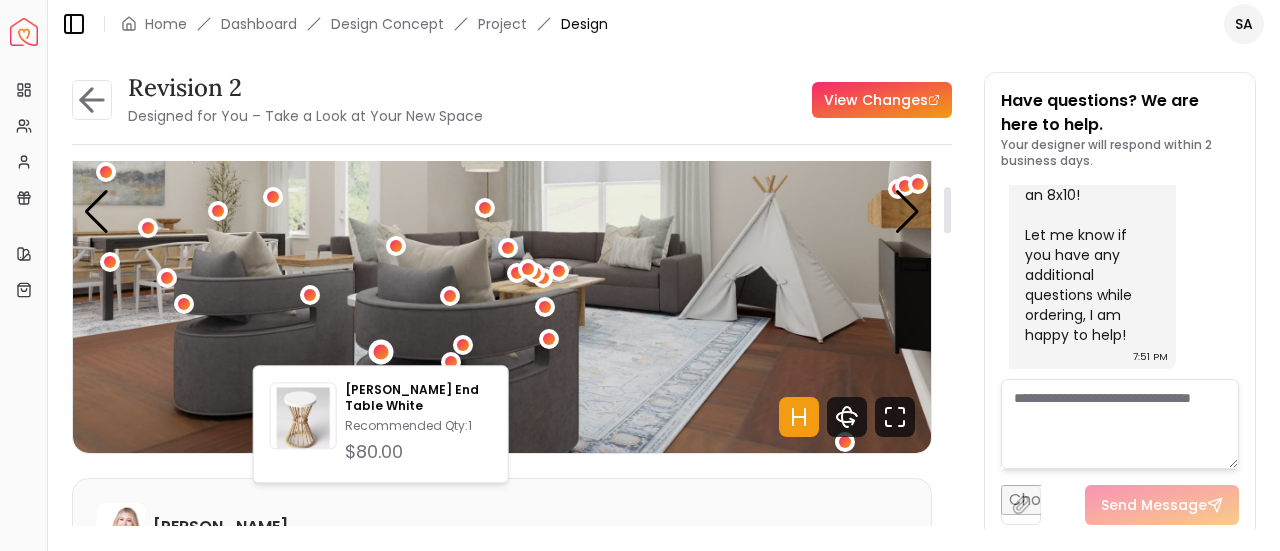 click at bounding box center [502, 211] 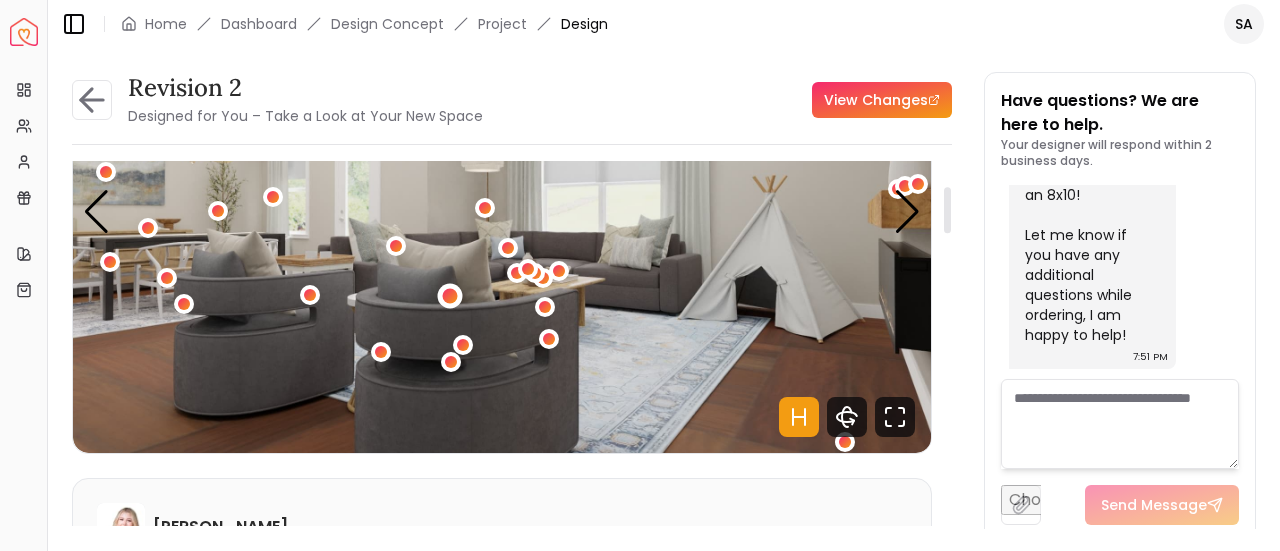 click at bounding box center (450, 295) 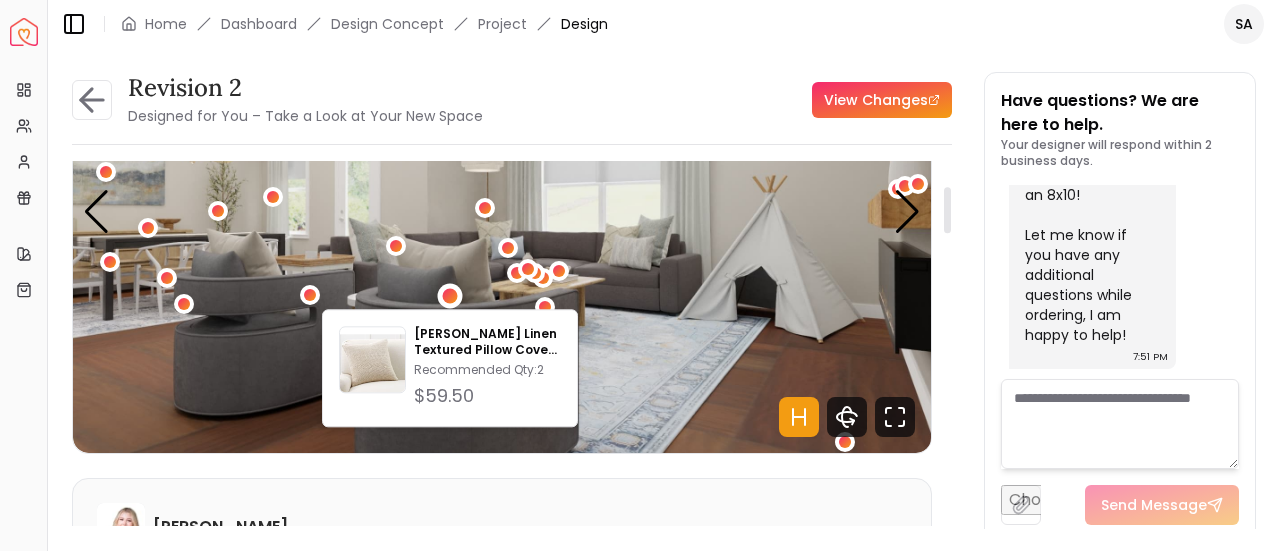 click at bounding box center (502, 211) 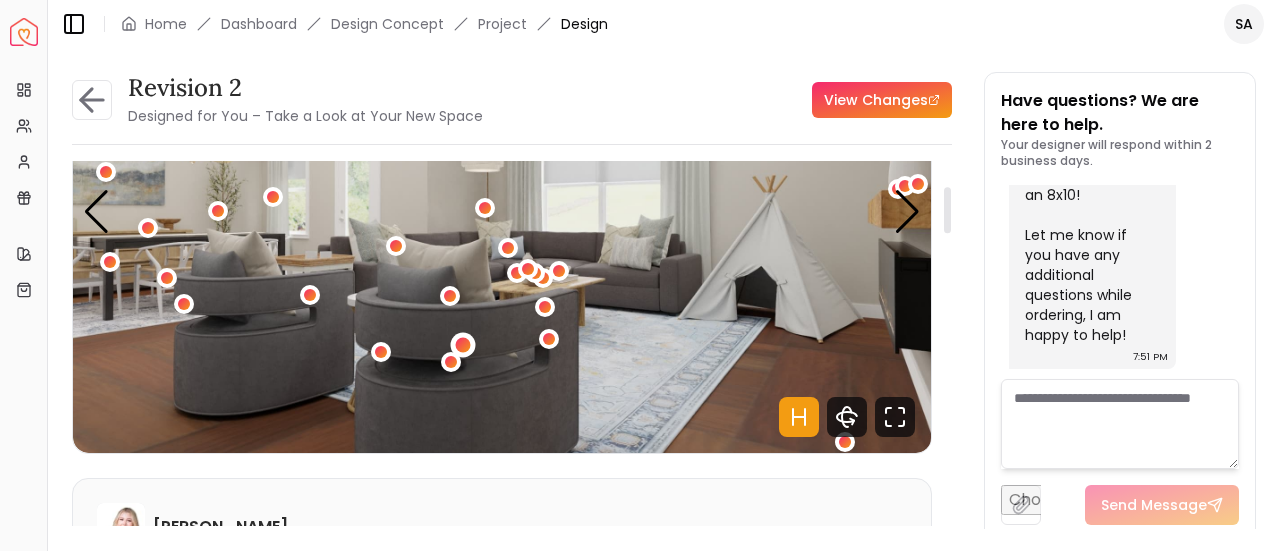 click at bounding box center (462, 344) 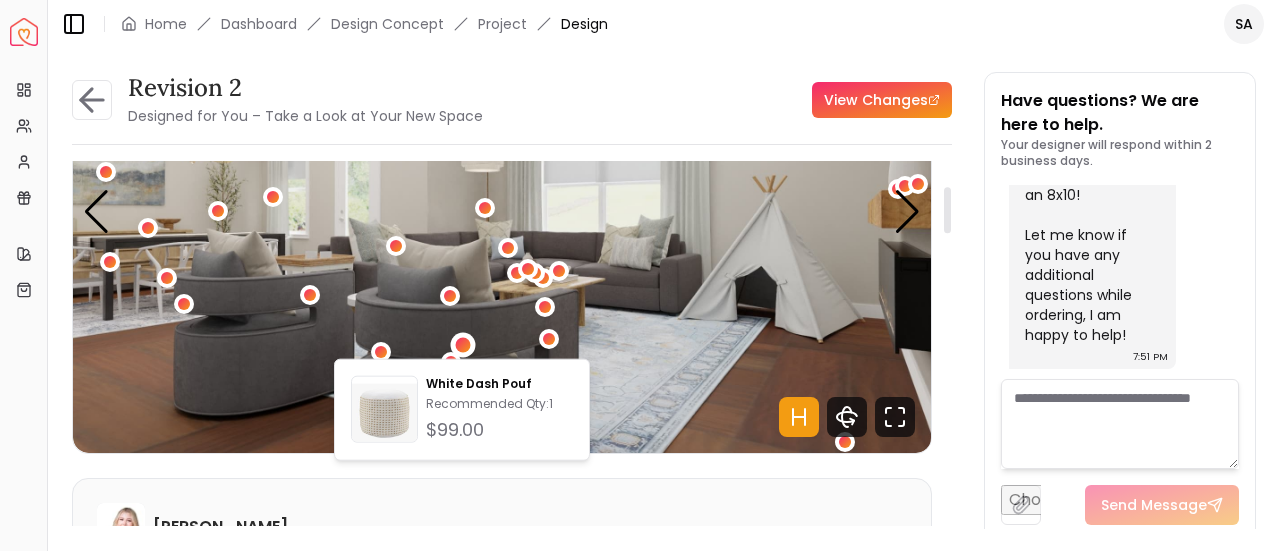 click at bounding box center [502, 211] 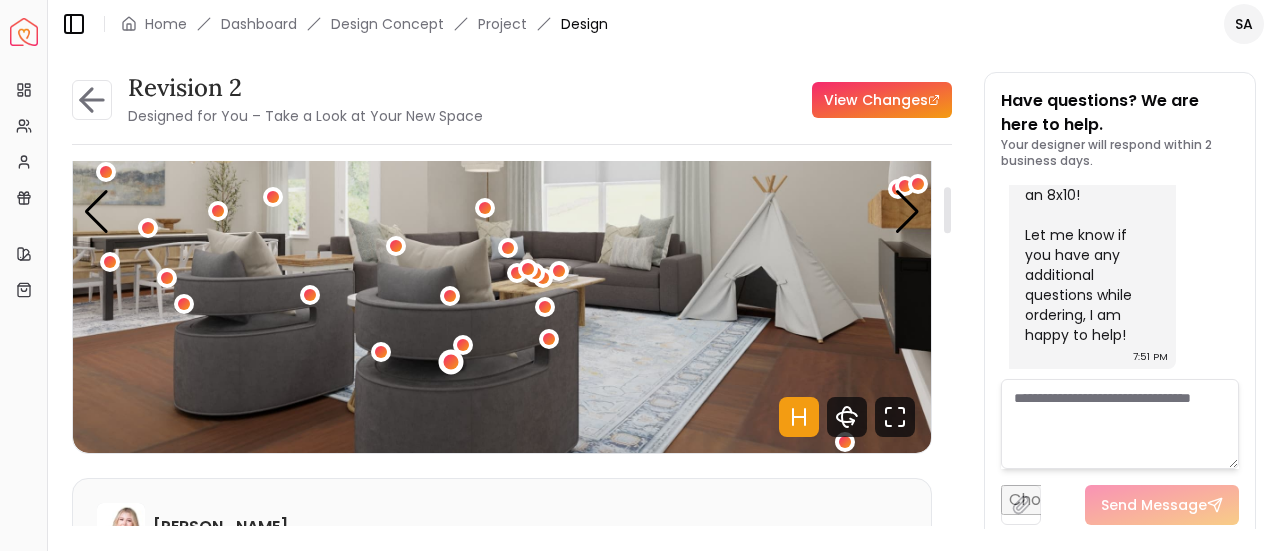 click at bounding box center (451, 361) 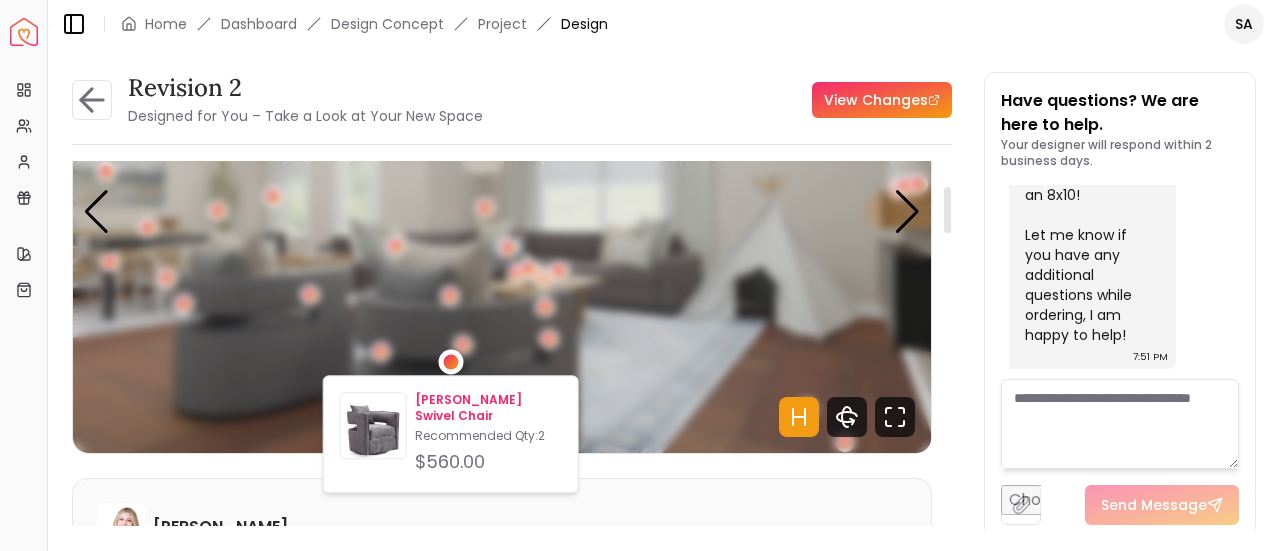 click on "[PERSON_NAME] Swivel Chair" at bounding box center (488, 408) 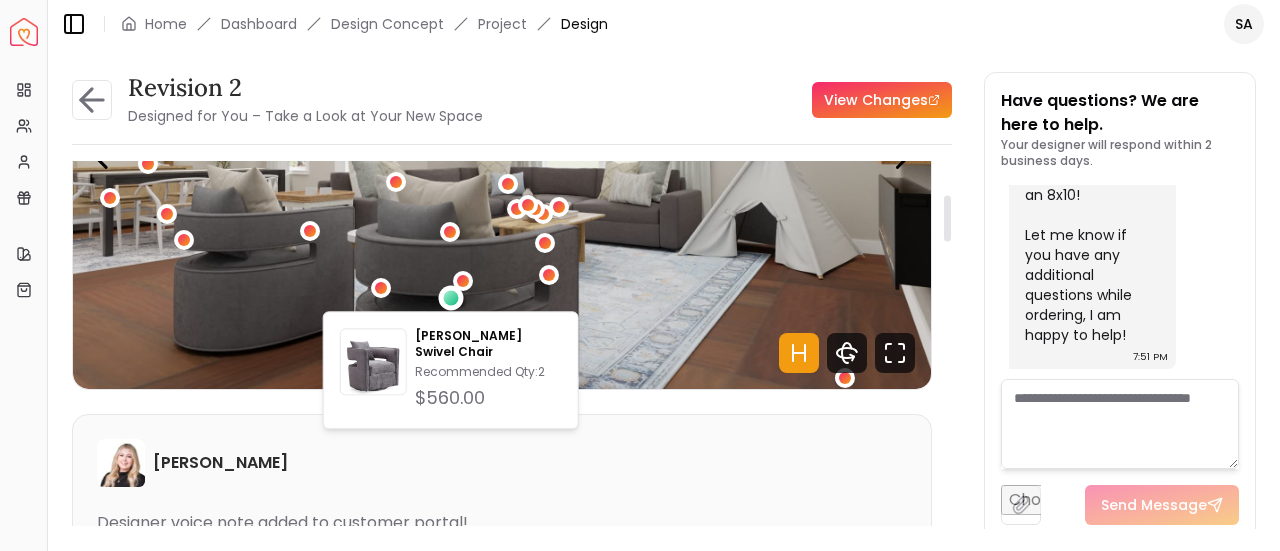click at bounding box center [502, 147] 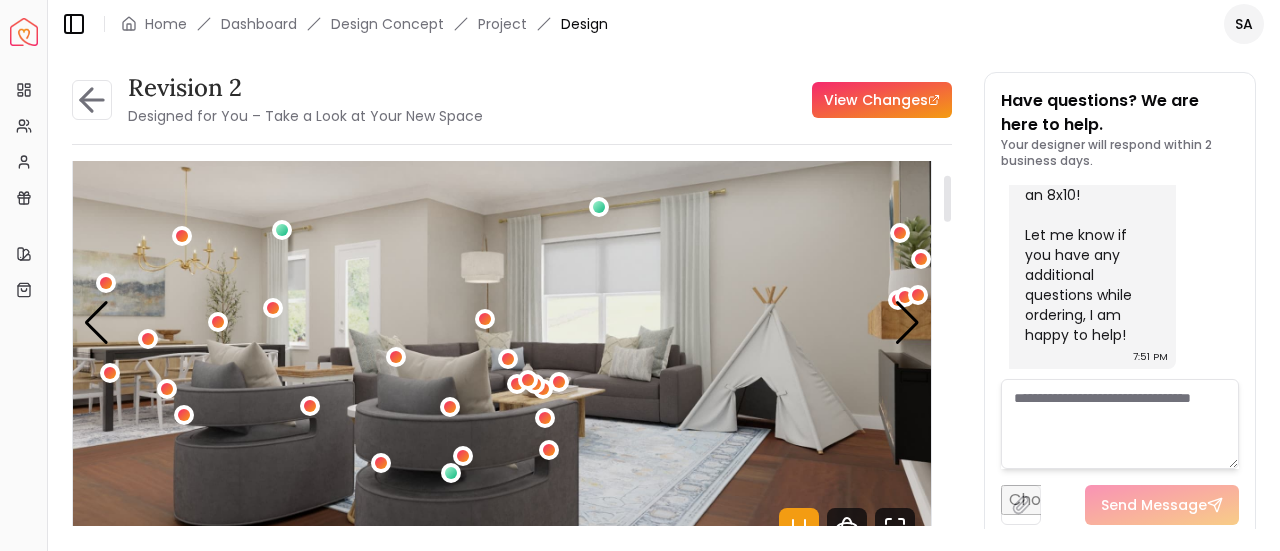 scroll, scrollTop: 88, scrollLeft: 0, axis: vertical 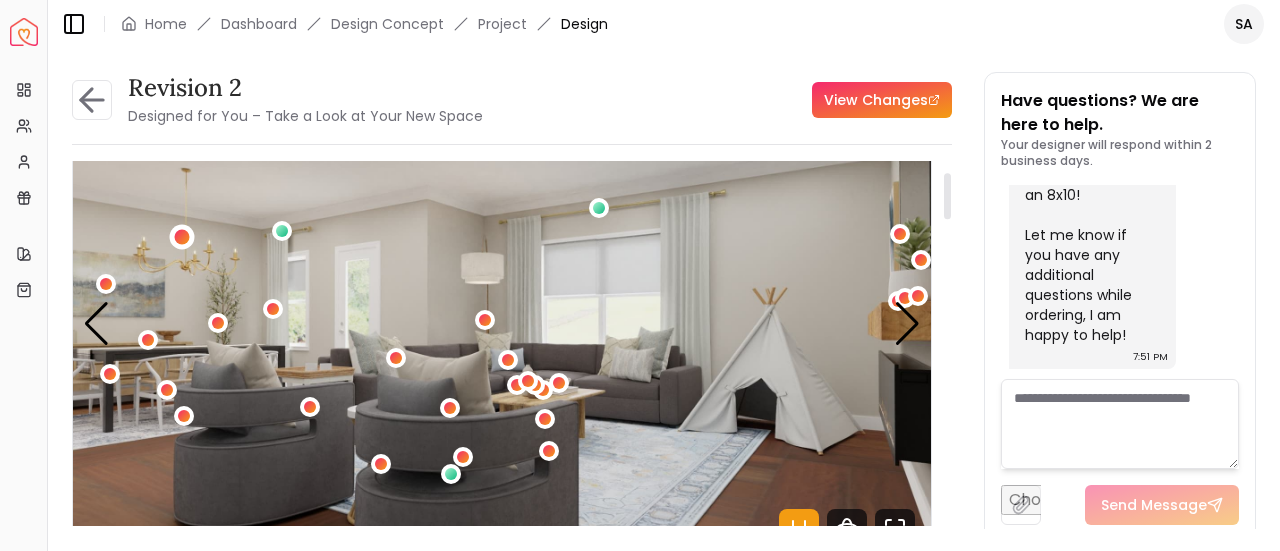 click at bounding box center (181, 236) 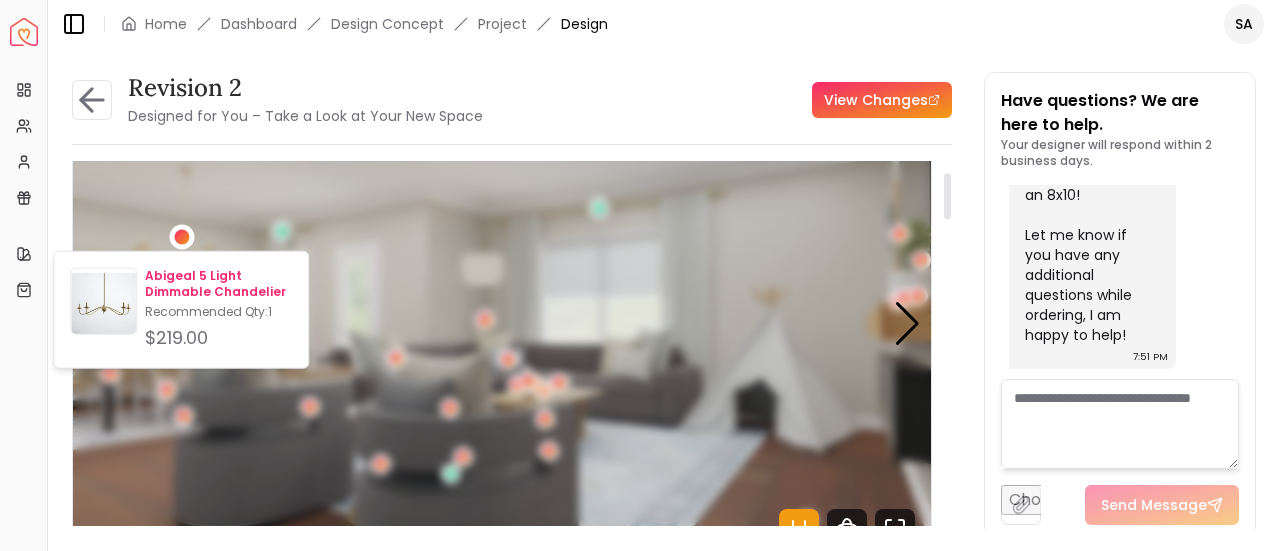 click on "Abigeal 5 Light Dimmable Chandelier" at bounding box center [218, 284] 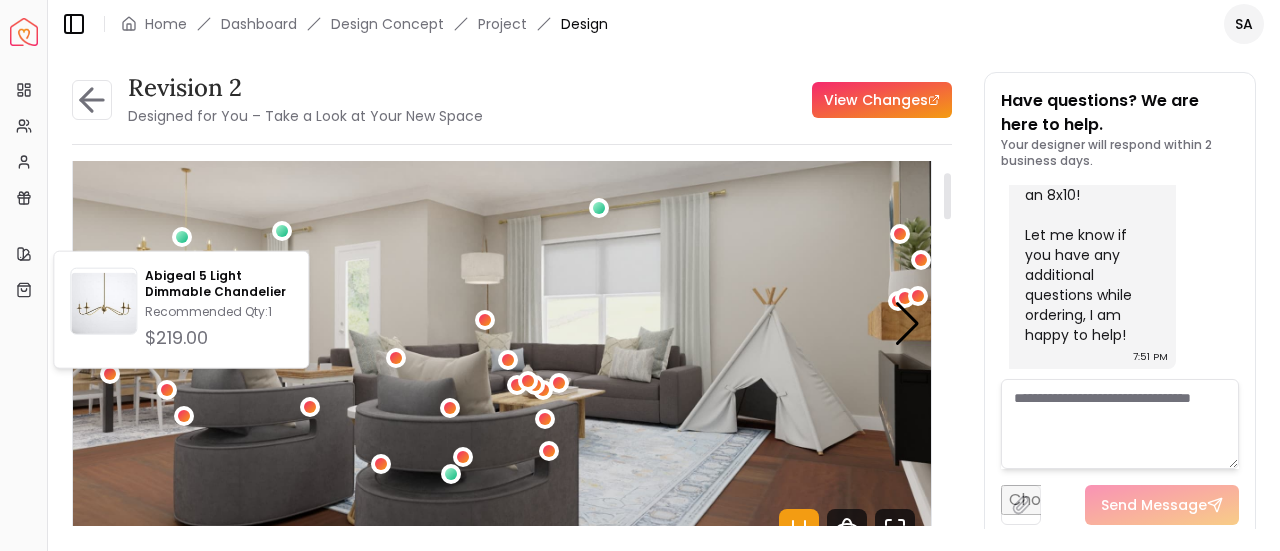 click at bounding box center (502, 323) 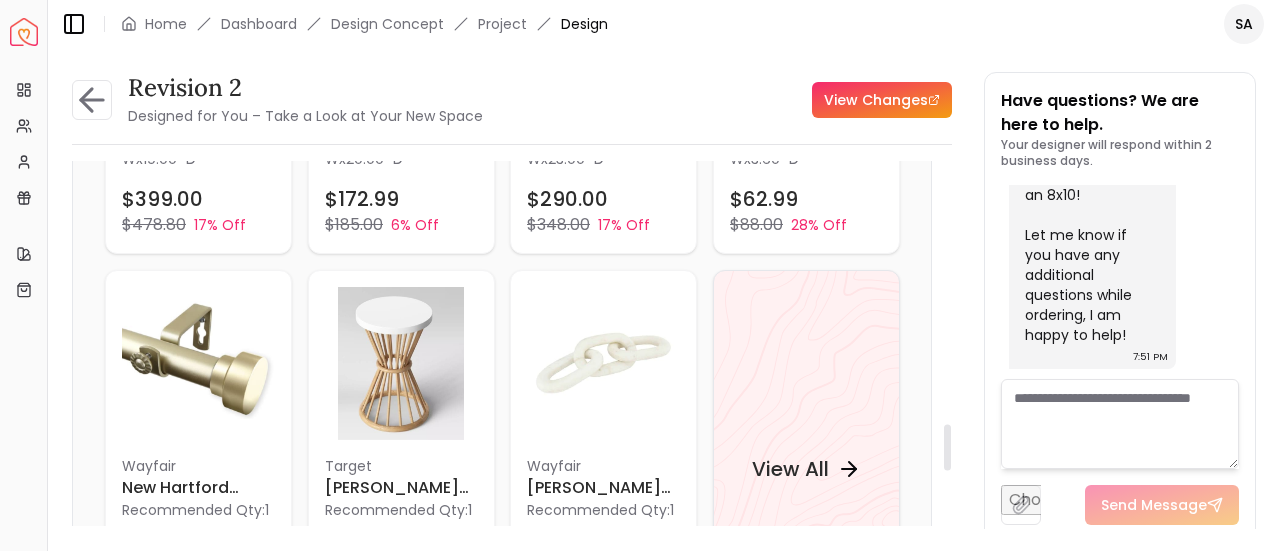 scroll, scrollTop: 2259, scrollLeft: 0, axis: vertical 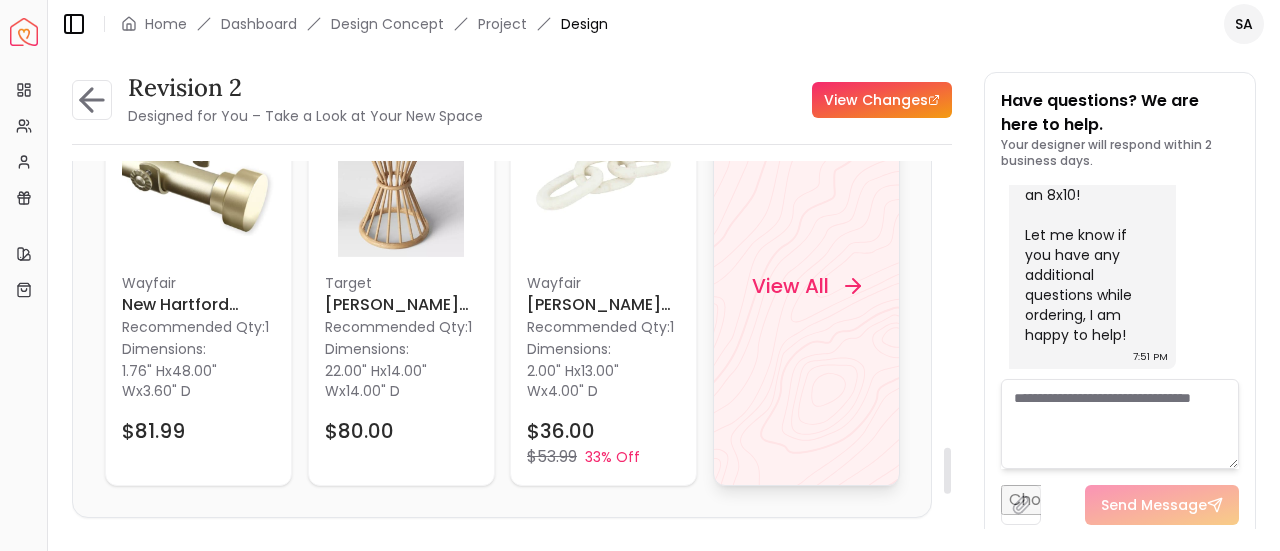click on "View All" at bounding box center (789, 286) 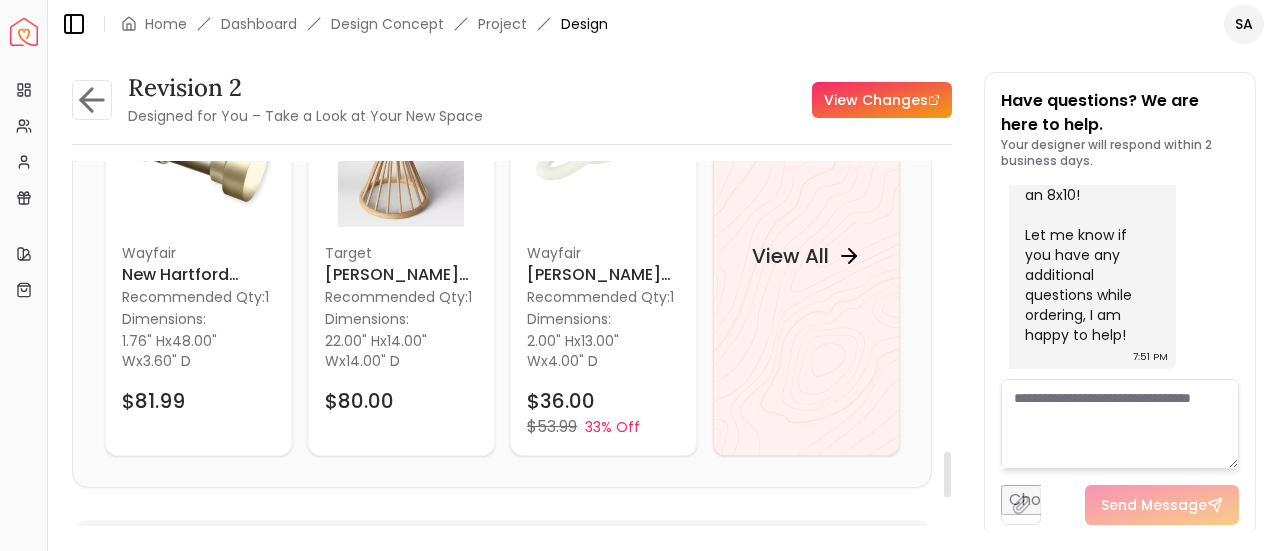 scroll, scrollTop: 2235, scrollLeft: 0, axis: vertical 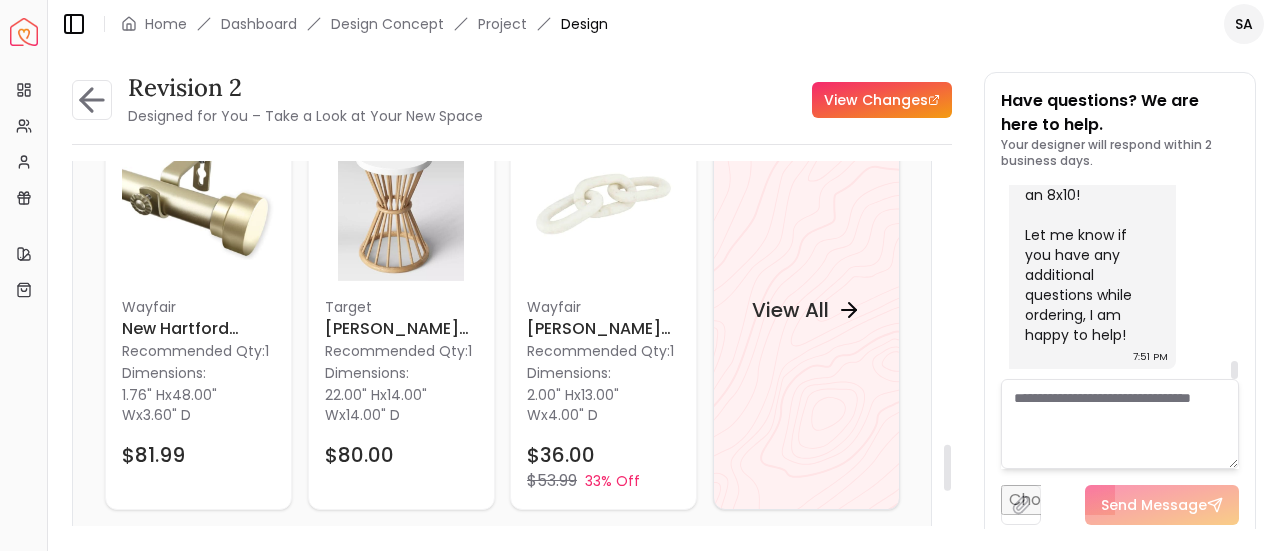 click at bounding box center (1120, 424) 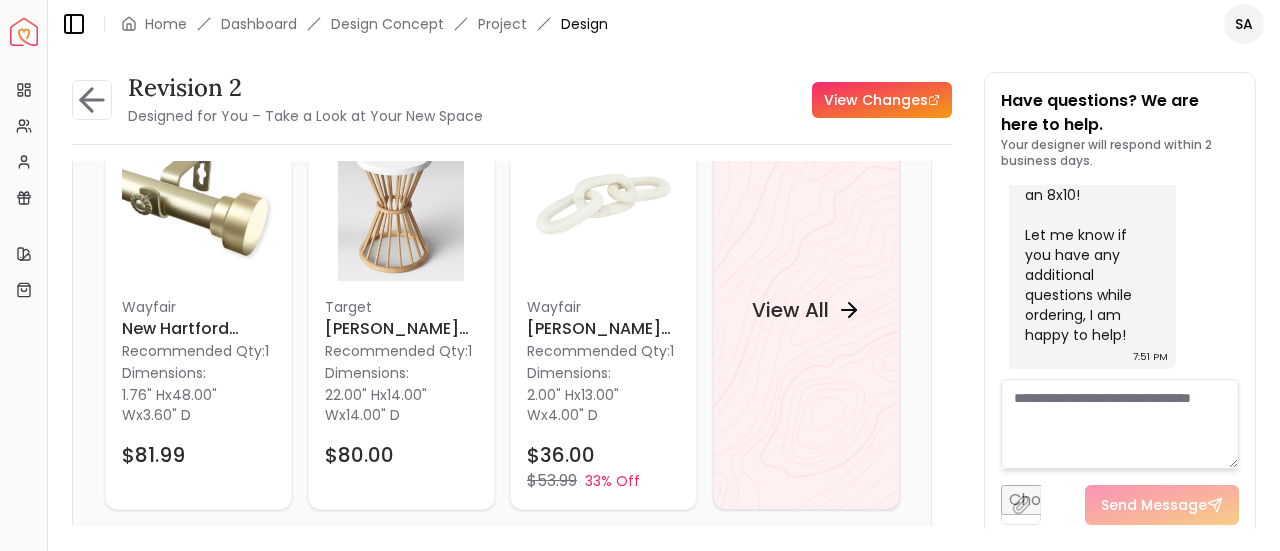 click at bounding box center [1120, 424] 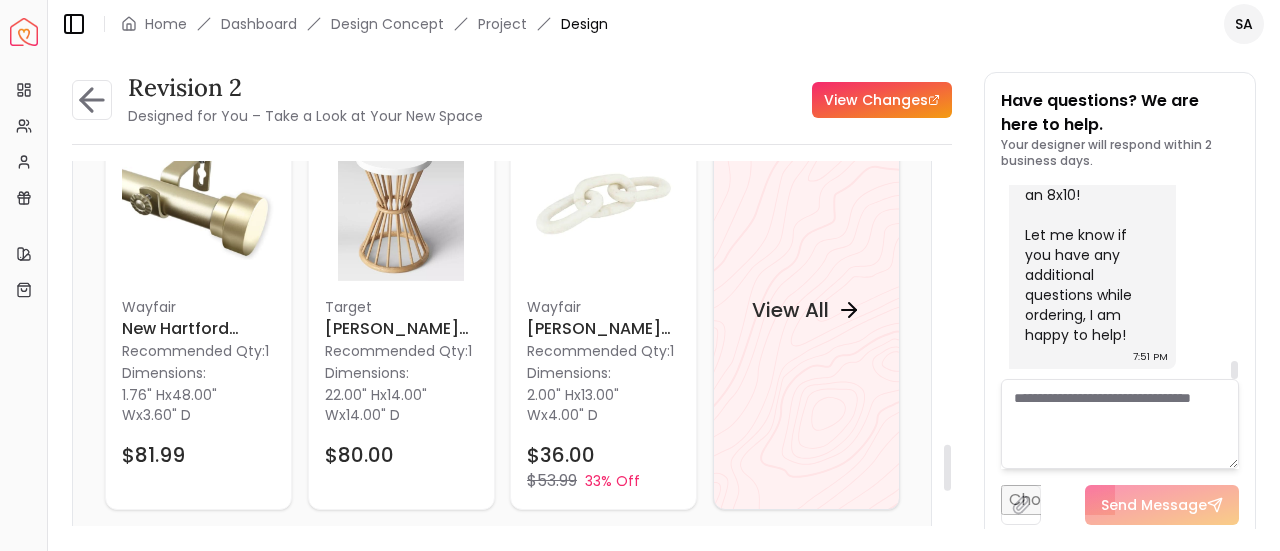 click at bounding box center [1120, 424] 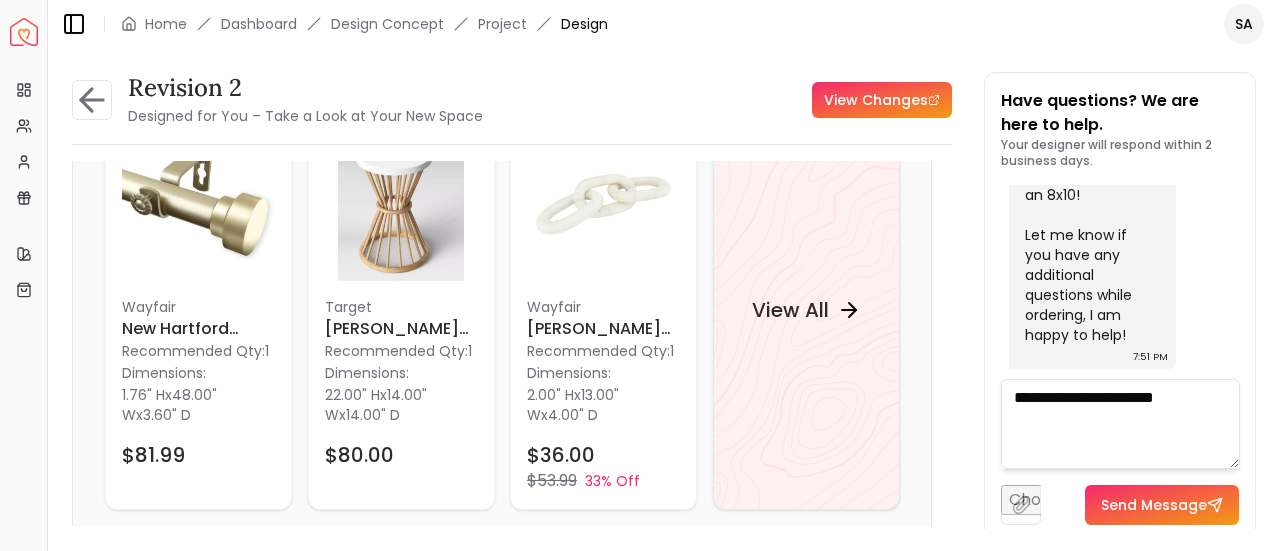 paste on "**********" 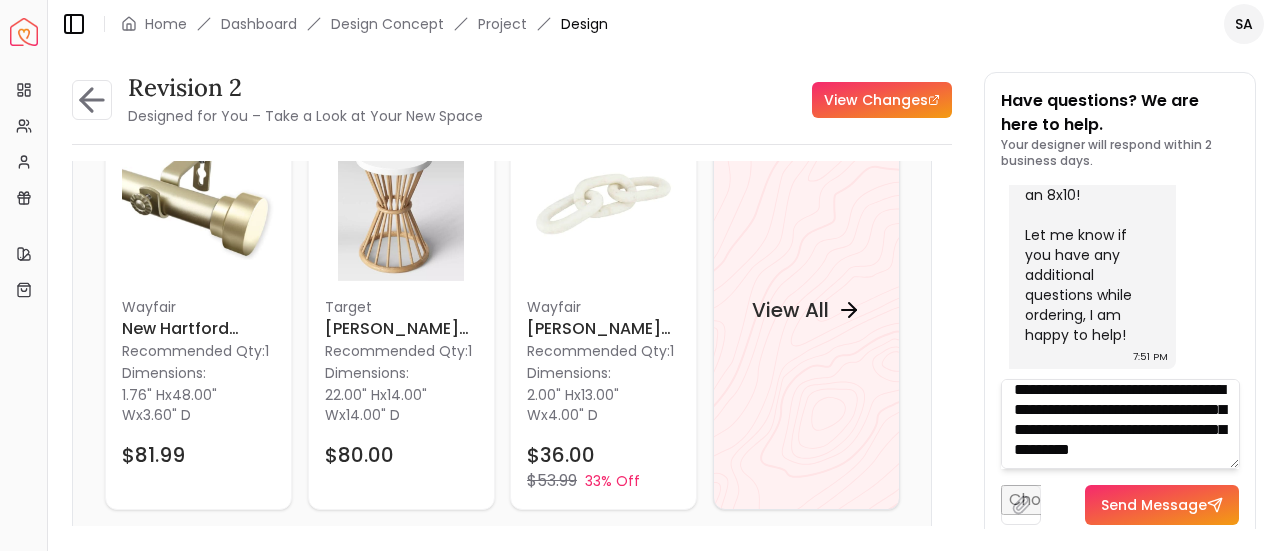 scroll, scrollTop: 40, scrollLeft: 0, axis: vertical 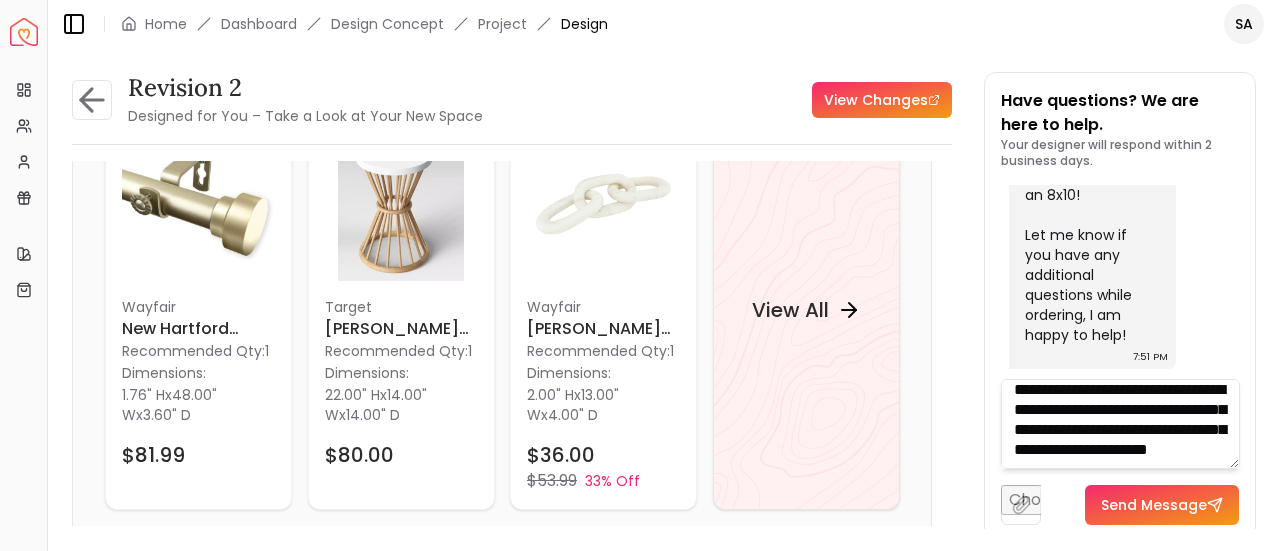 click on "**********" at bounding box center (1120, 424) 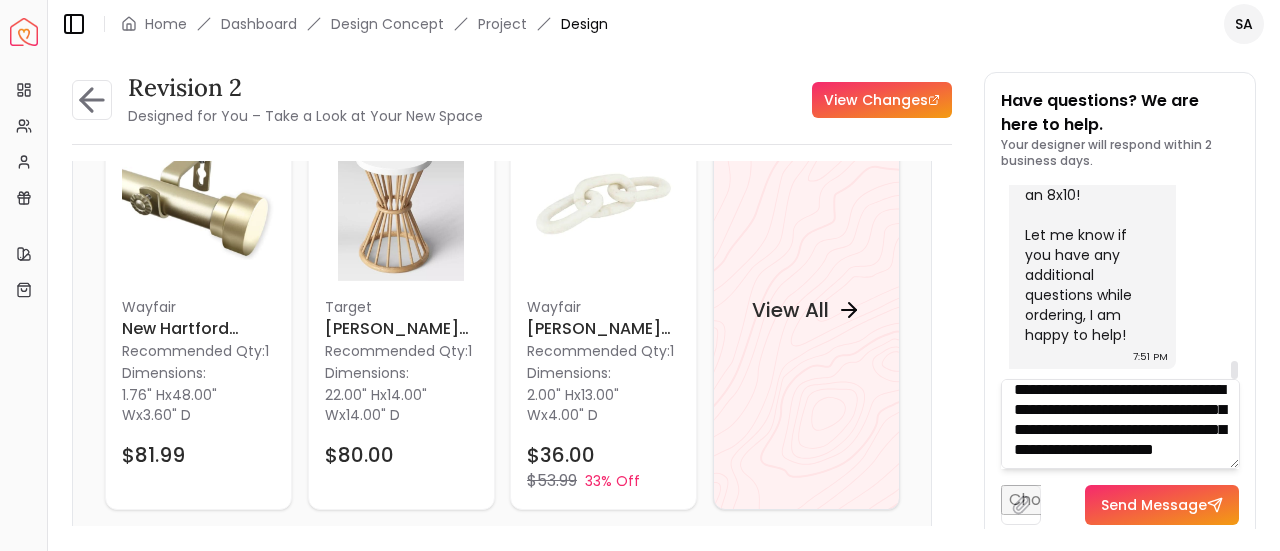 click on "**********" at bounding box center [1120, 424] 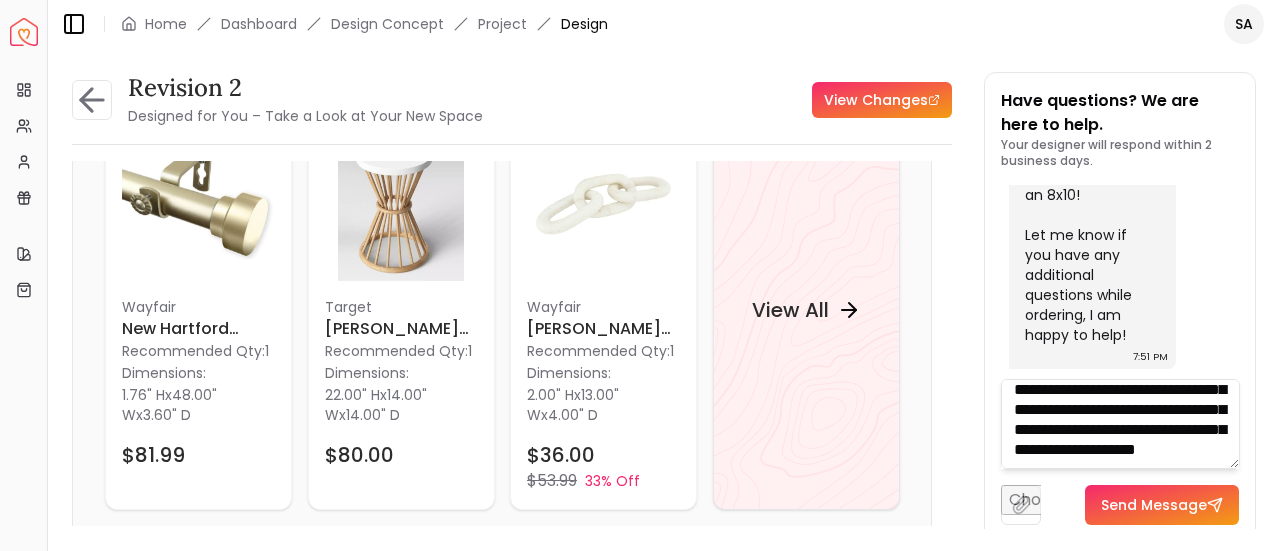 scroll, scrollTop: 80, scrollLeft: 0, axis: vertical 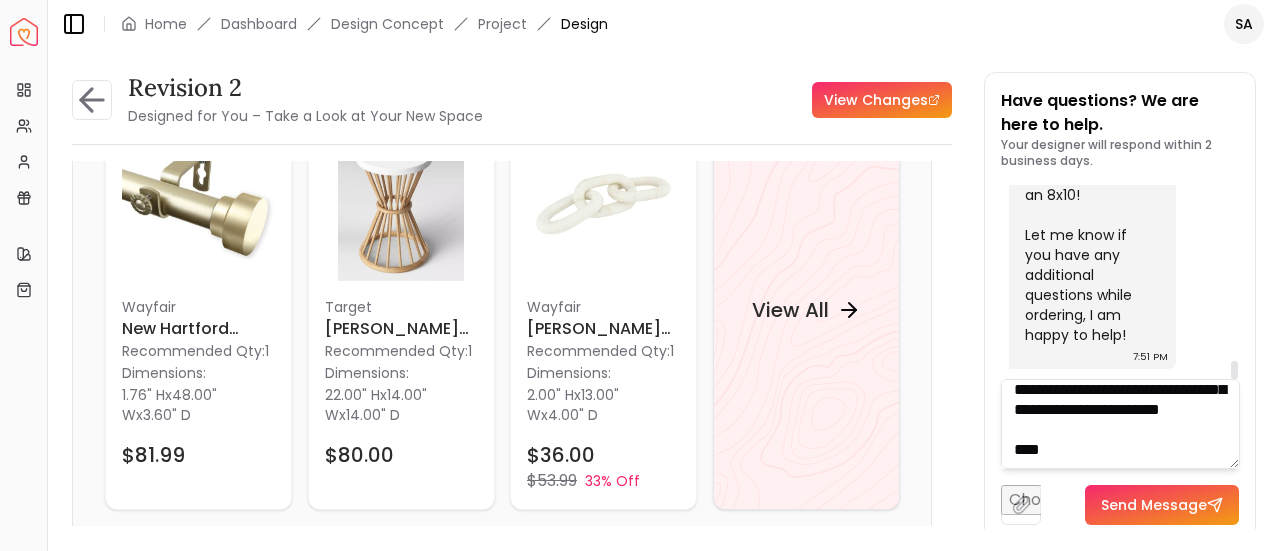 paste on "**********" 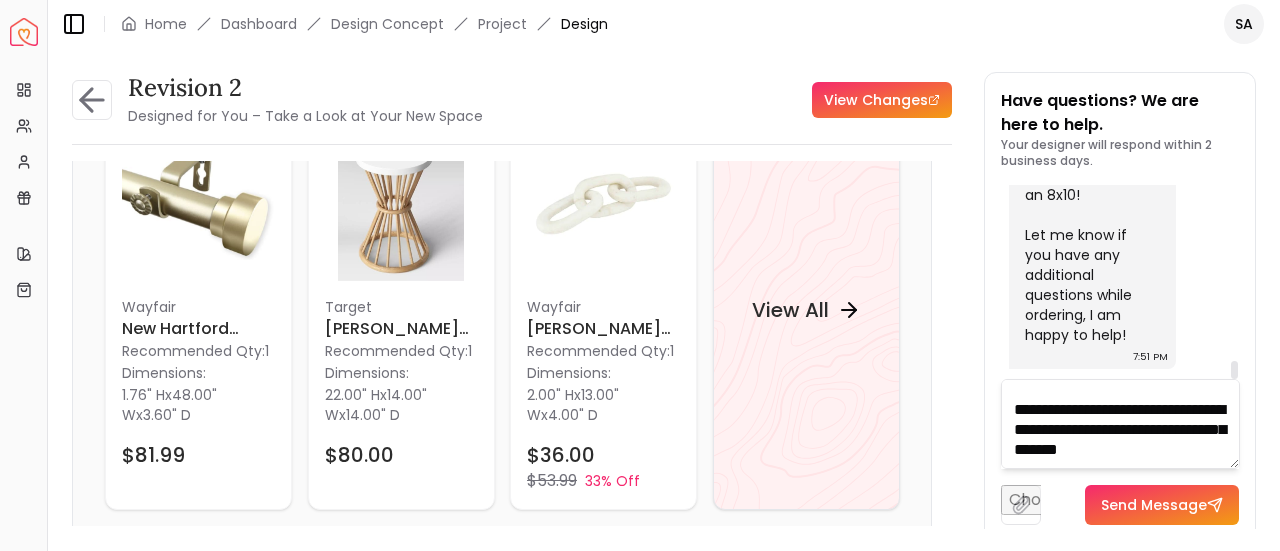 scroll, scrollTop: 180, scrollLeft: 0, axis: vertical 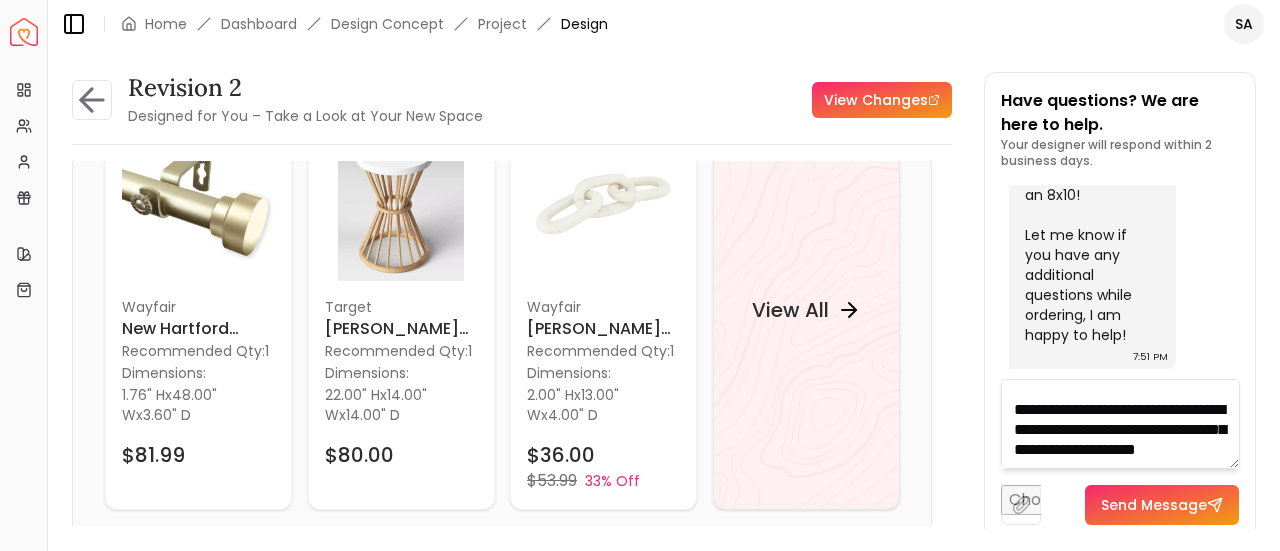 drag, startPoint x: 1056, startPoint y: 458, endPoint x: 999, endPoint y: 440, distance: 59.77458 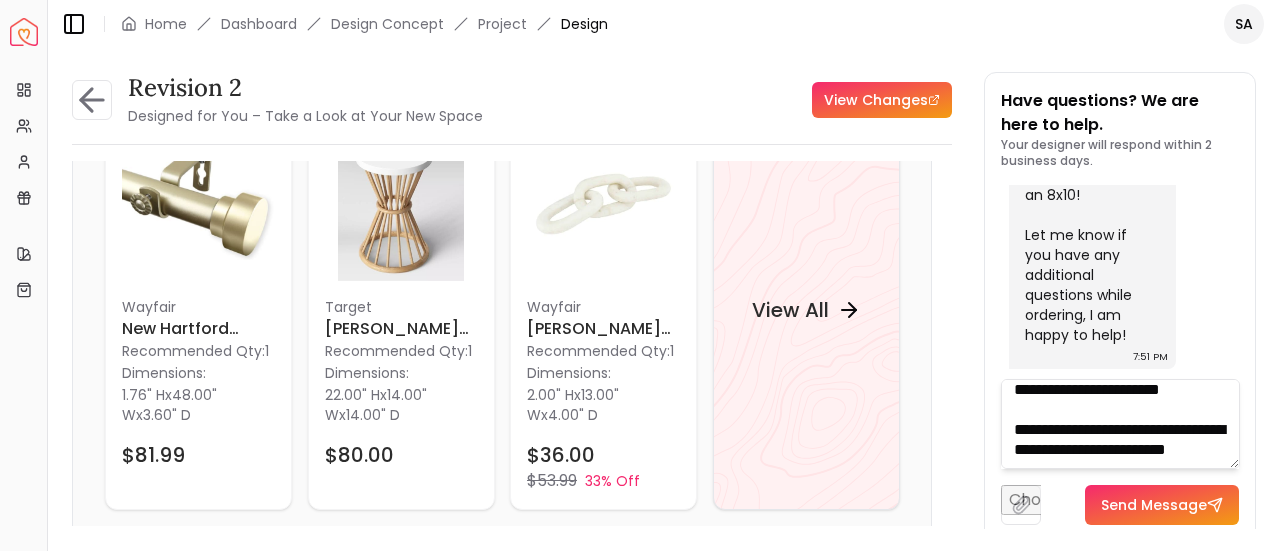 scroll, scrollTop: 167, scrollLeft: 0, axis: vertical 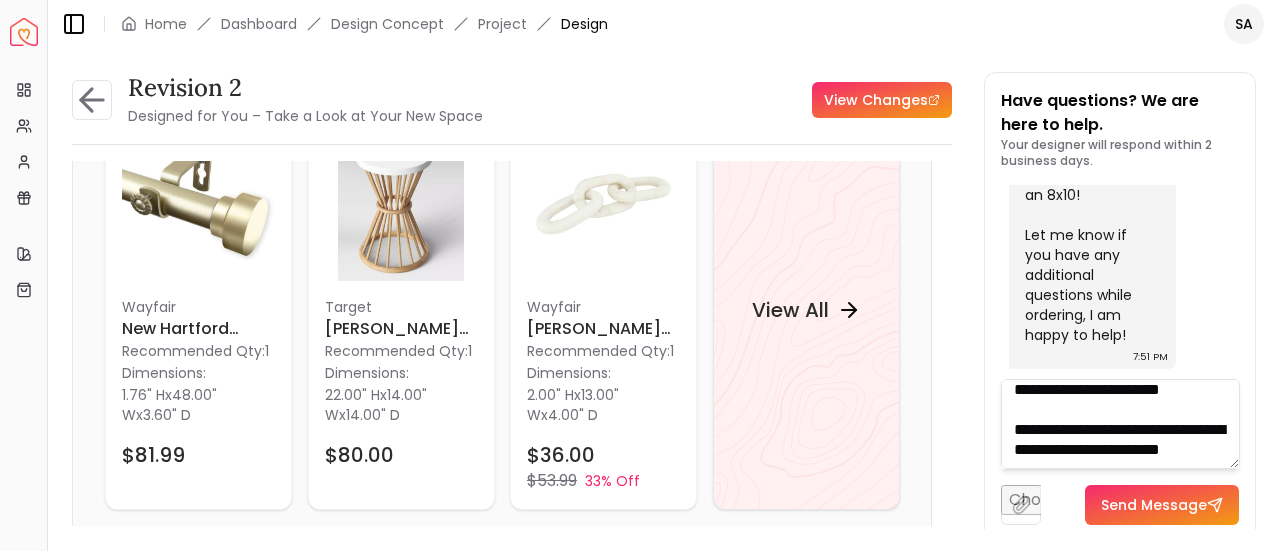 click on "**********" at bounding box center (1120, 424) 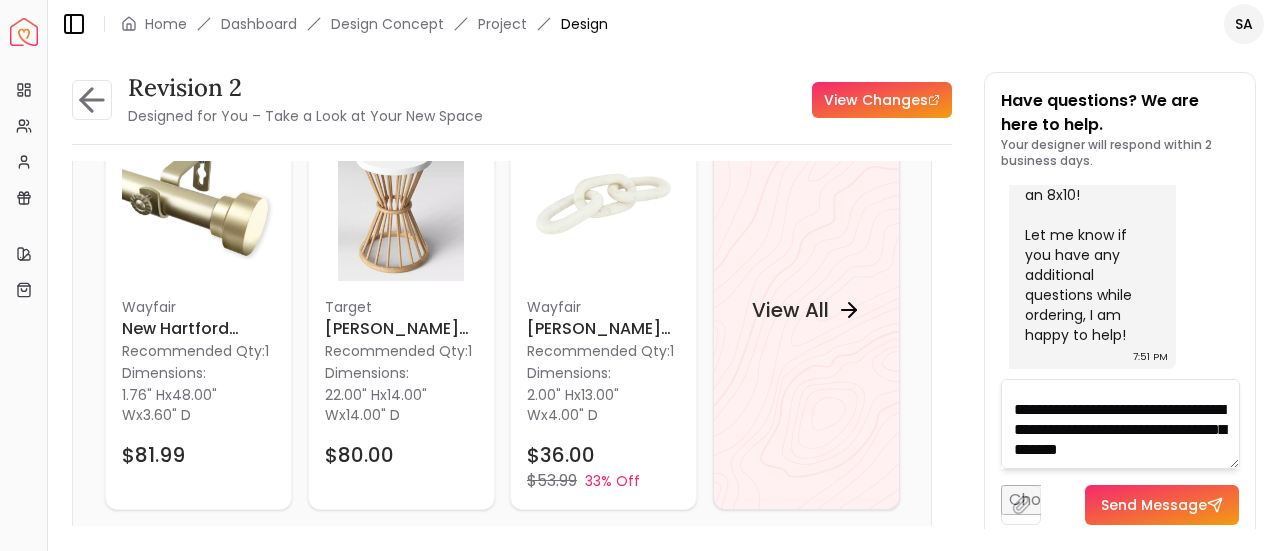 scroll, scrollTop: 180, scrollLeft: 0, axis: vertical 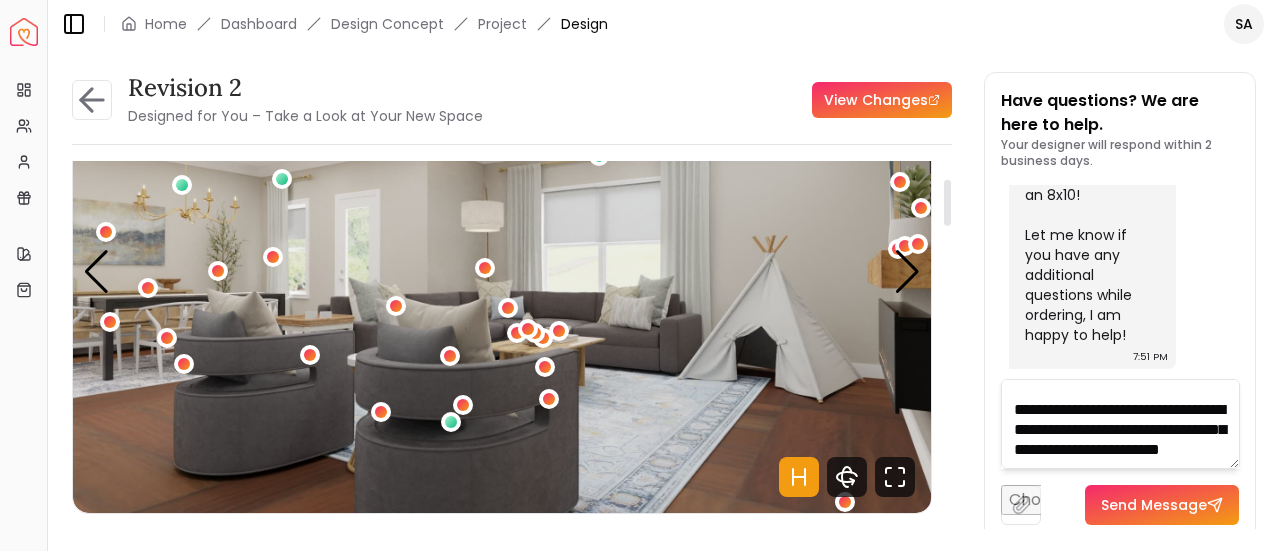 click 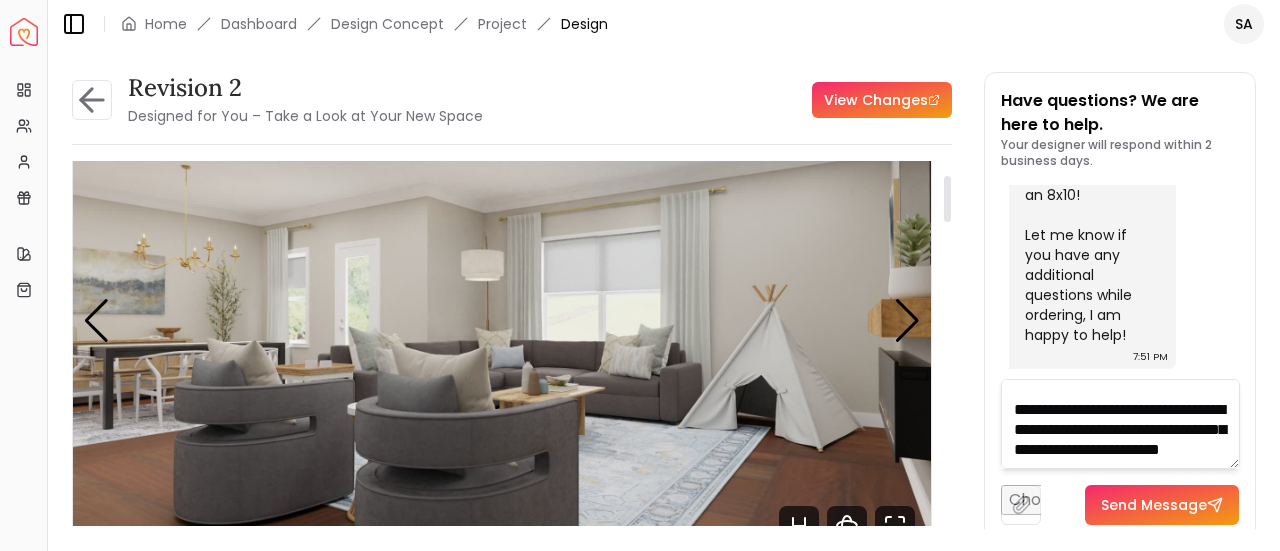 scroll, scrollTop: 88, scrollLeft: 0, axis: vertical 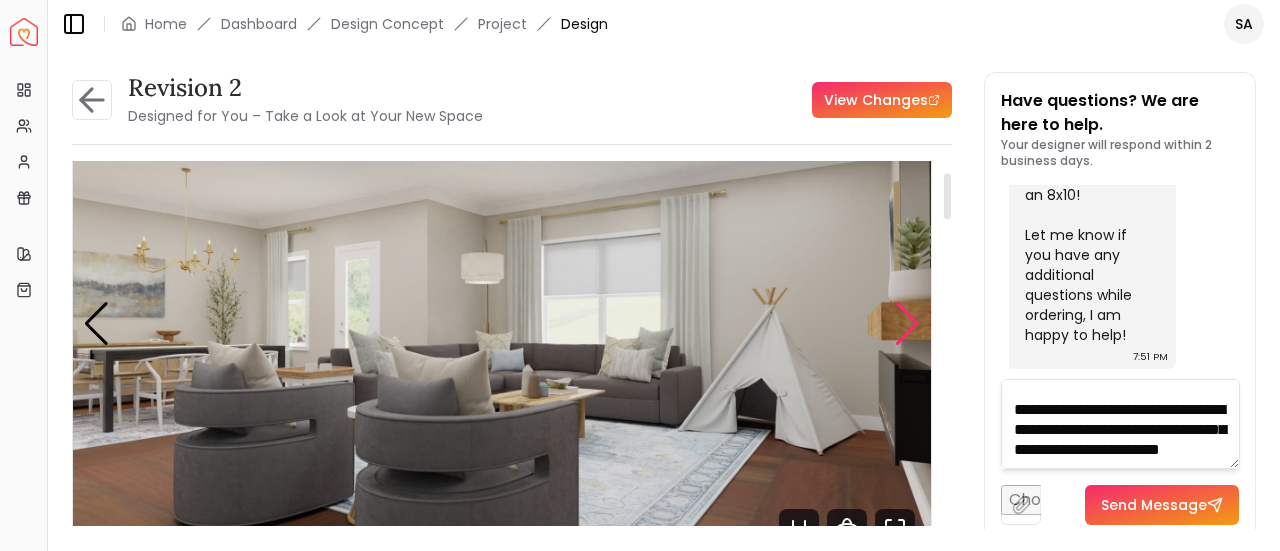 click at bounding box center [907, 324] 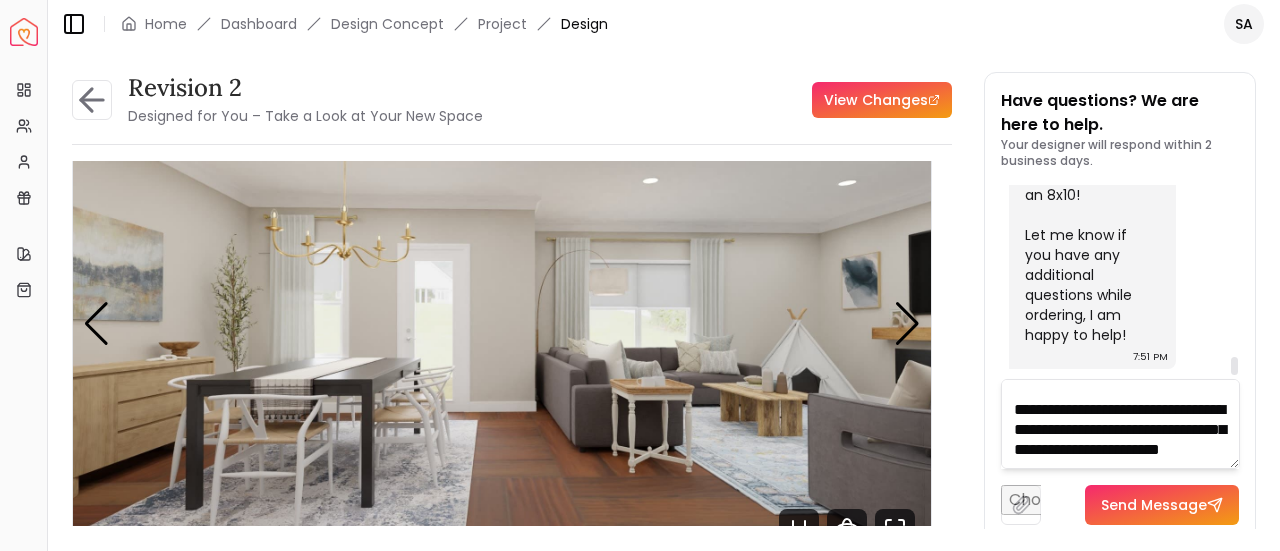 scroll, scrollTop: 5926, scrollLeft: 0, axis: vertical 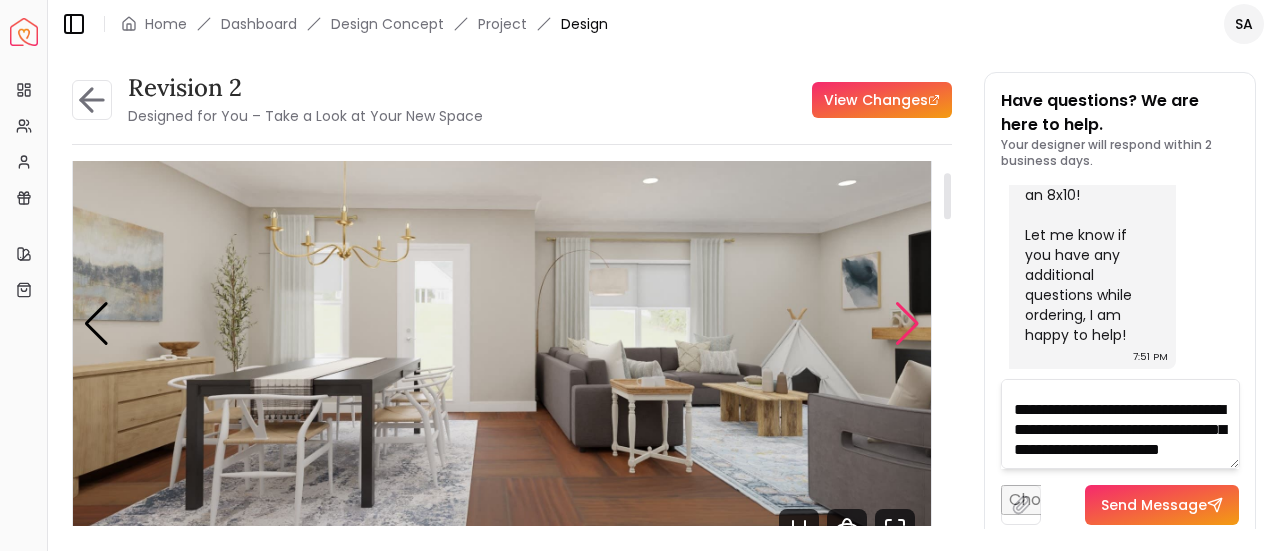 click at bounding box center (907, 324) 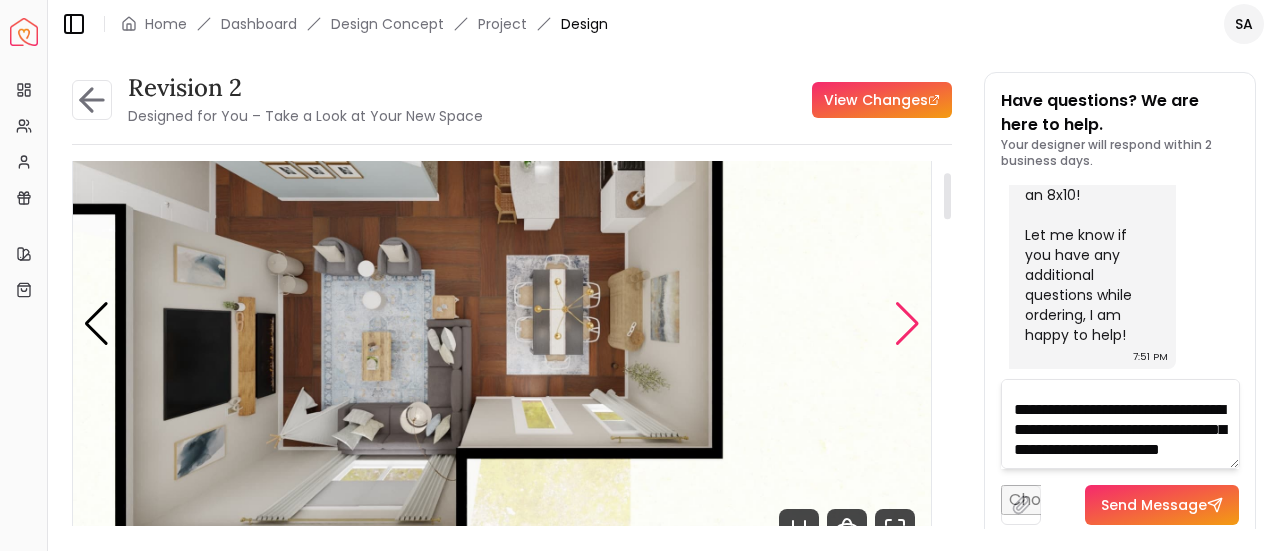 click at bounding box center [907, 324] 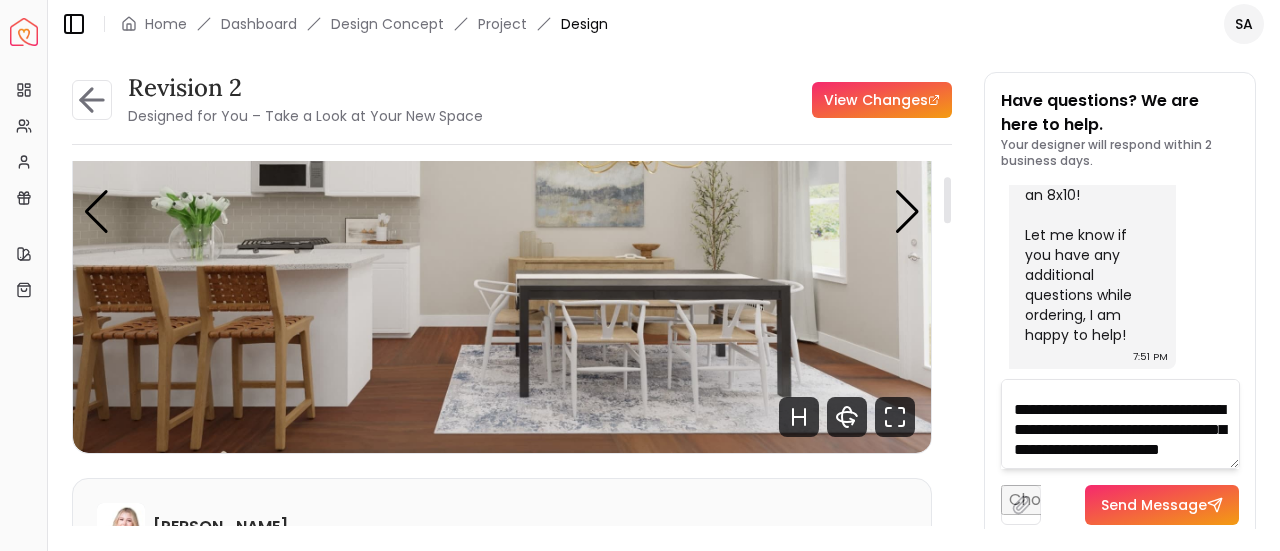 scroll, scrollTop: 120, scrollLeft: 0, axis: vertical 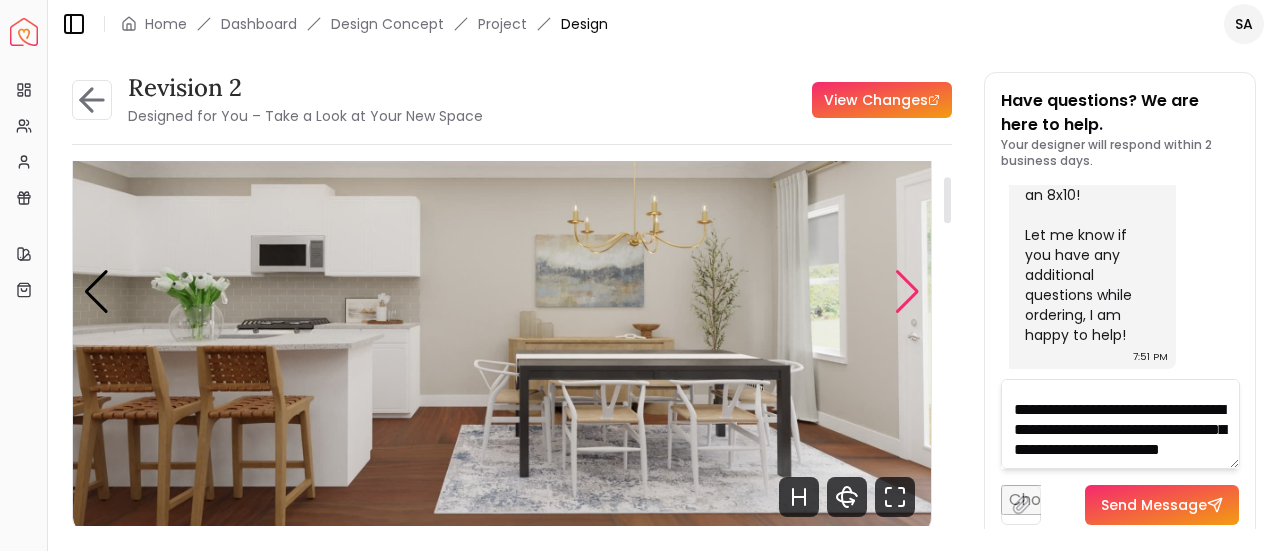 click at bounding box center (907, 292) 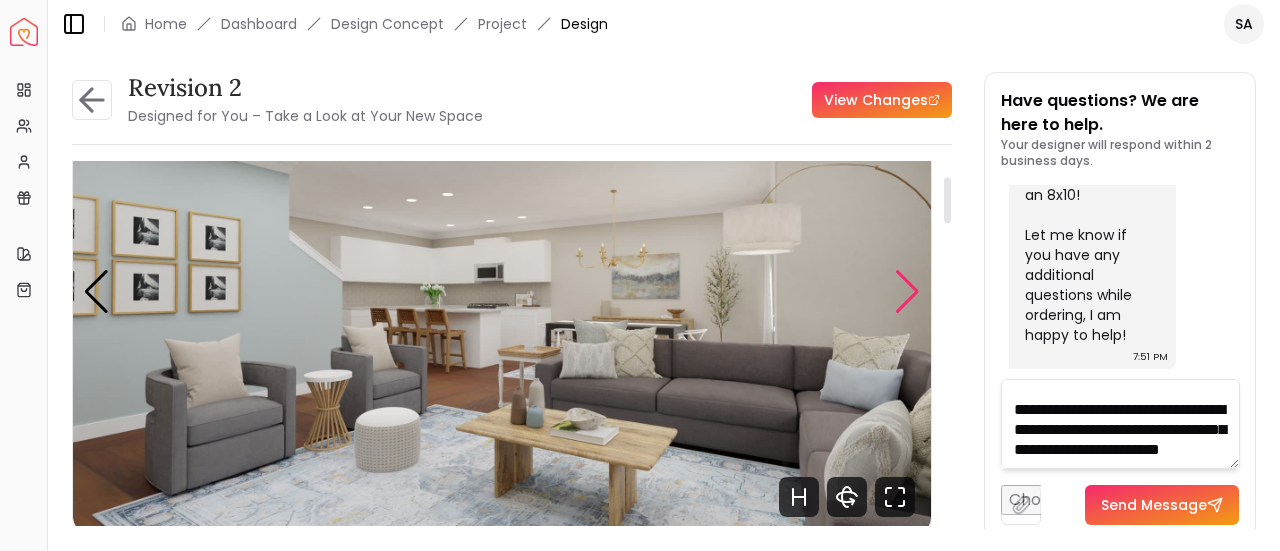 click at bounding box center [907, 292] 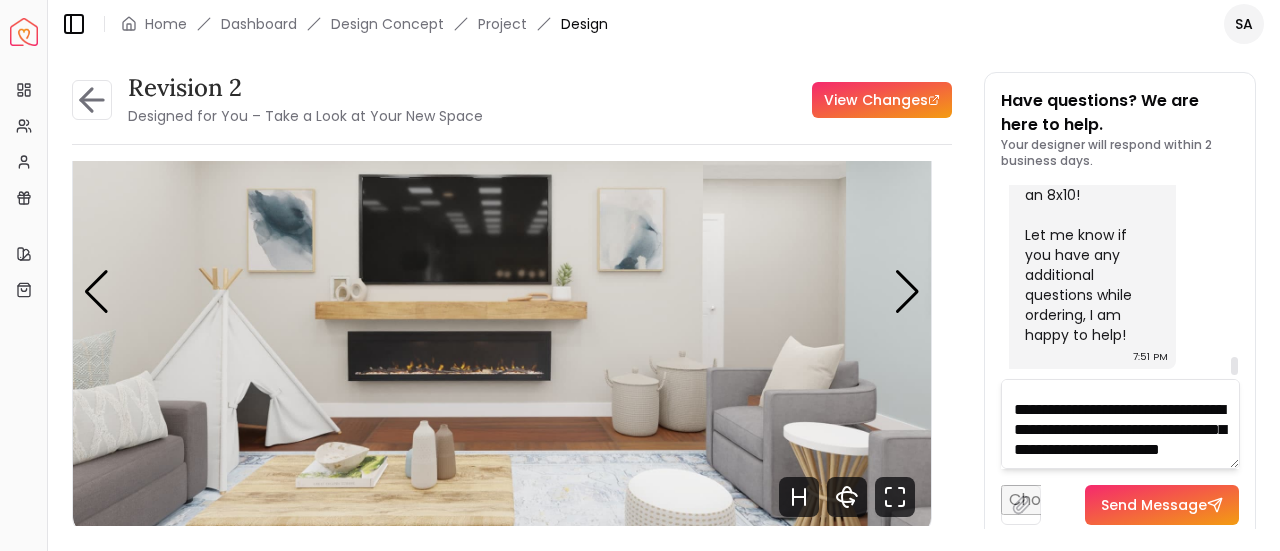 scroll, scrollTop: 187, scrollLeft: 0, axis: vertical 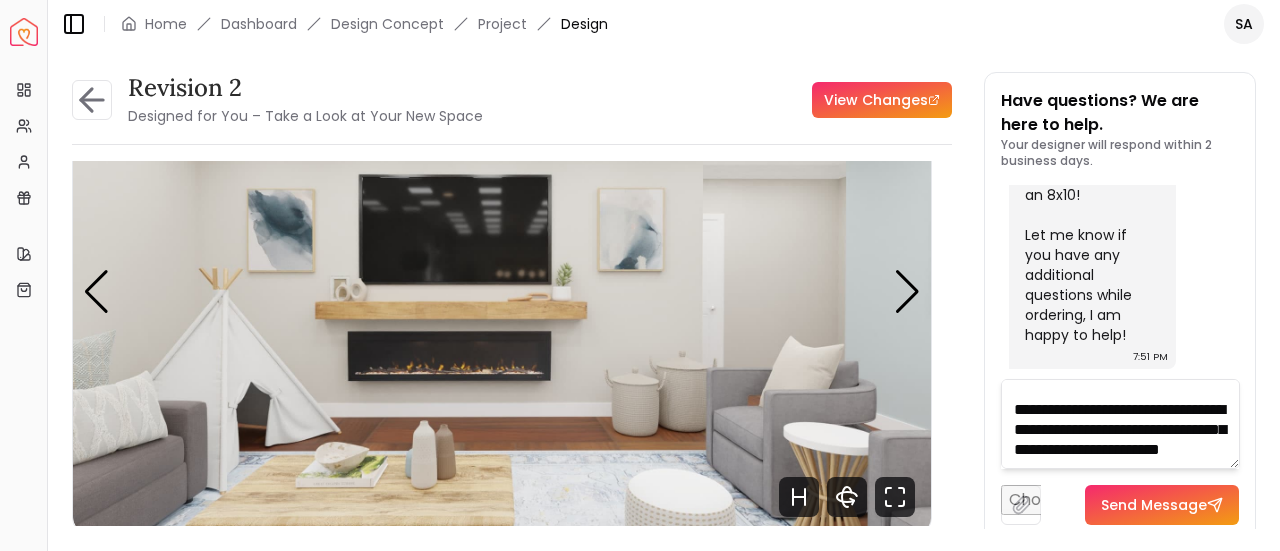 click on "**********" at bounding box center [1120, 424] 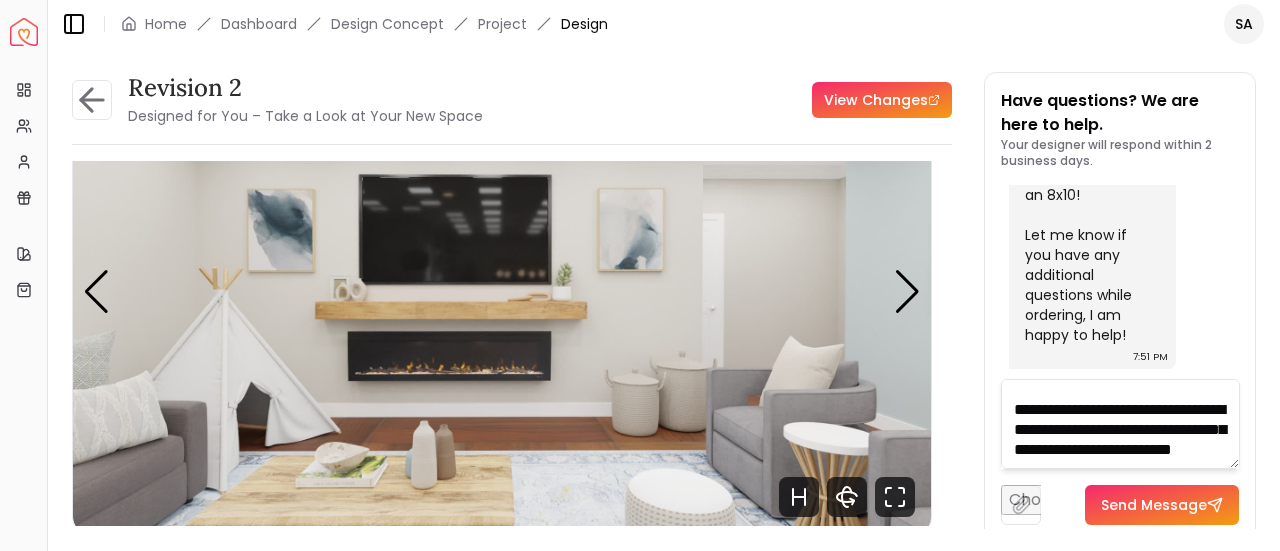 scroll, scrollTop: 220, scrollLeft: 0, axis: vertical 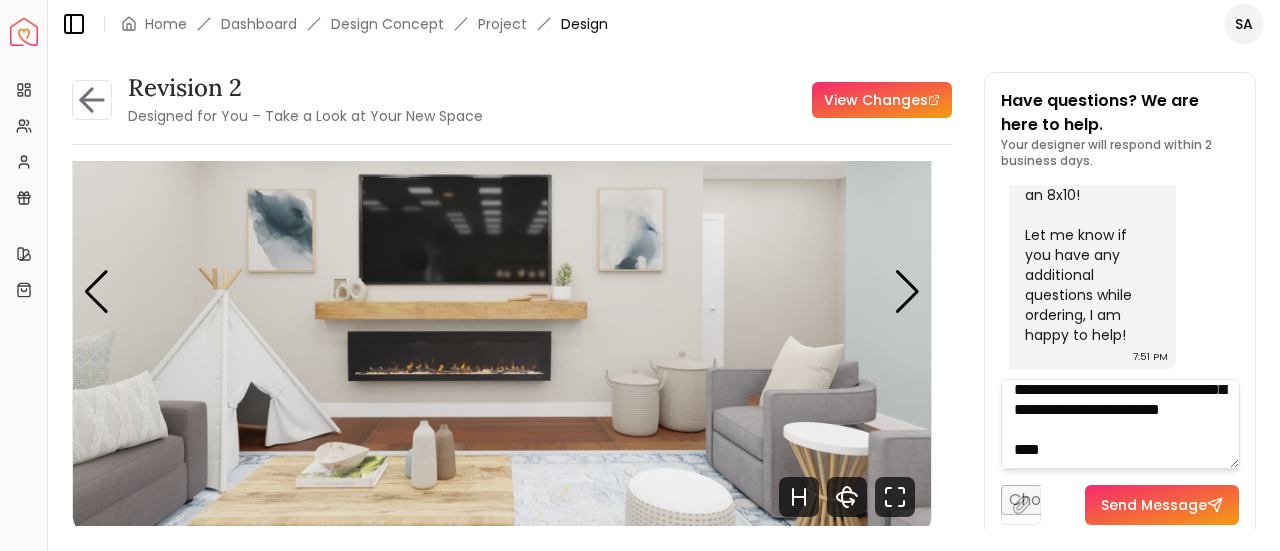 paste on "**********" 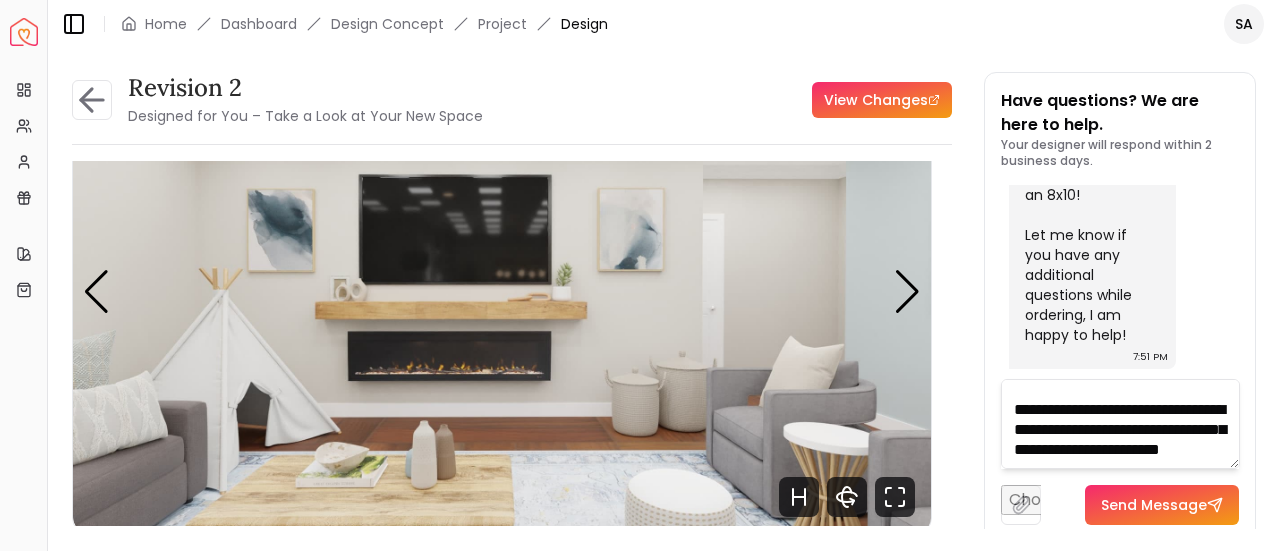 scroll, scrollTop: 300, scrollLeft: 0, axis: vertical 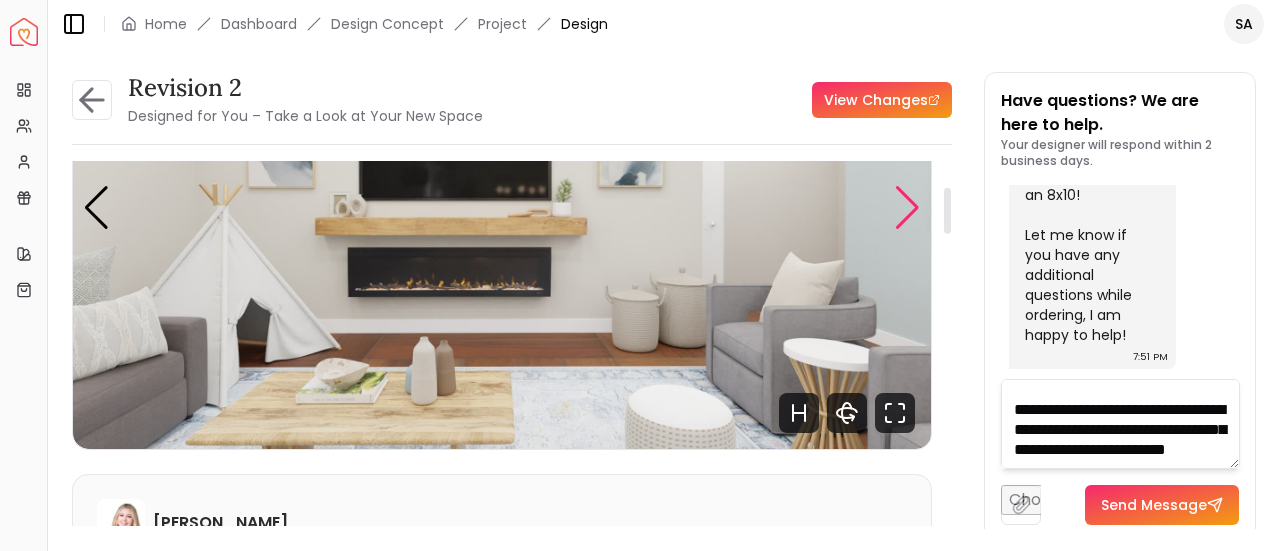 click at bounding box center [907, 208] 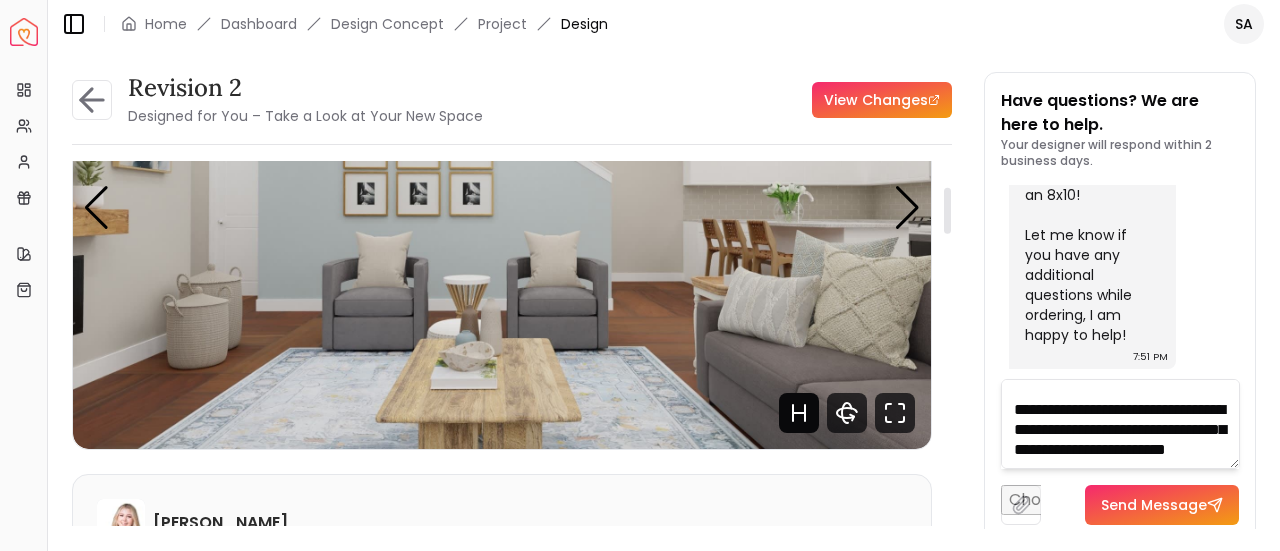 click 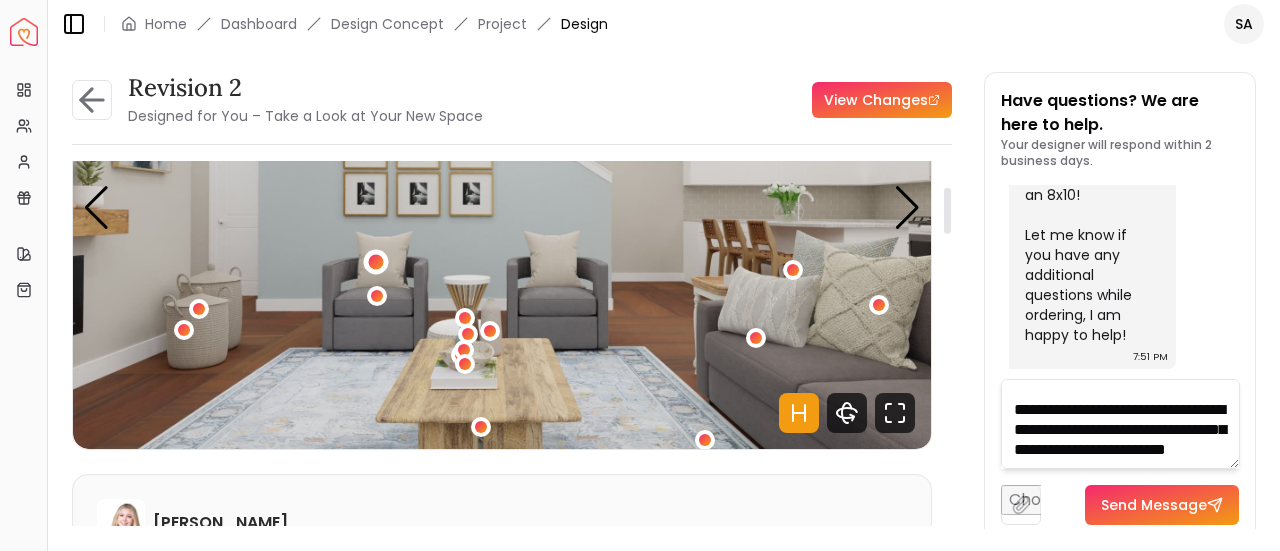 click at bounding box center [375, 262] 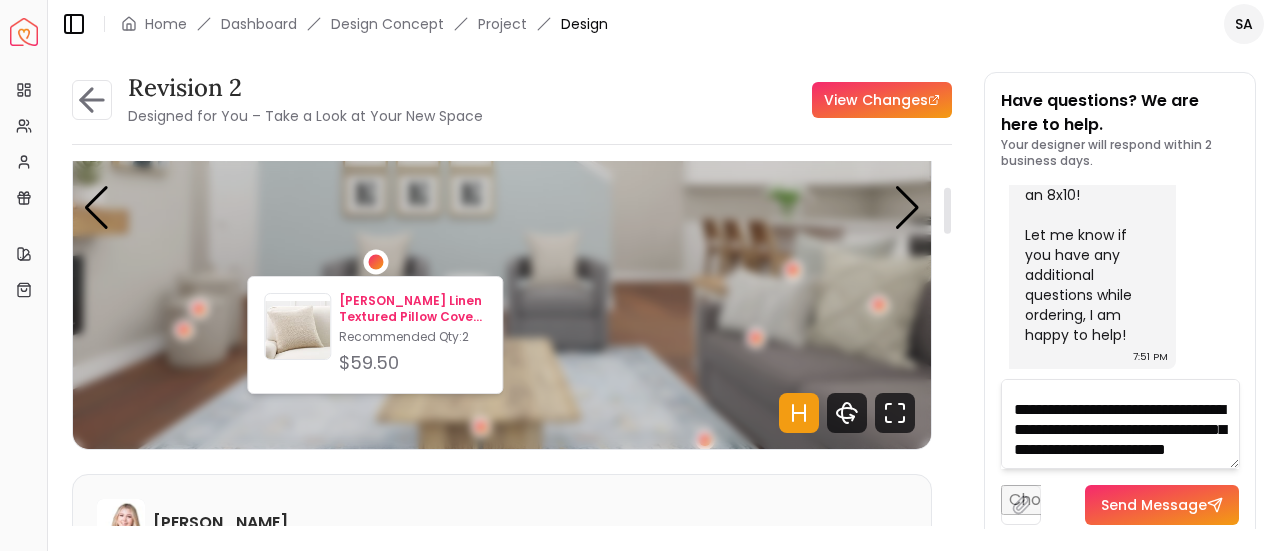 click on "[PERSON_NAME] Linen Textured Pillow Cover No Insert-20"x20"" at bounding box center [412, 309] 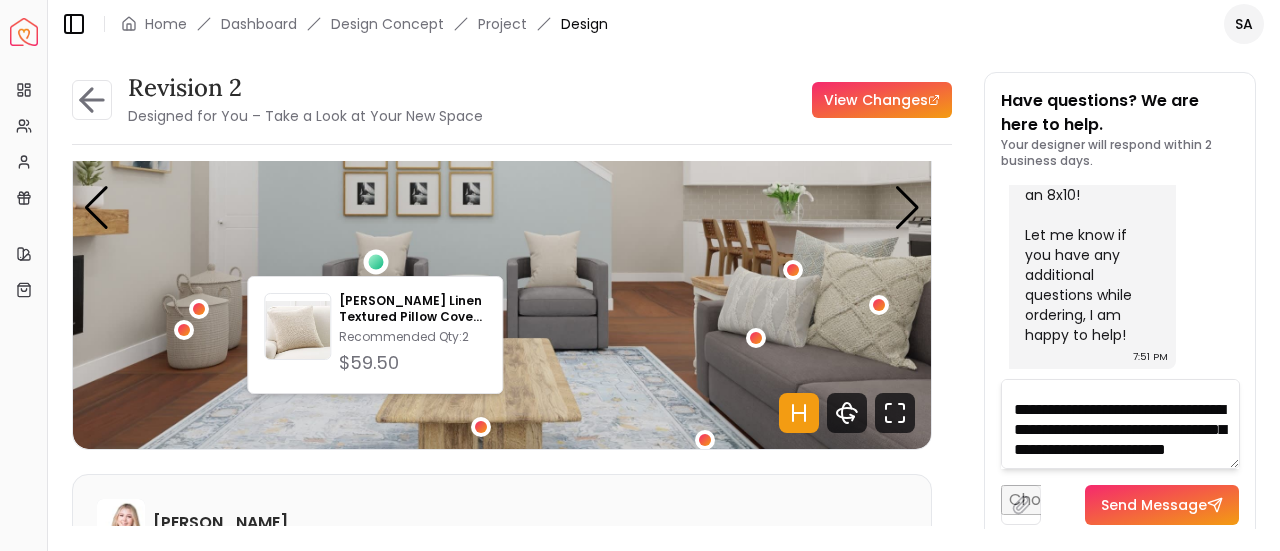 click at bounding box center (502, 207) 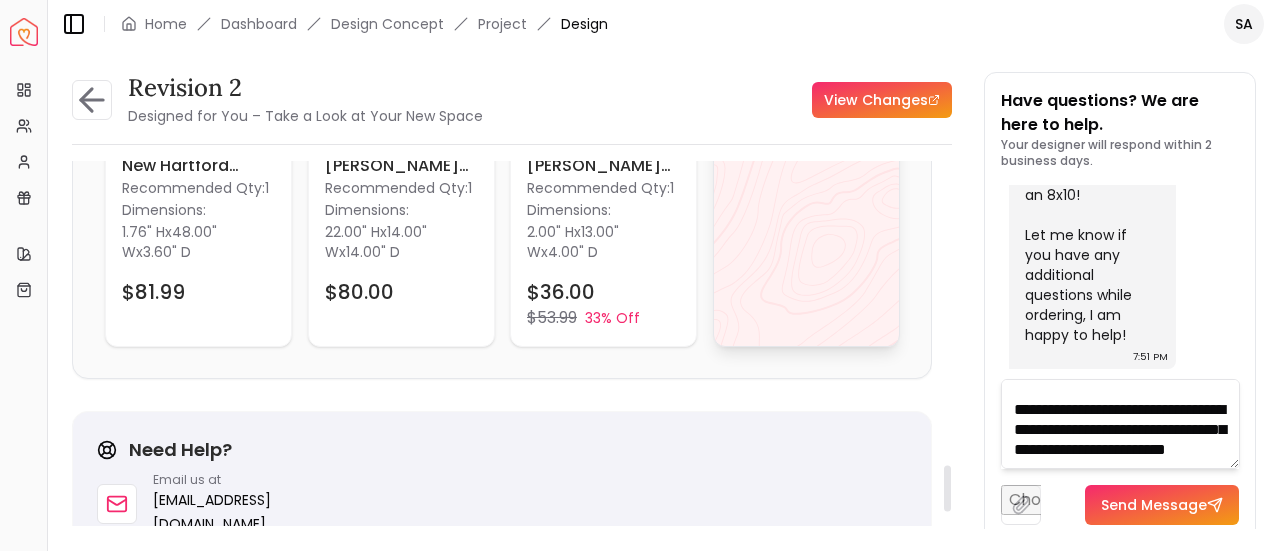 scroll, scrollTop: 2399, scrollLeft: 0, axis: vertical 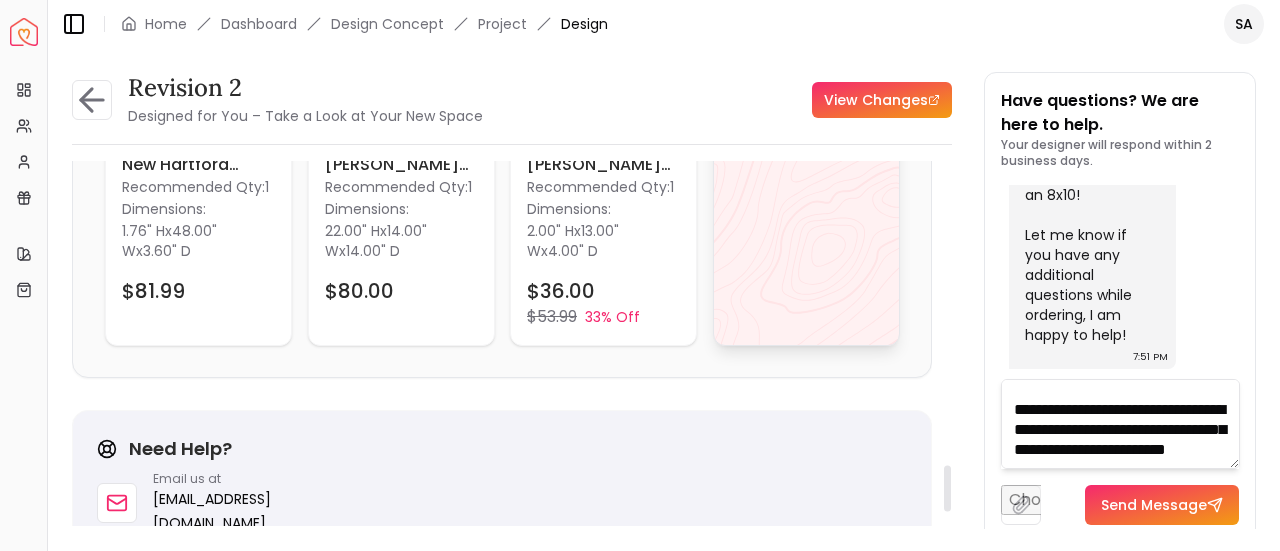 click on "View All" at bounding box center (806, 146) 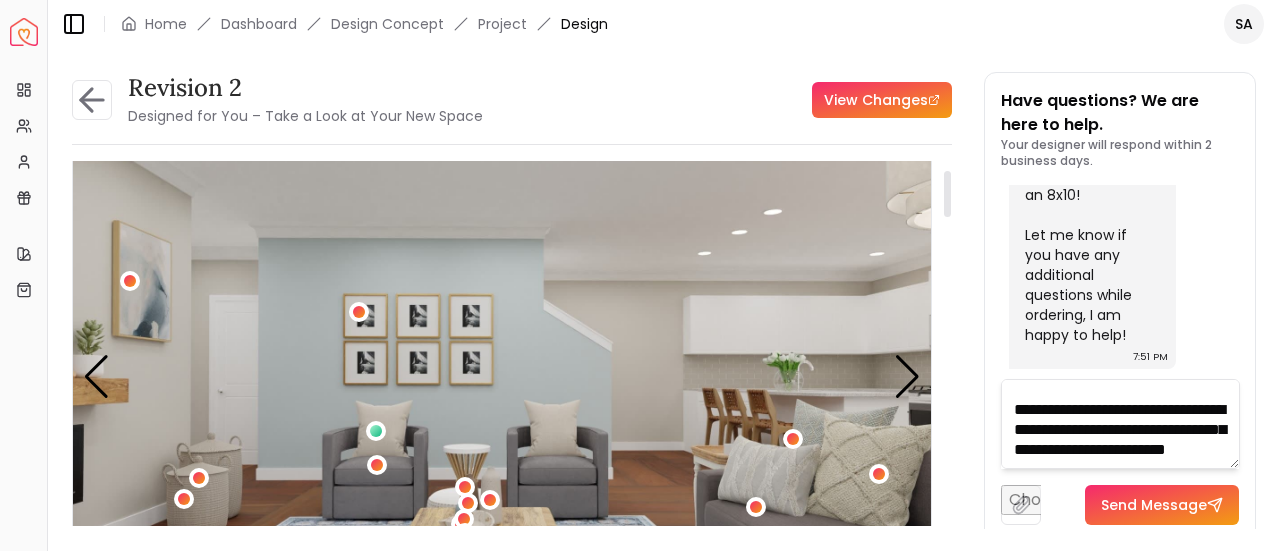 scroll, scrollTop: 145, scrollLeft: 0, axis: vertical 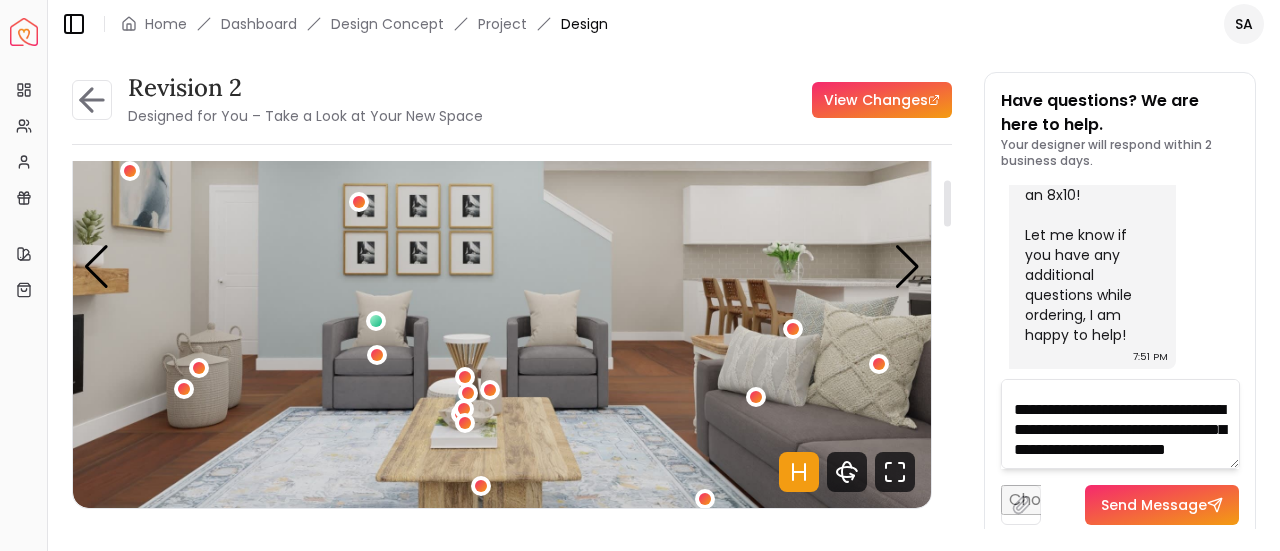click at bounding box center (502, 266) 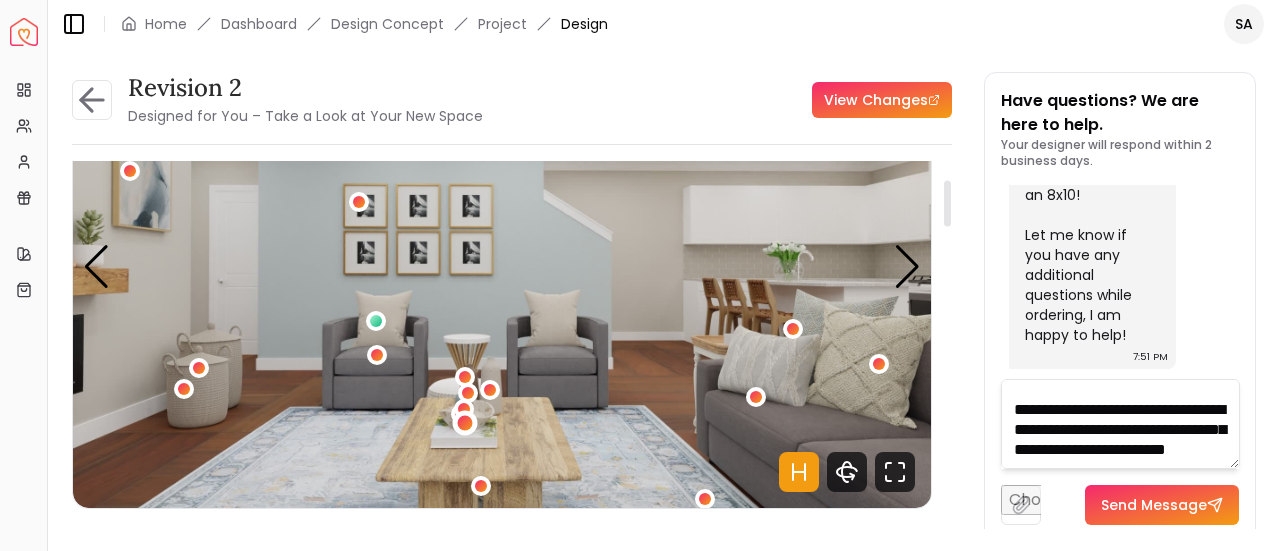 click at bounding box center (464, 422) 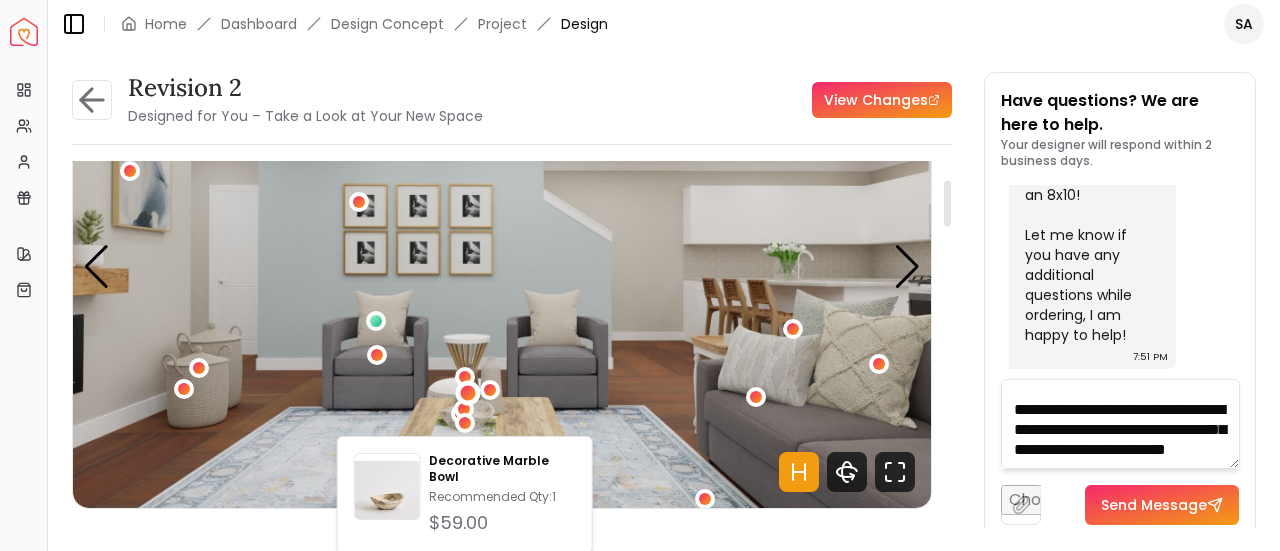 click at bounding box center (467, 392) 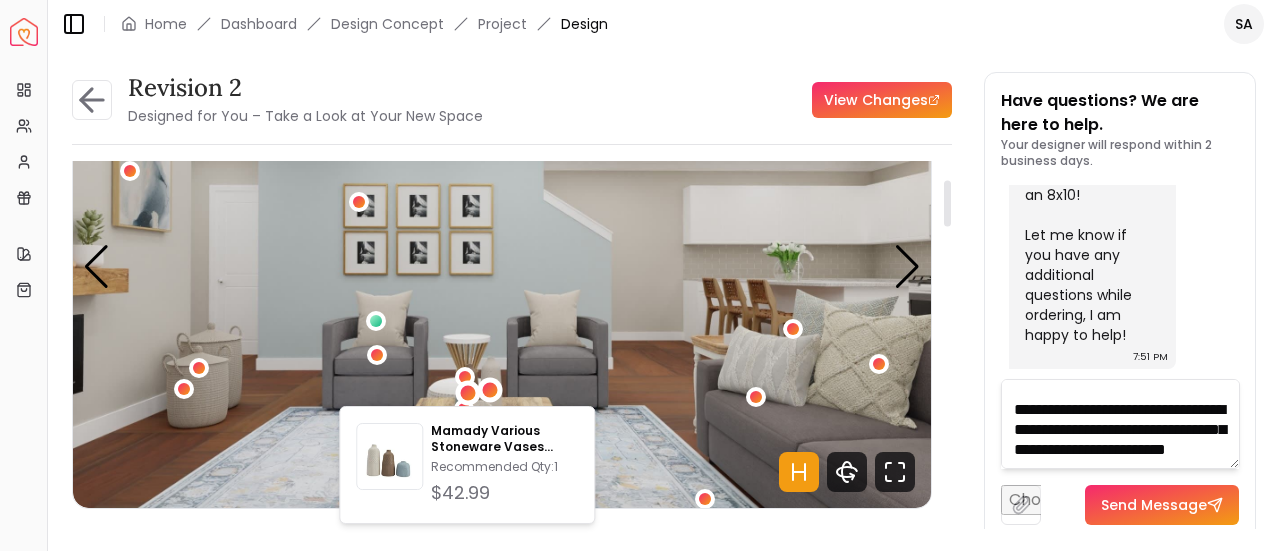 click at bounding box center [490, 389] 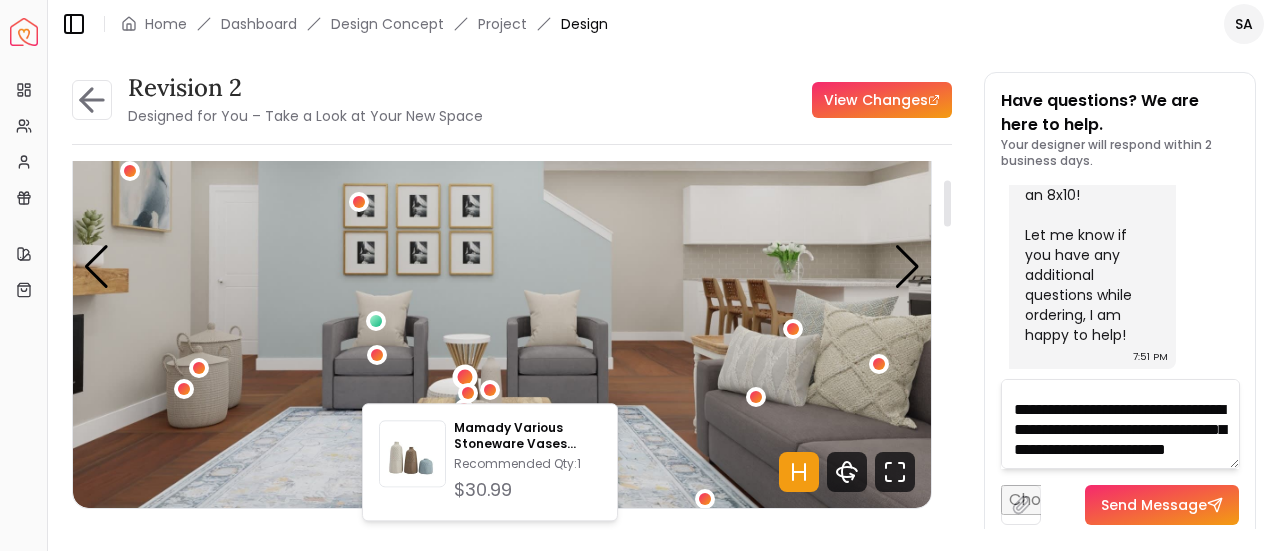 click at bounding box center (465, 377) 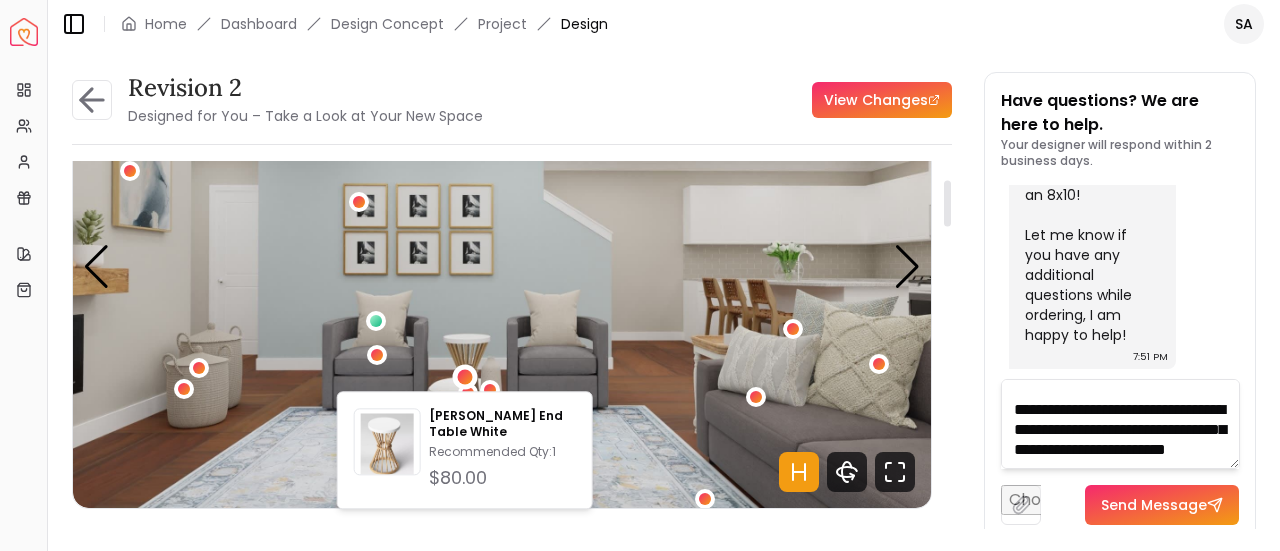 click at bounding box center [502, 266] 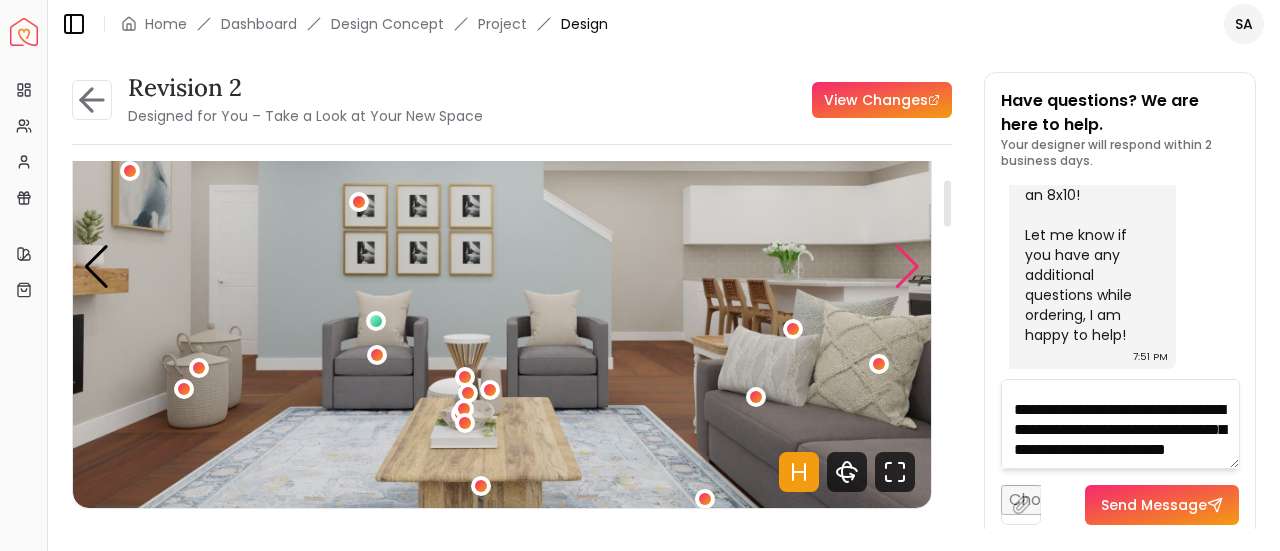 click at bounding box center [907, 267] 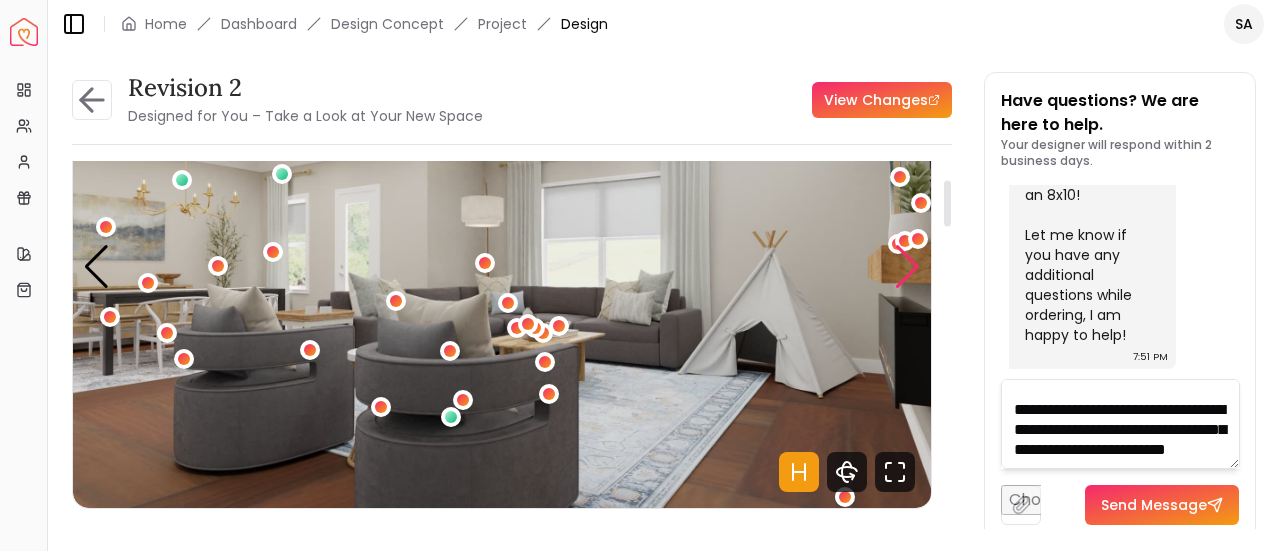 click at bounding box center (907, 267) 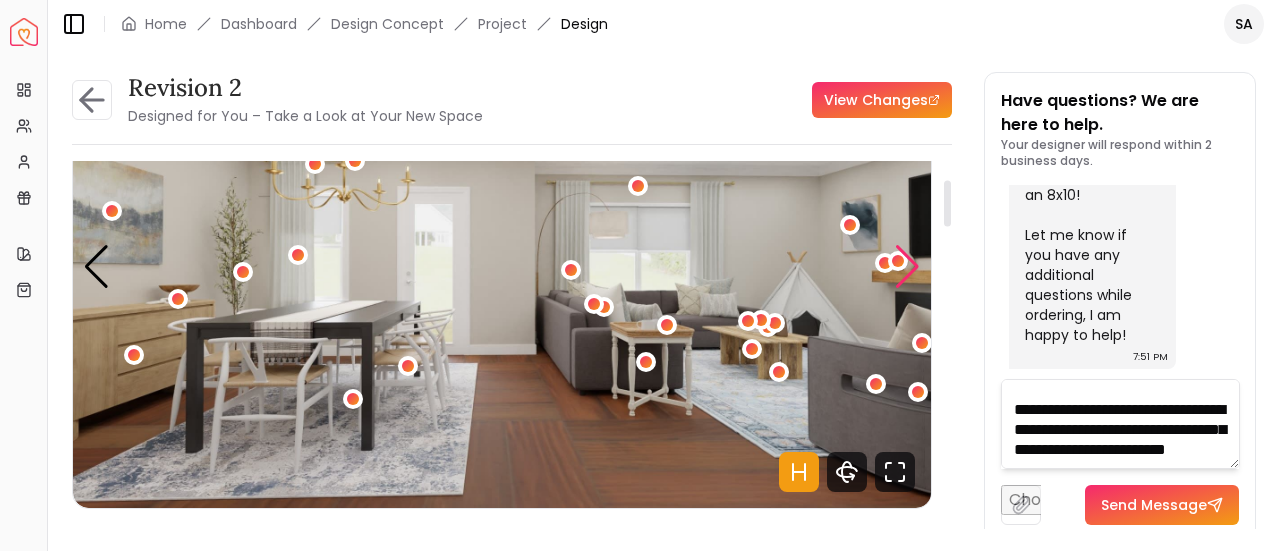 click at bounding box center [907, 267] 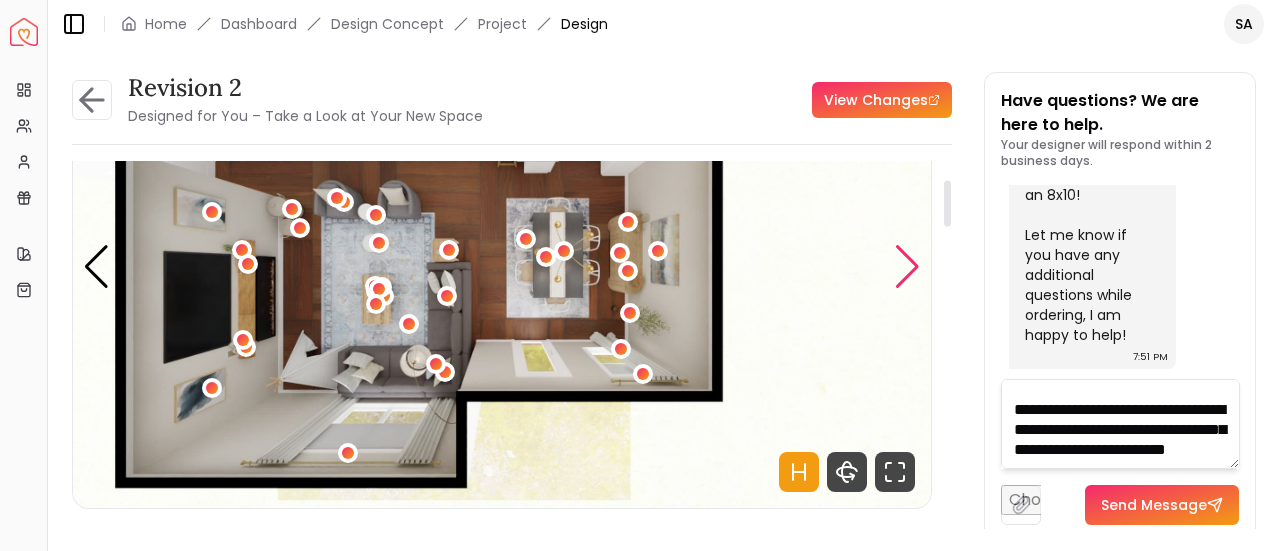 click at bounding box center [907, 267] 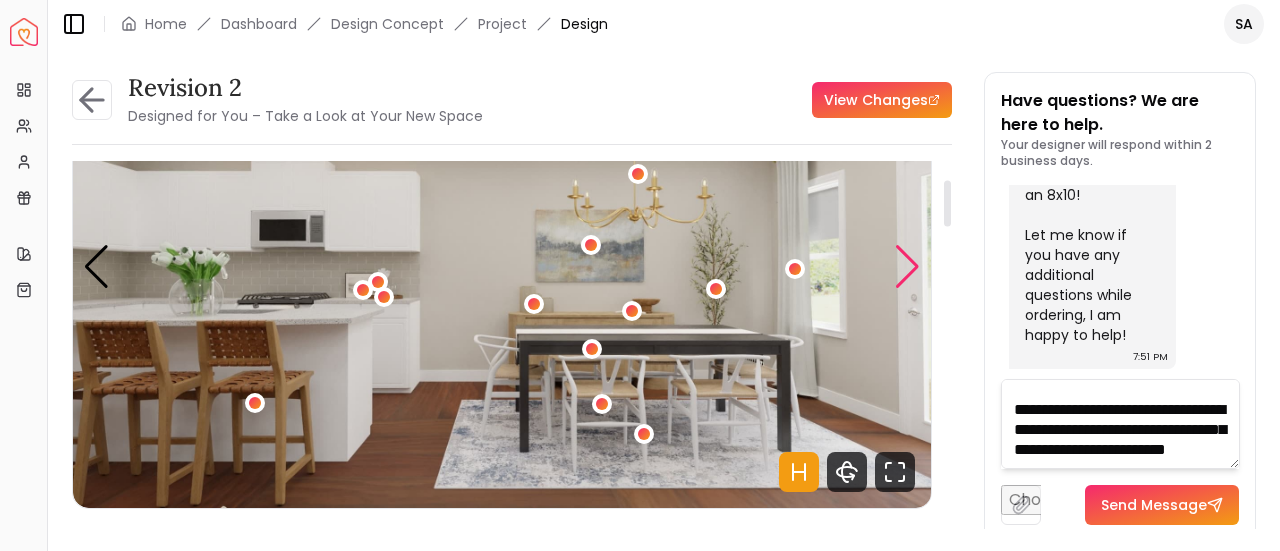 click at bounding box center [907, 267] 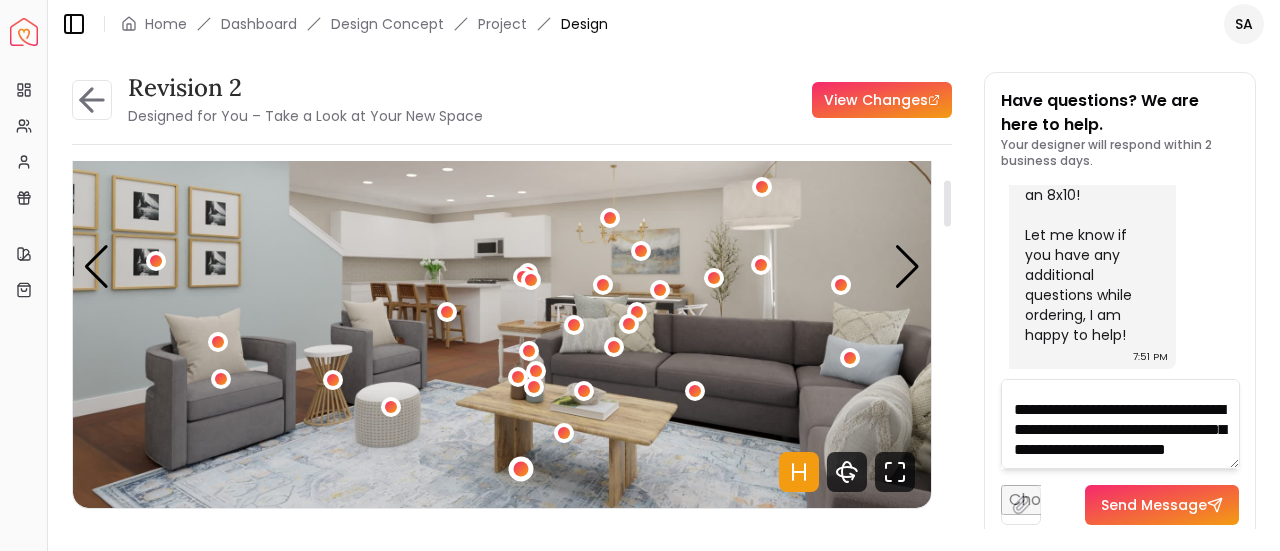 click at bounding box center (520, 469) 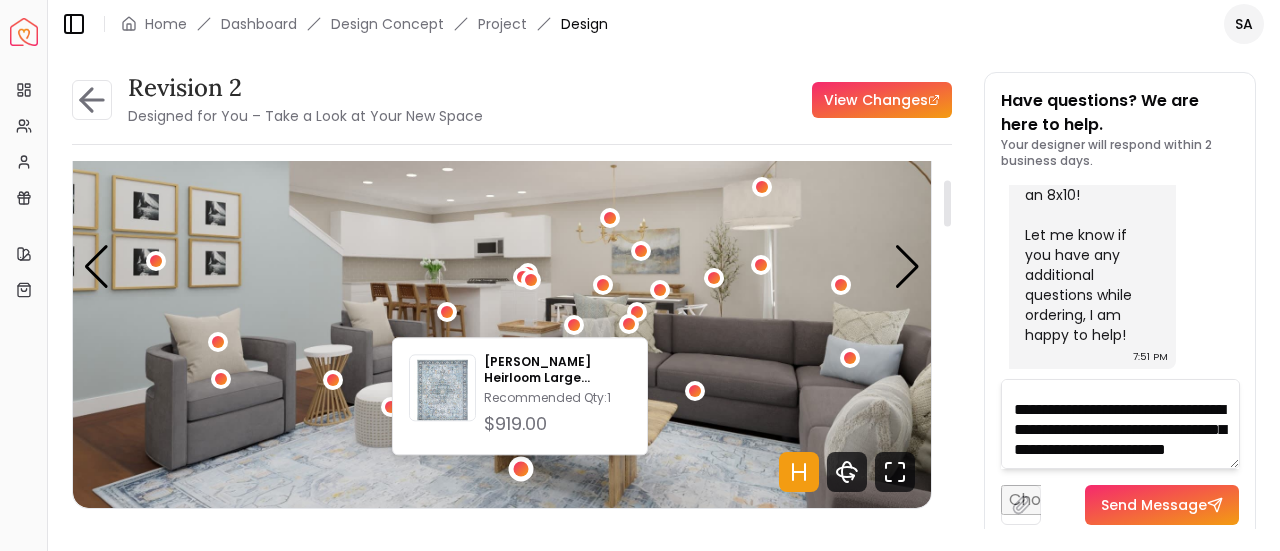 click at bounding box center [502, 266] 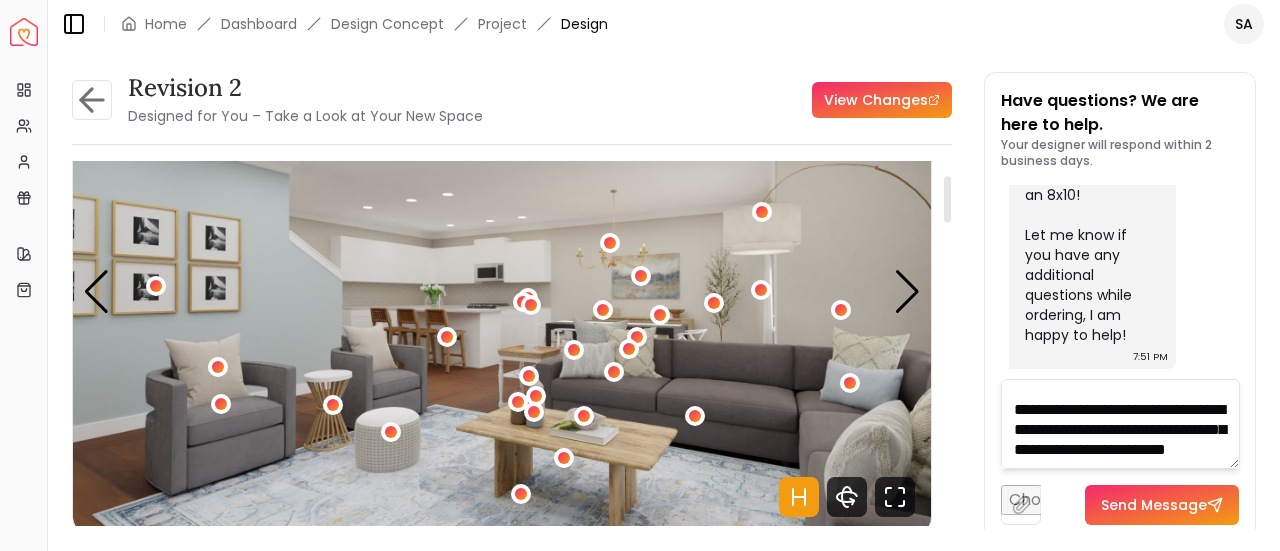 scroll, scrollTop: 113, scrollLeft: 0, axis: vertical 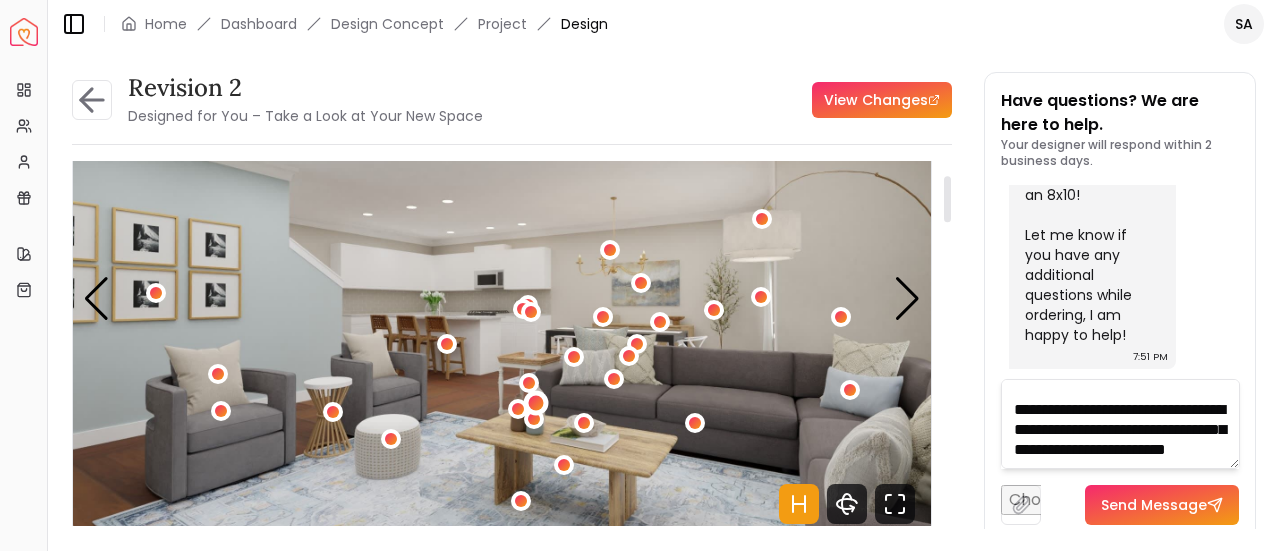 click at bounding box center [535, 402] 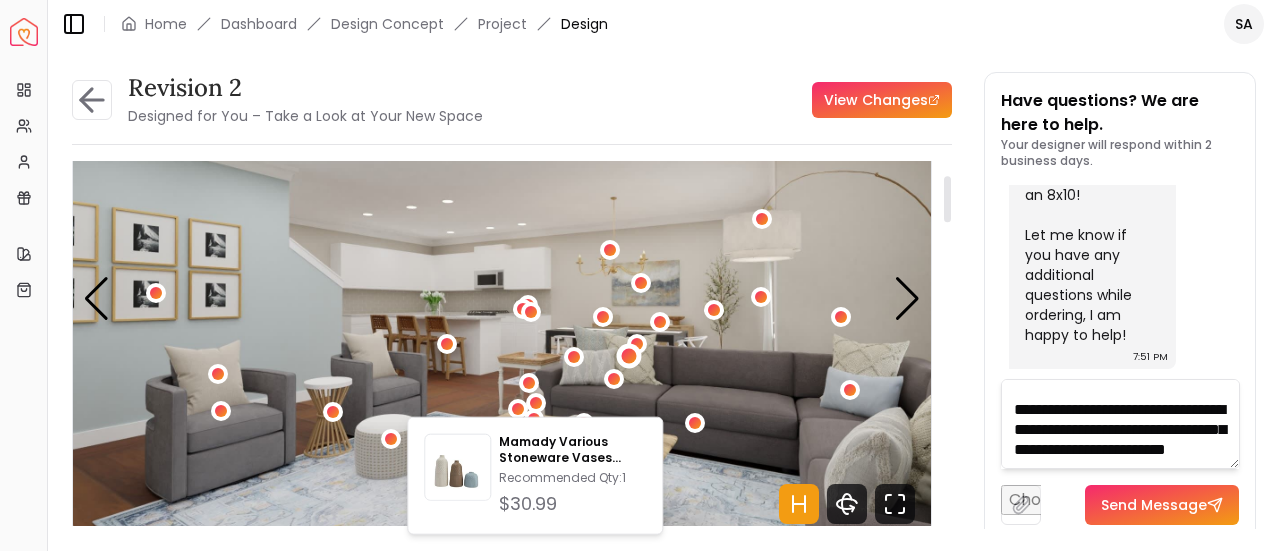 click at bounding box center (628, 355) 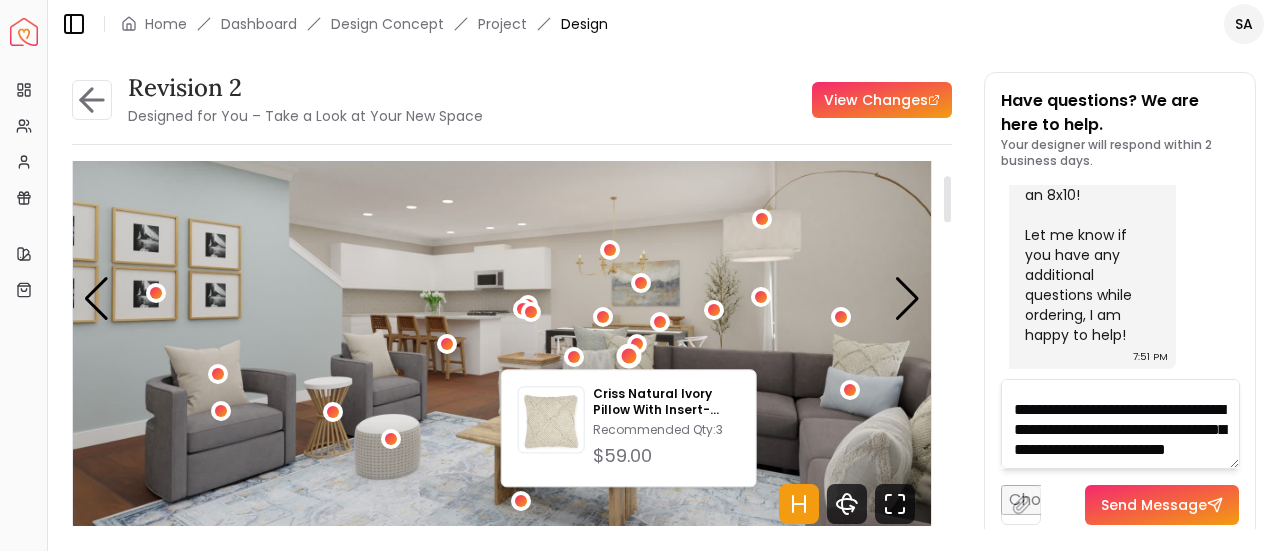 click at bounding box center (502, 298) 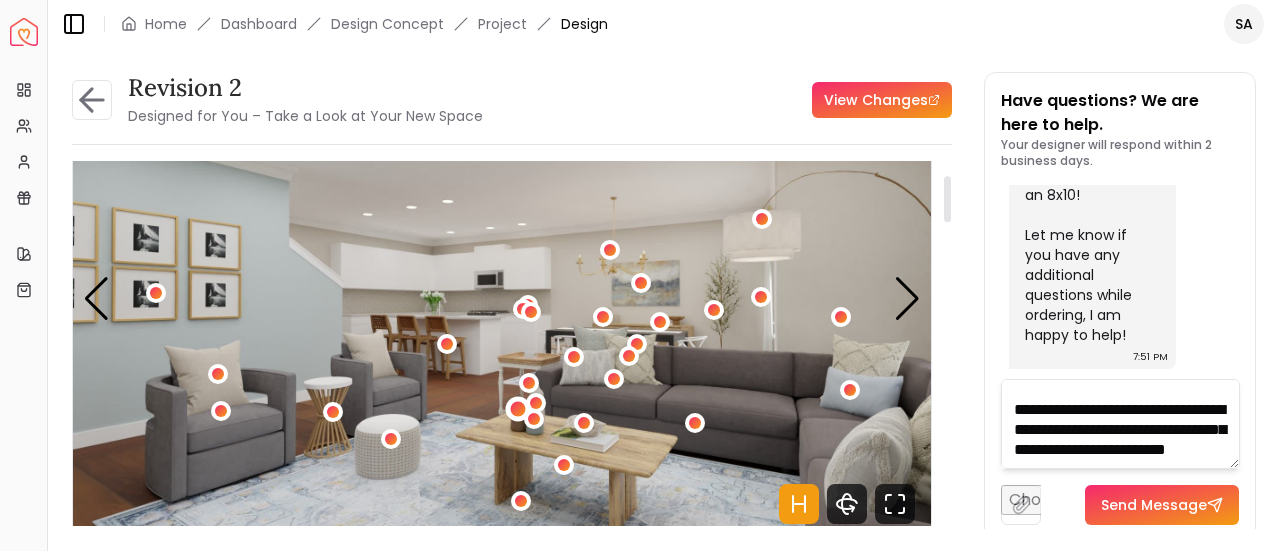 click at bounding box center (518, 408) 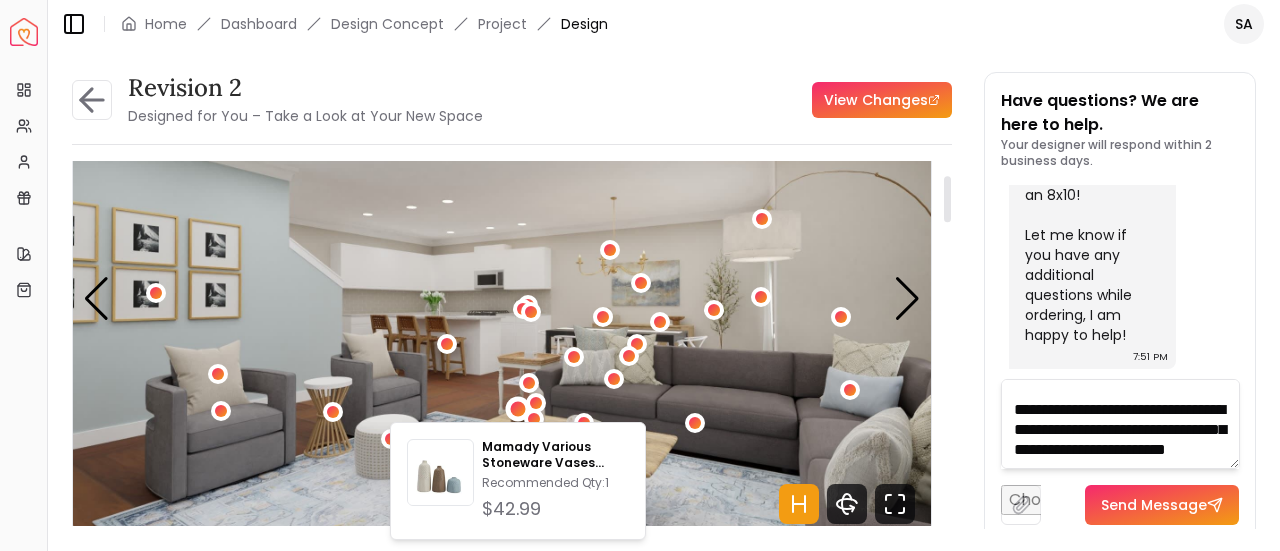 click at bounding box center (502, 298) 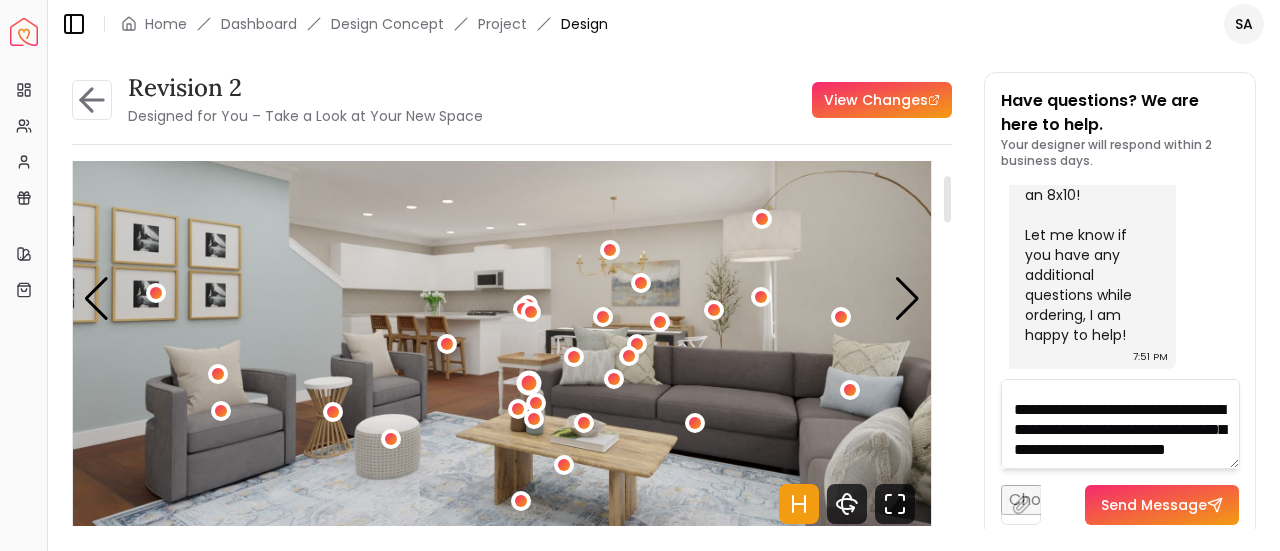 click at bounding box center [528, 383] 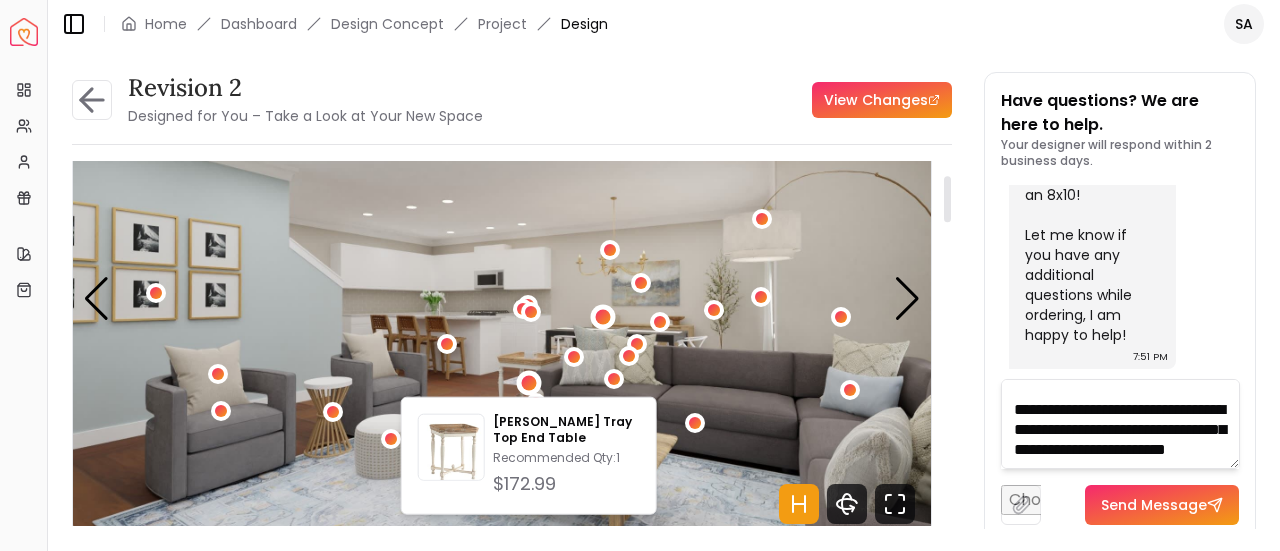 click at bounding box center [602, 316] 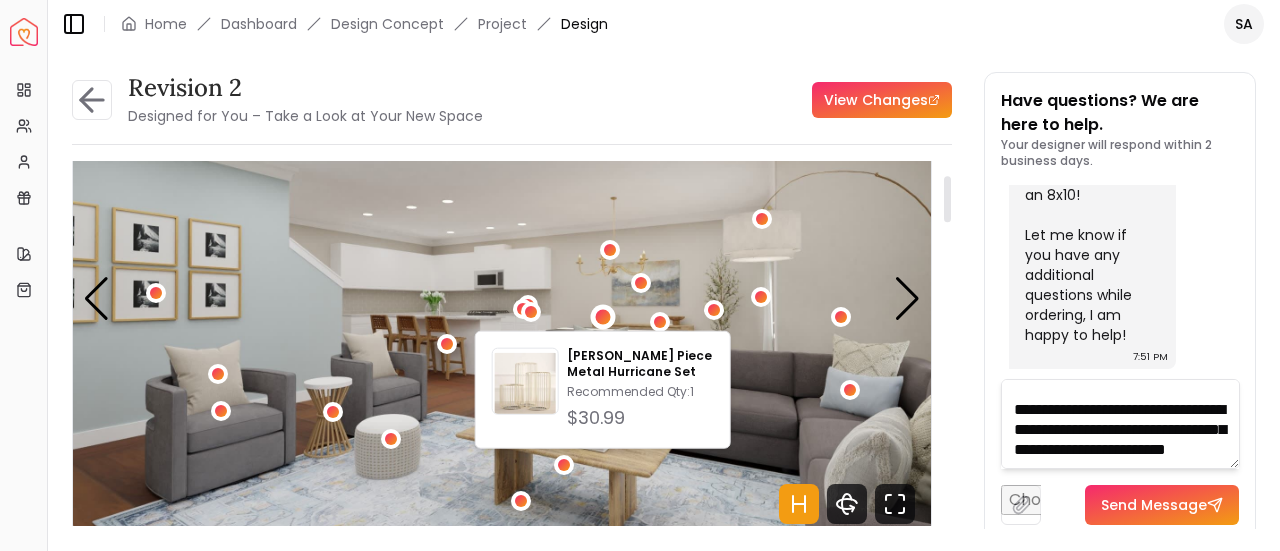 click at bounding box center [502, 298] 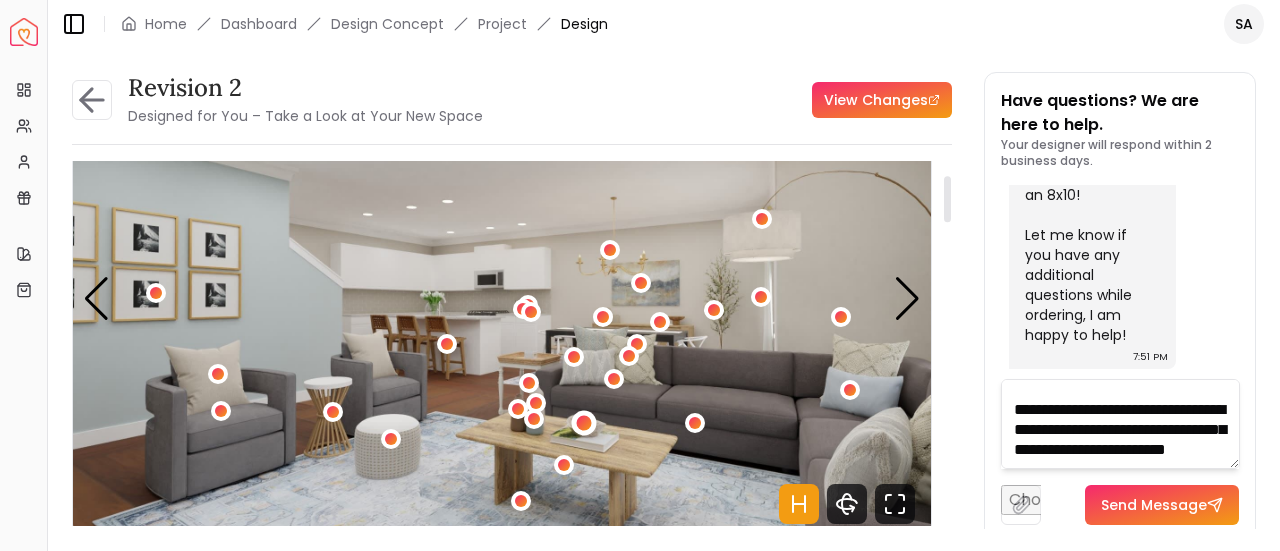 click at bounding box center [583, 422] 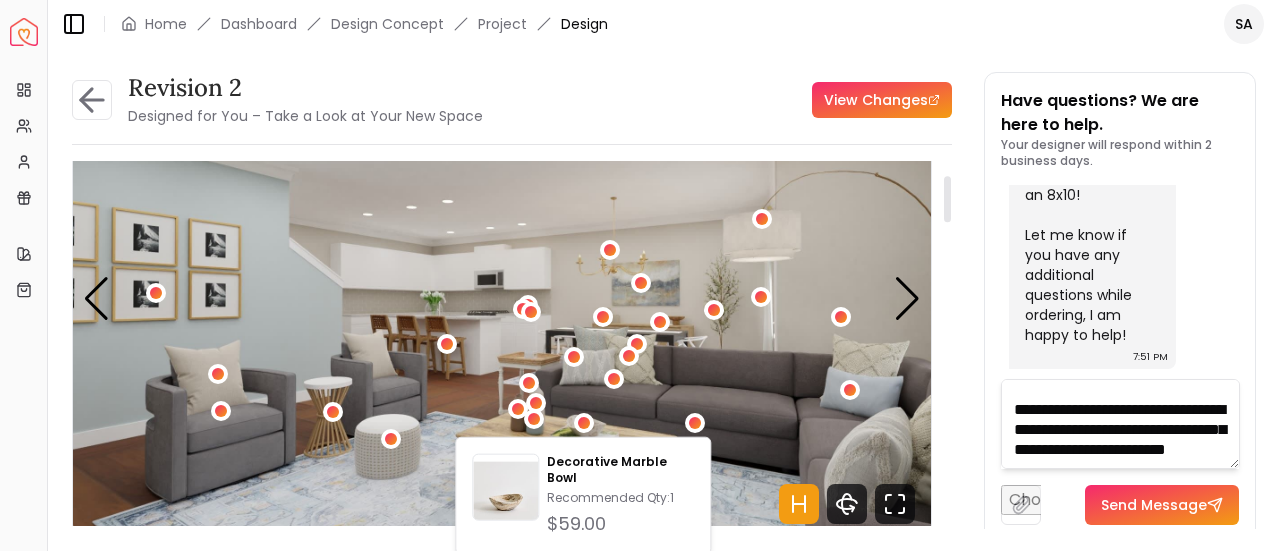 click at bounding box center [502, 298] 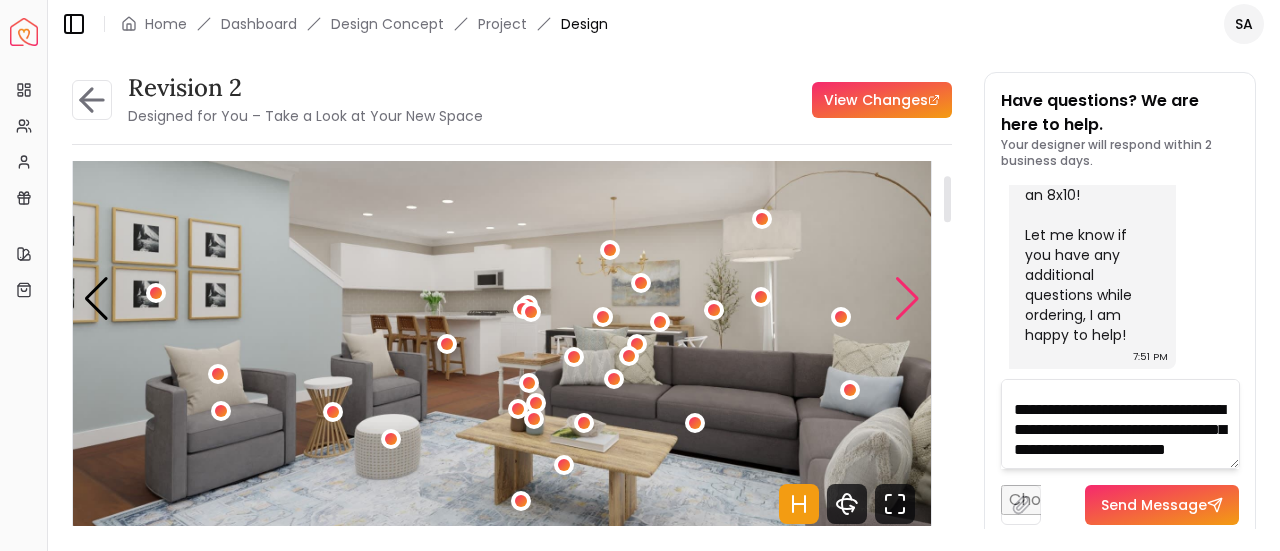 click at bounding box center [907, 299] 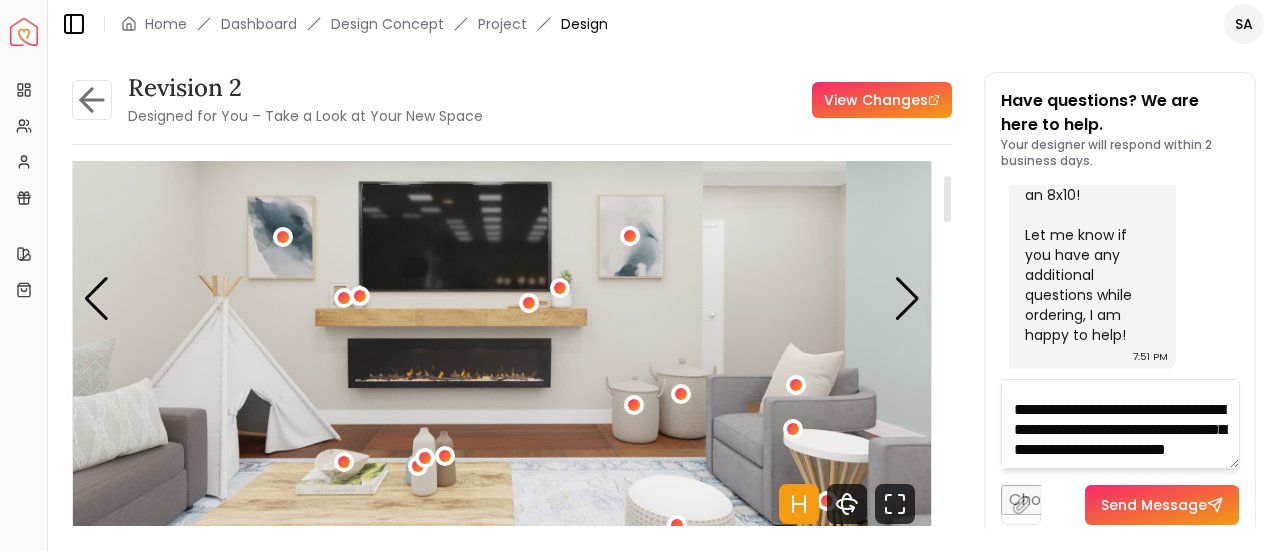 click 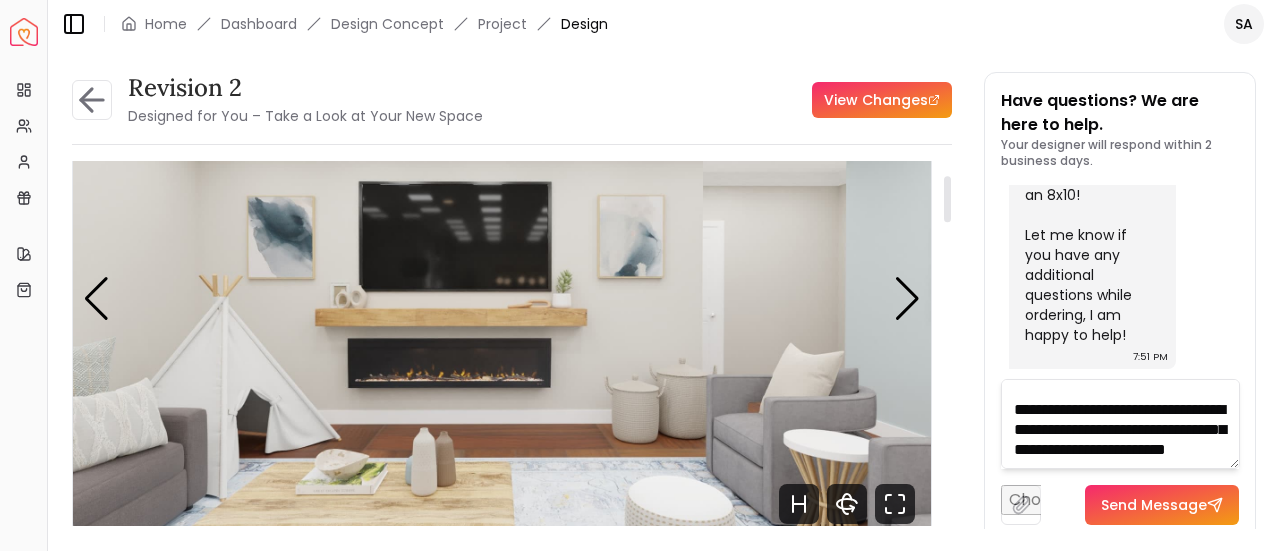 click at bounding box center (502, 298) 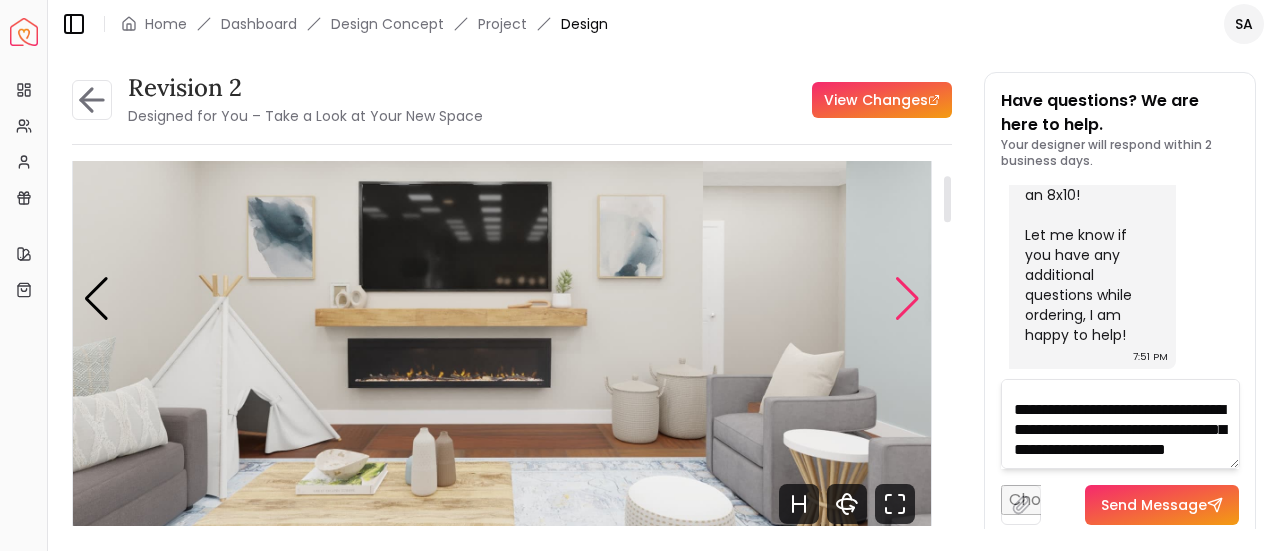click at bounding box center (907, 299) 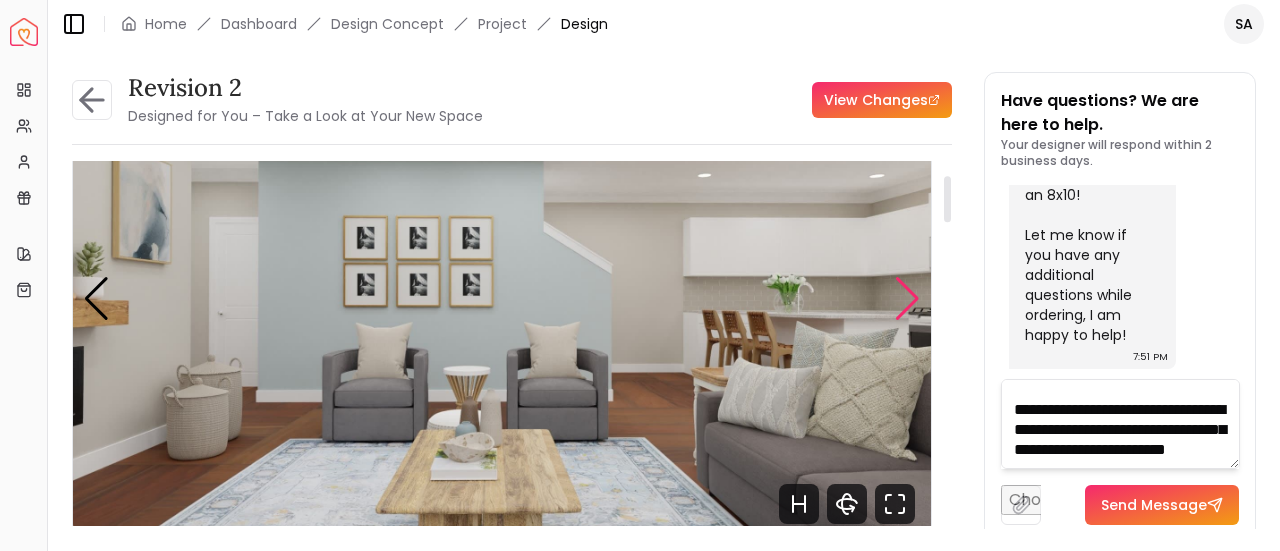 click at bounding box center [907, 299] 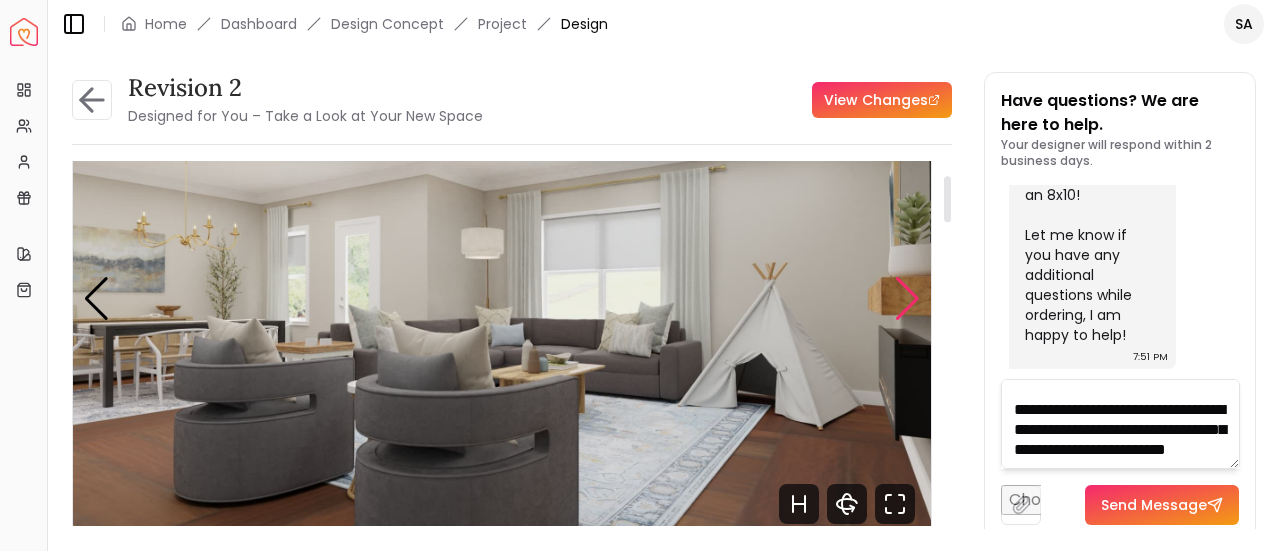 click at bounding box center [907, 299] 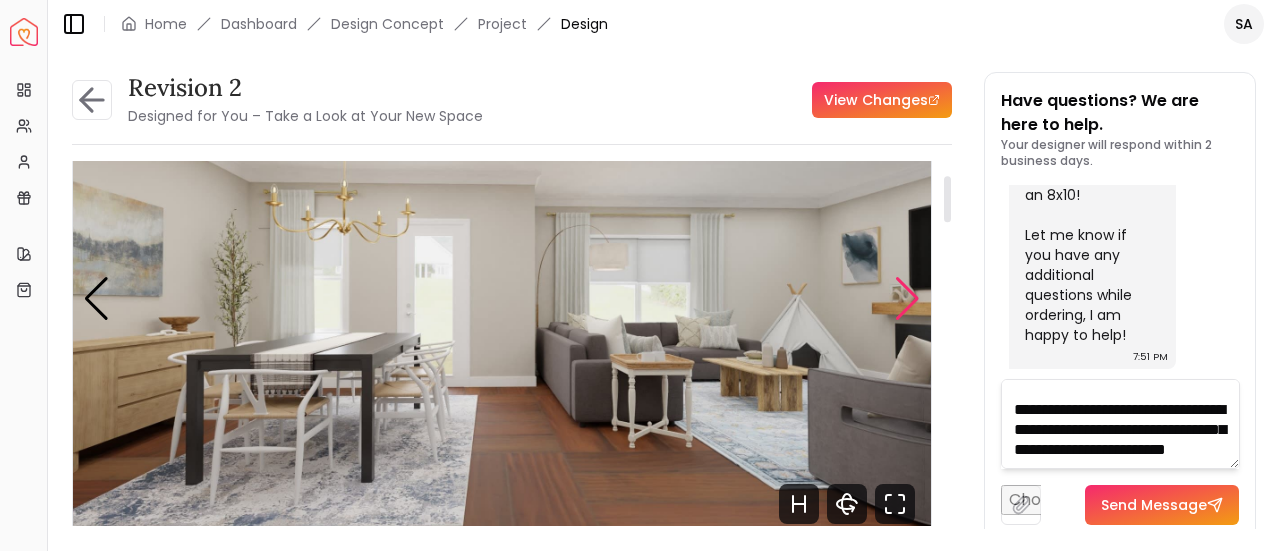 click at bounding box center (907, 299) 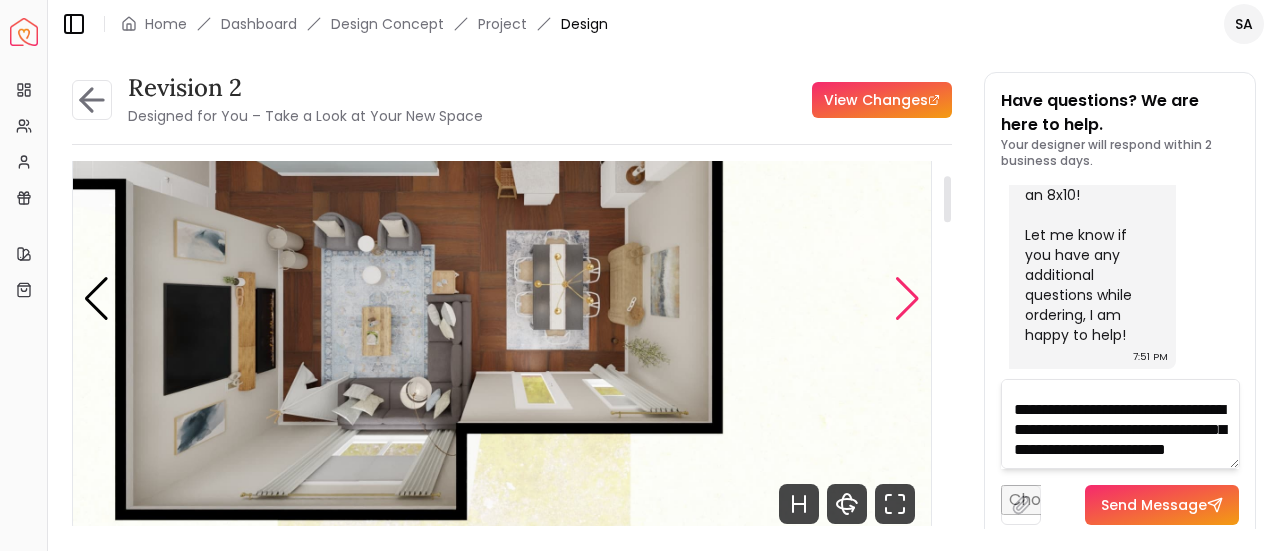 click at bounding box center (907, 299) 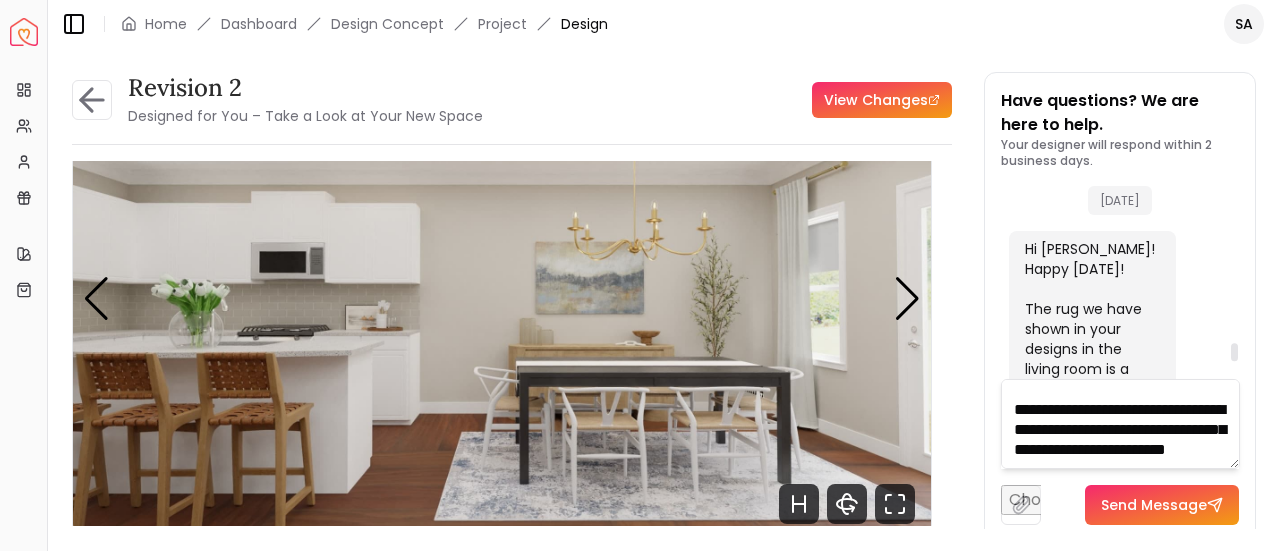 scroll, scrollTop: 5374, scrollLeft: 0, axis: vertical 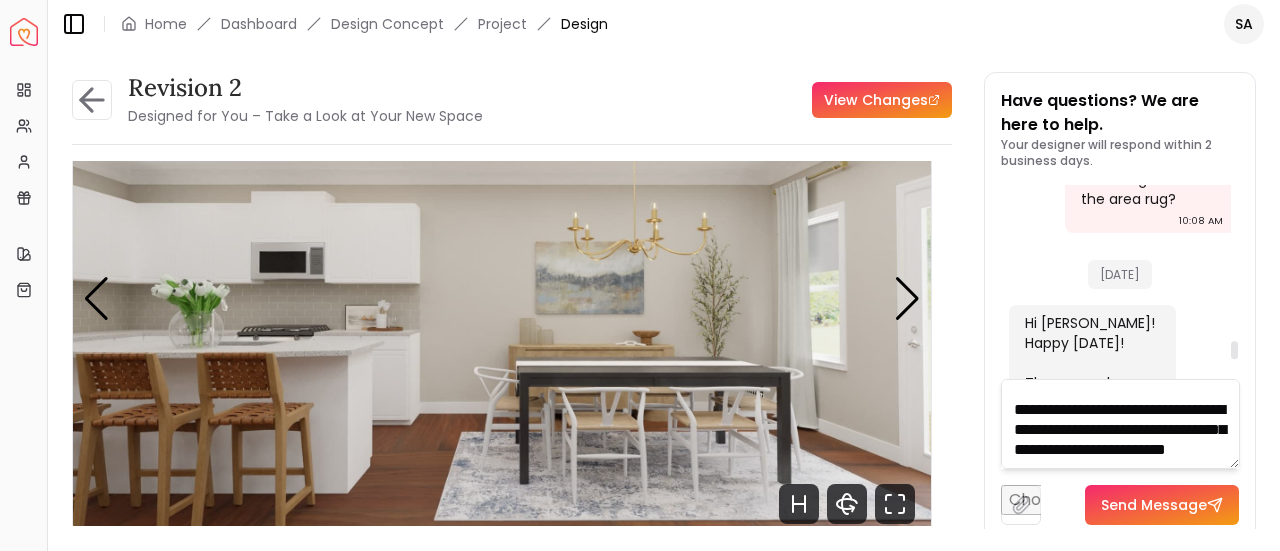 click on "docs.google.com/document/d/1I-usO1RGm2ECpttC5WrpwsIPzukGSd_HBcIEiTiw2XU/edit?usp=sharing" at bounding box center (1081, 73) 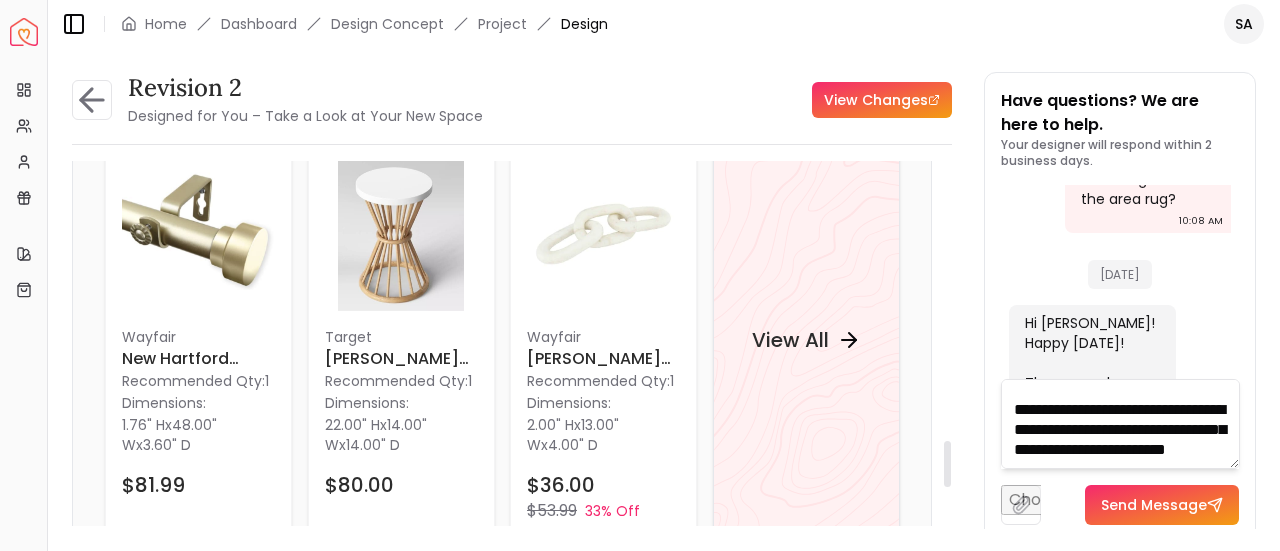 scroll, scrollTop: 2206, scrollLeft: 0, axis: vertical 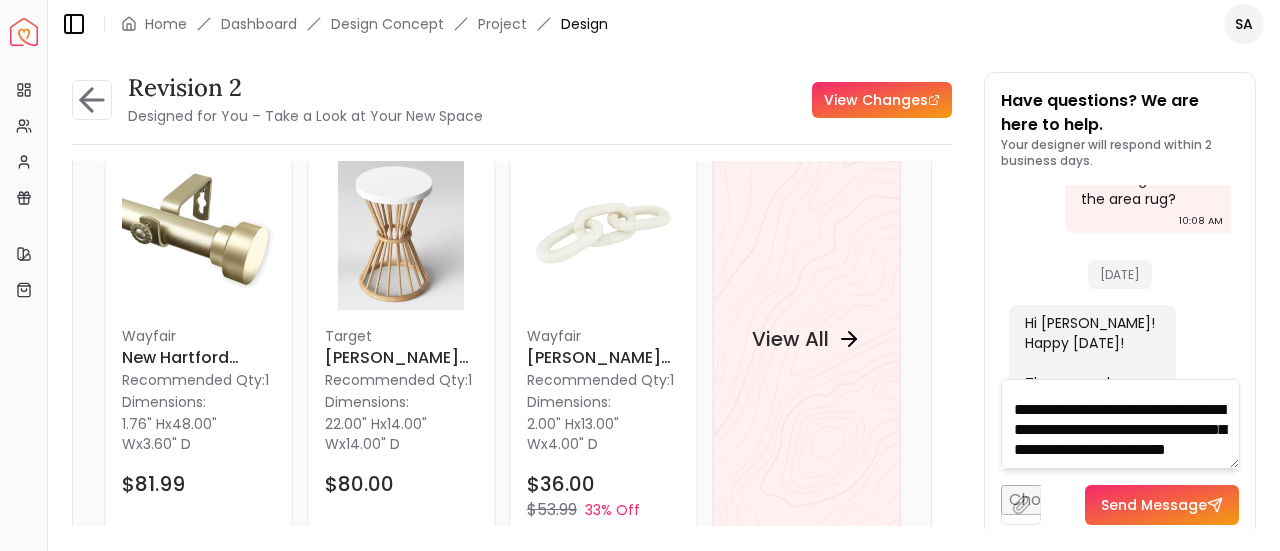 click on "**********" at bounding box center [1120, 424] 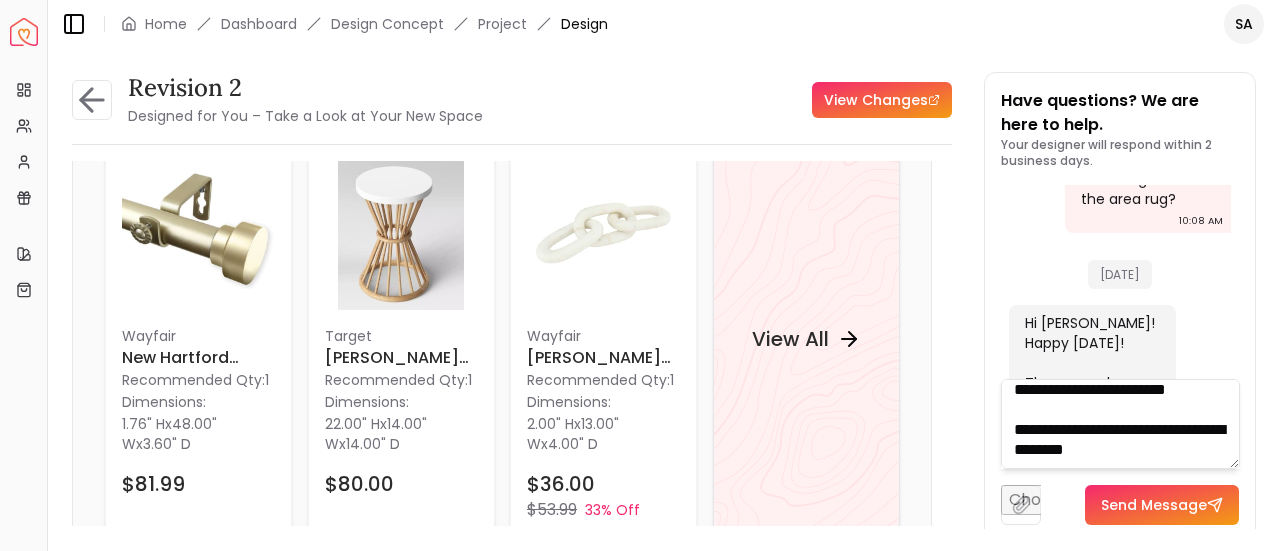 scroll, scrollTop: 380, scrollLeft: 0, axis: vertical 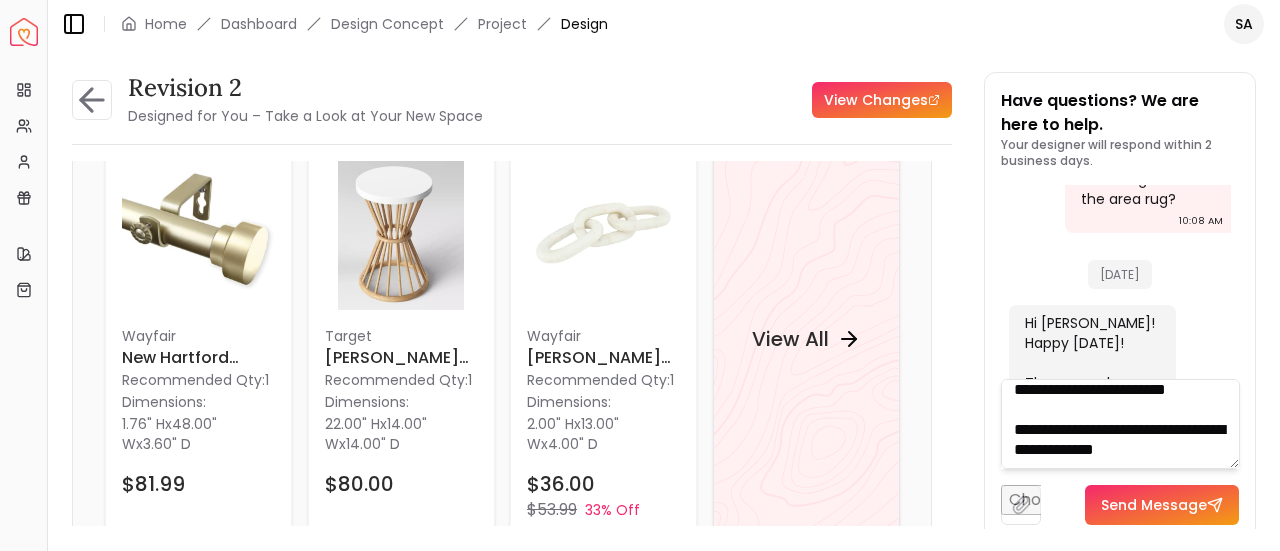 type on "**********" 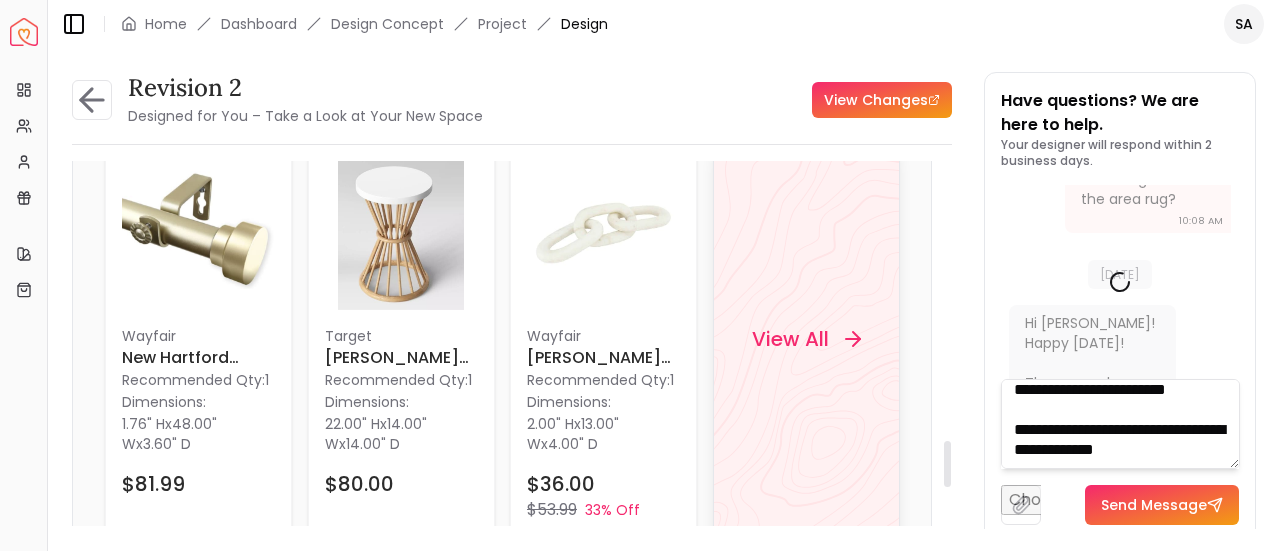 type 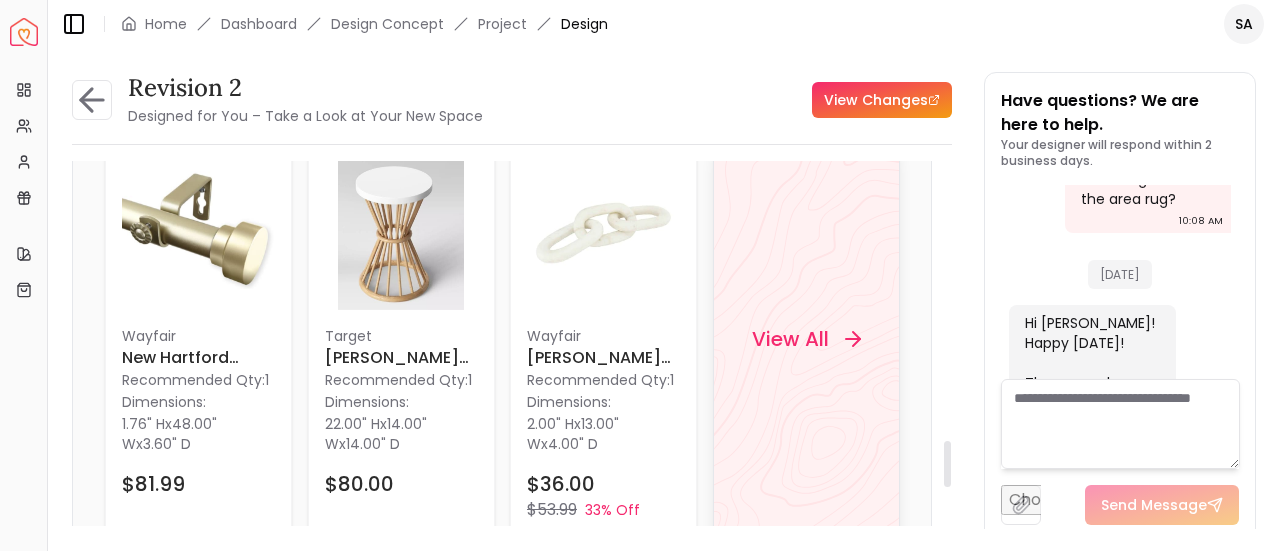 click on "View All" at bounding box center (805, 339) 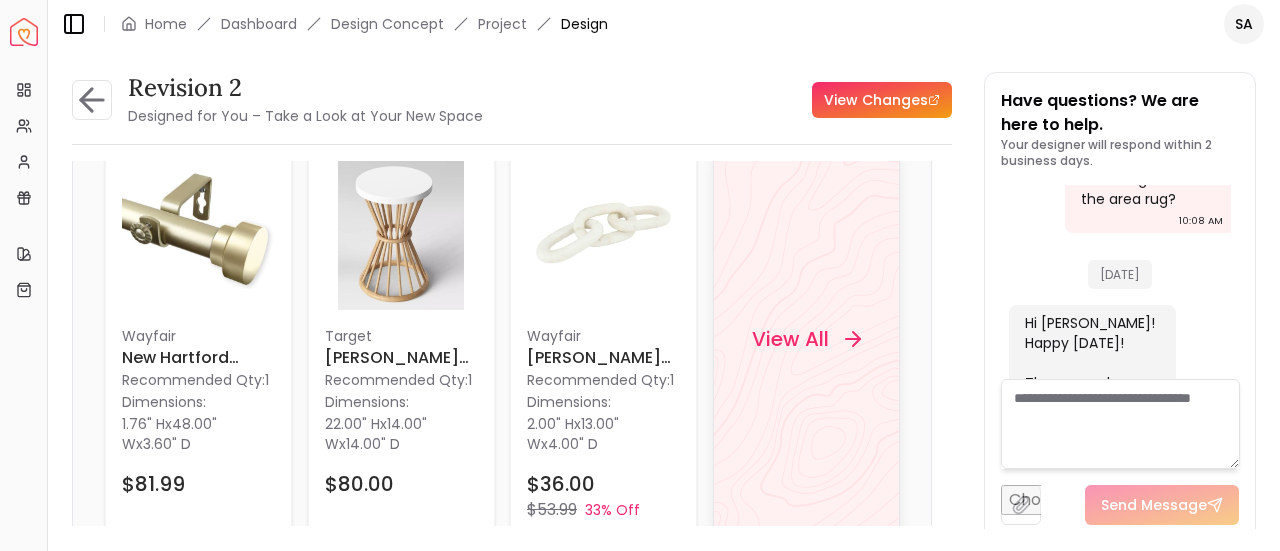 scroll, scrollTop: 0, scrollLeft: 0, axis: both 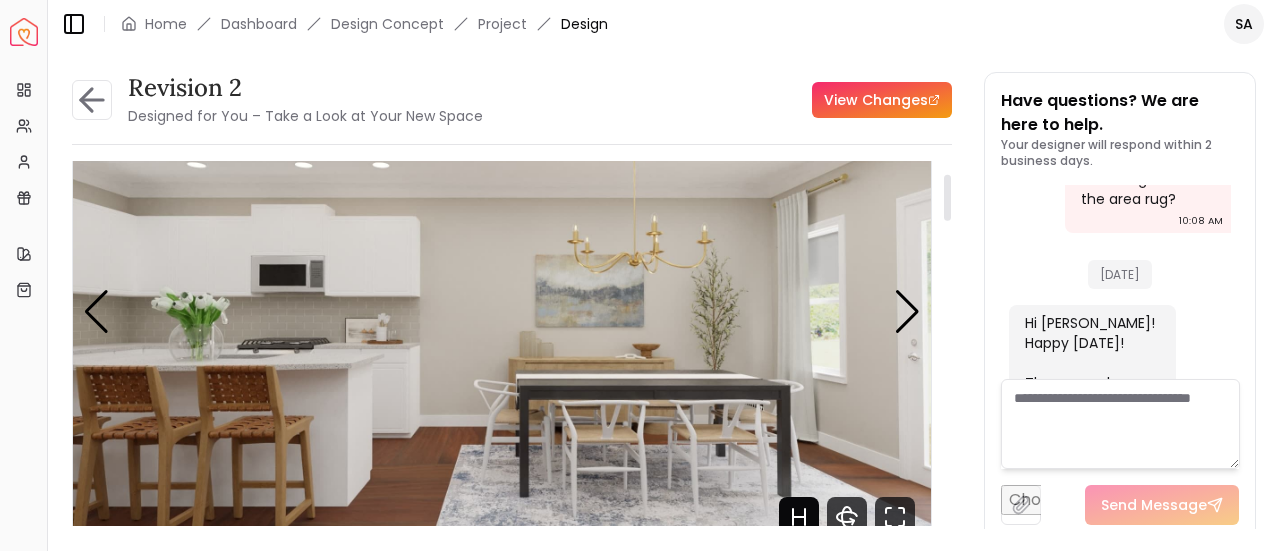 click 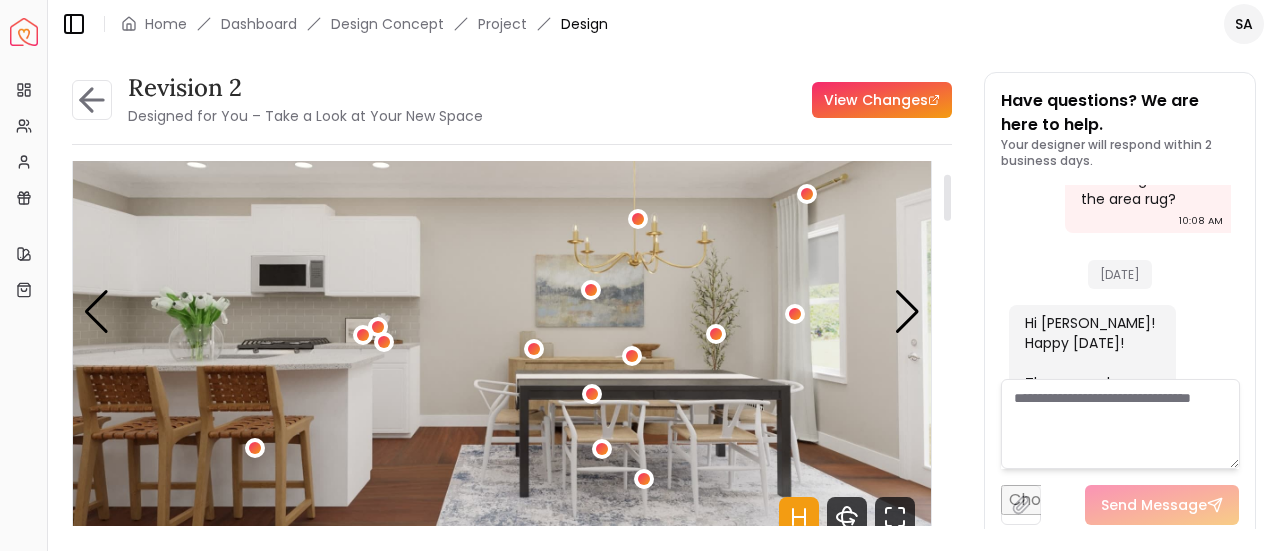 click at bounding box center (632, 356) 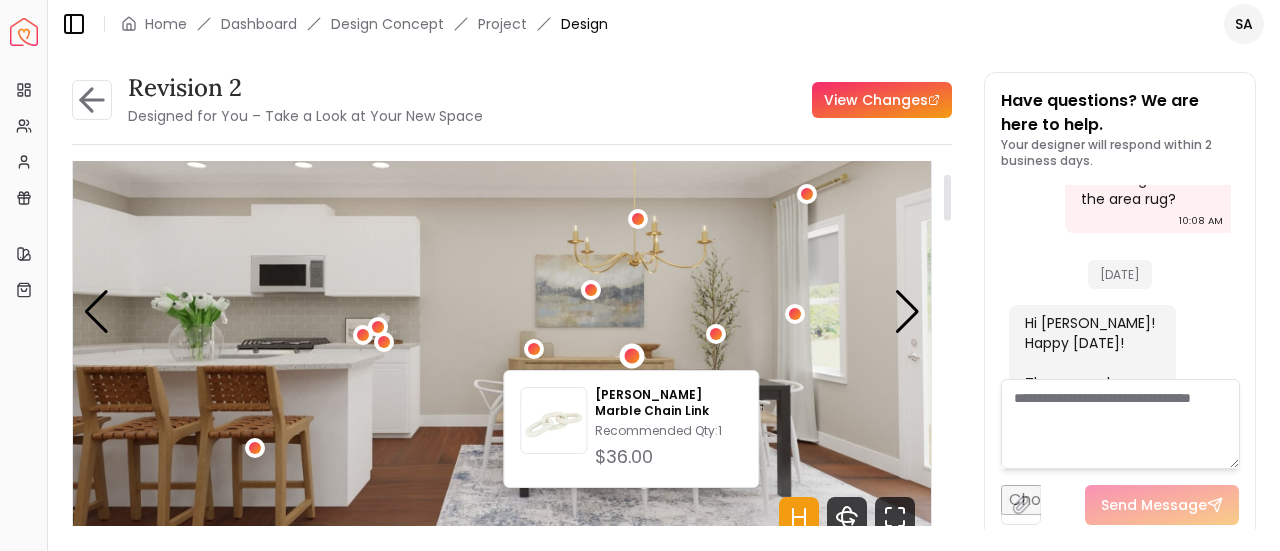click at bounding box center (502, 311) 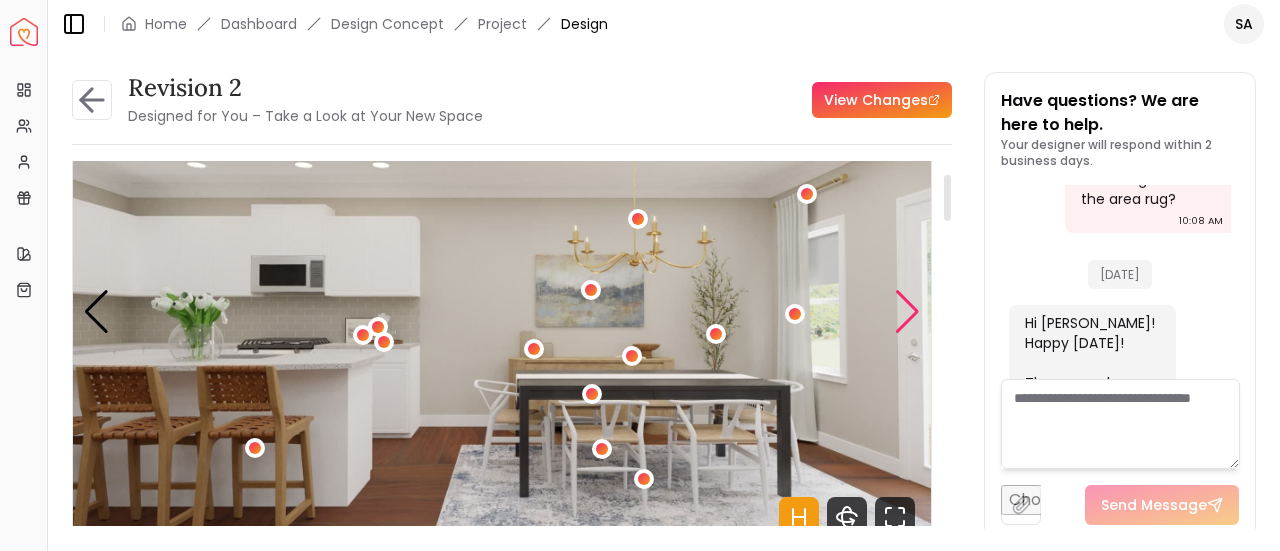 click at bounding box center (907, 312) 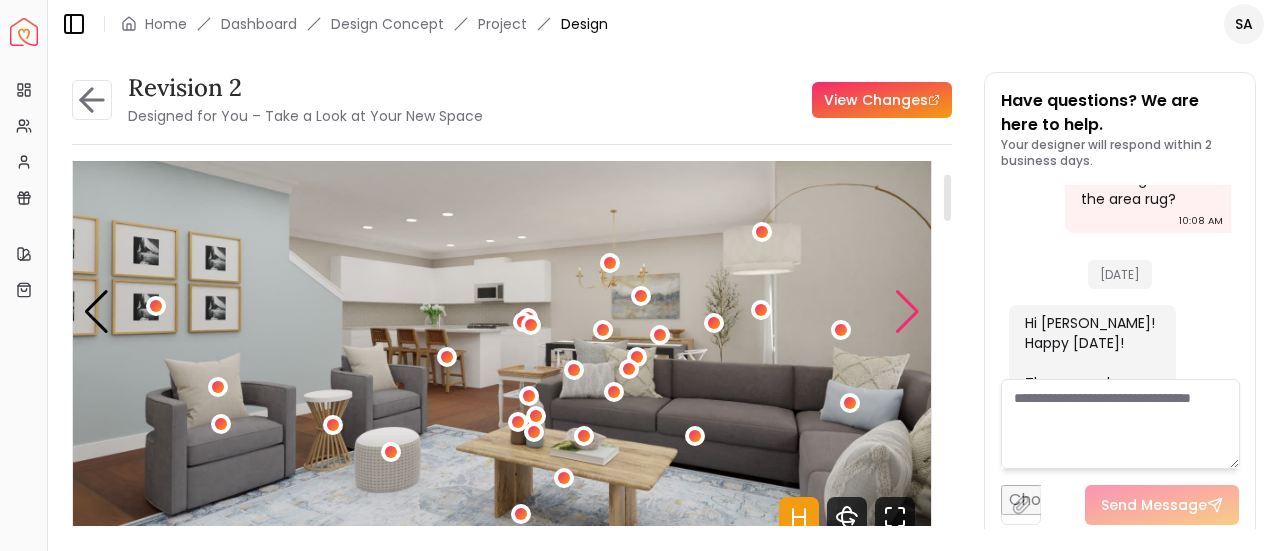 click at bounding box center [907, 312] 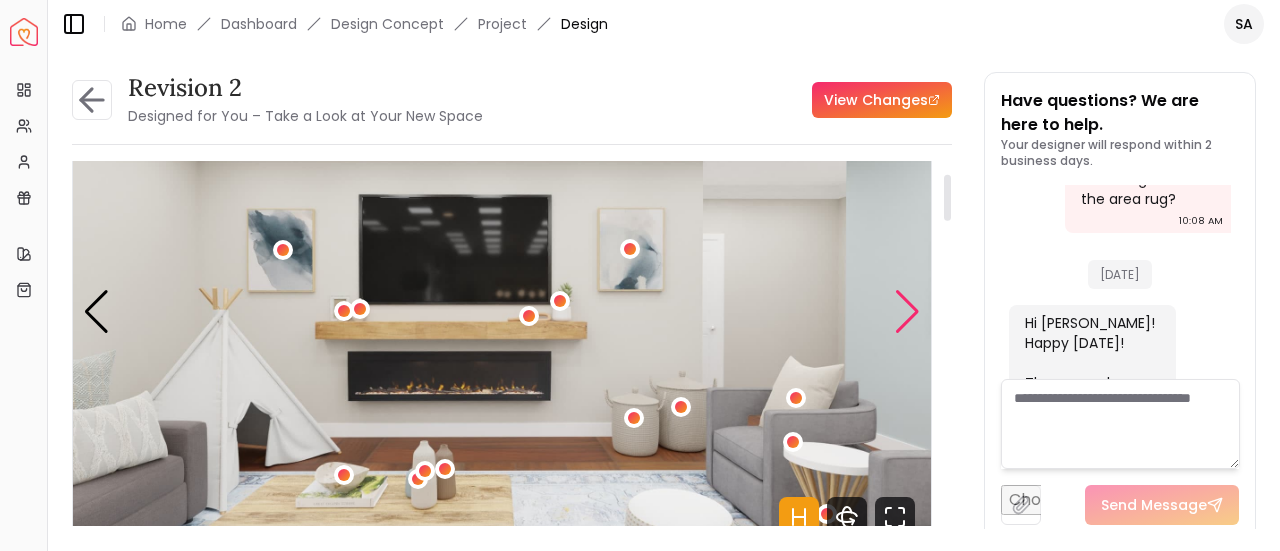 click at bounding box center [907, 312] 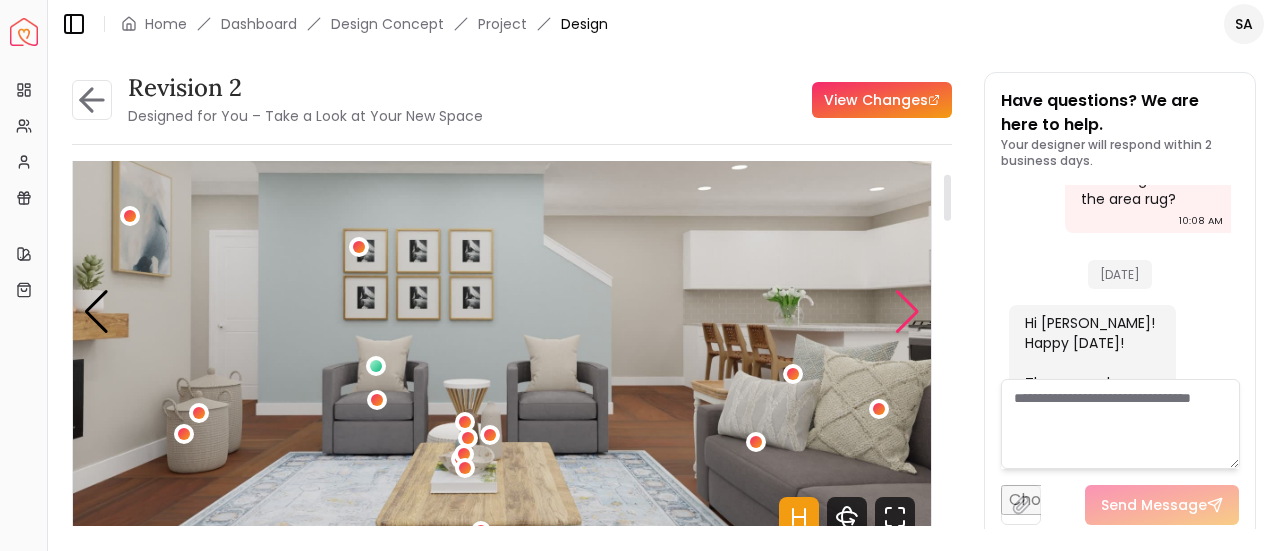 click at bounding box center [907, 312] 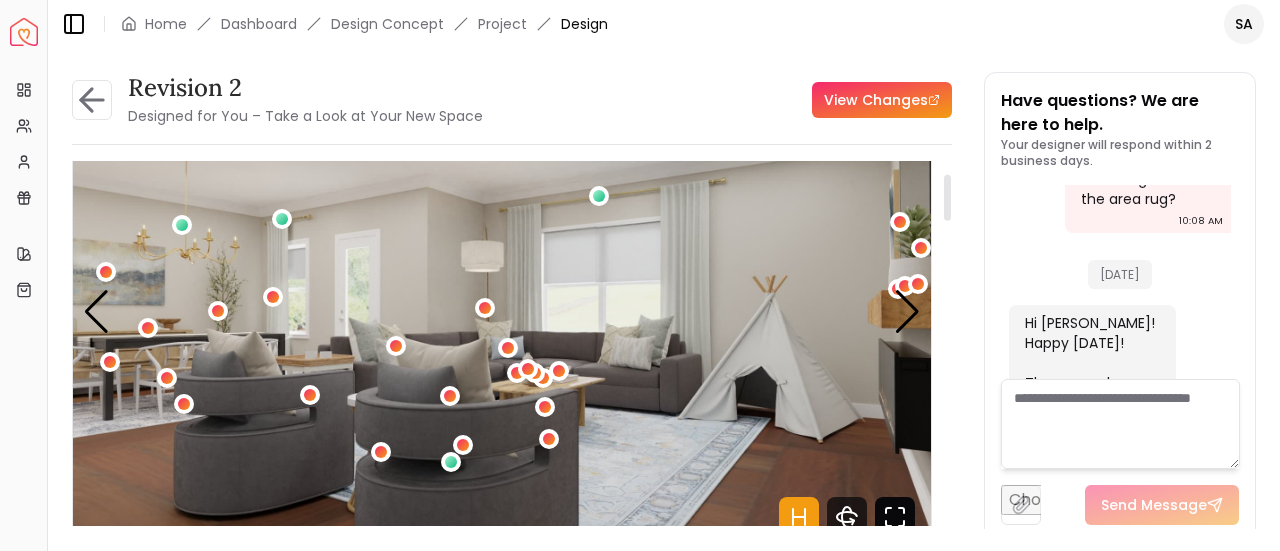 click 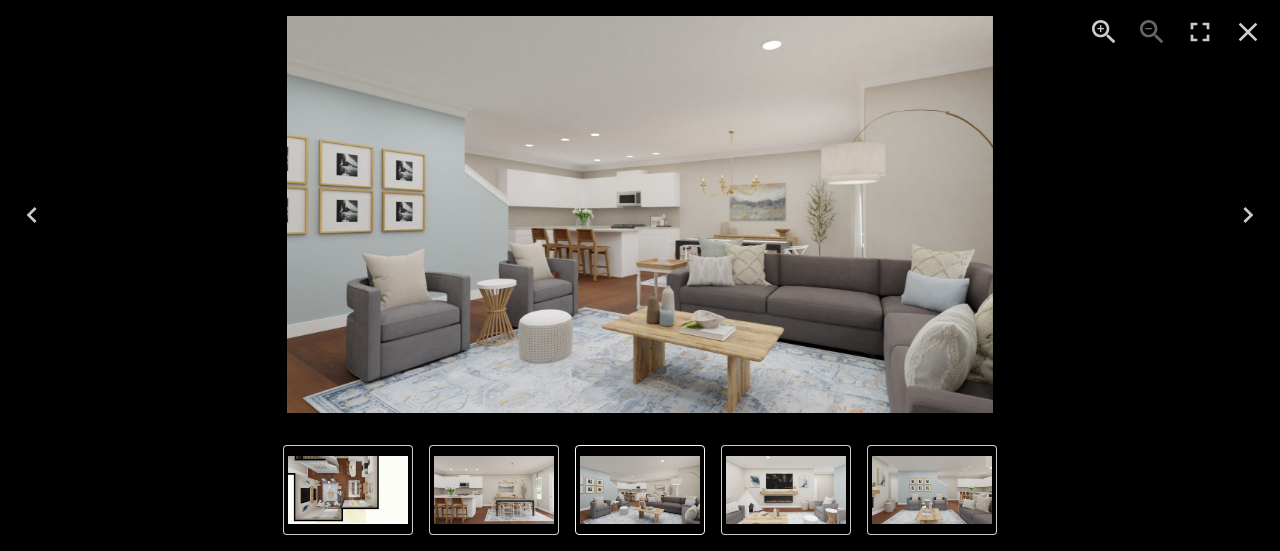 click 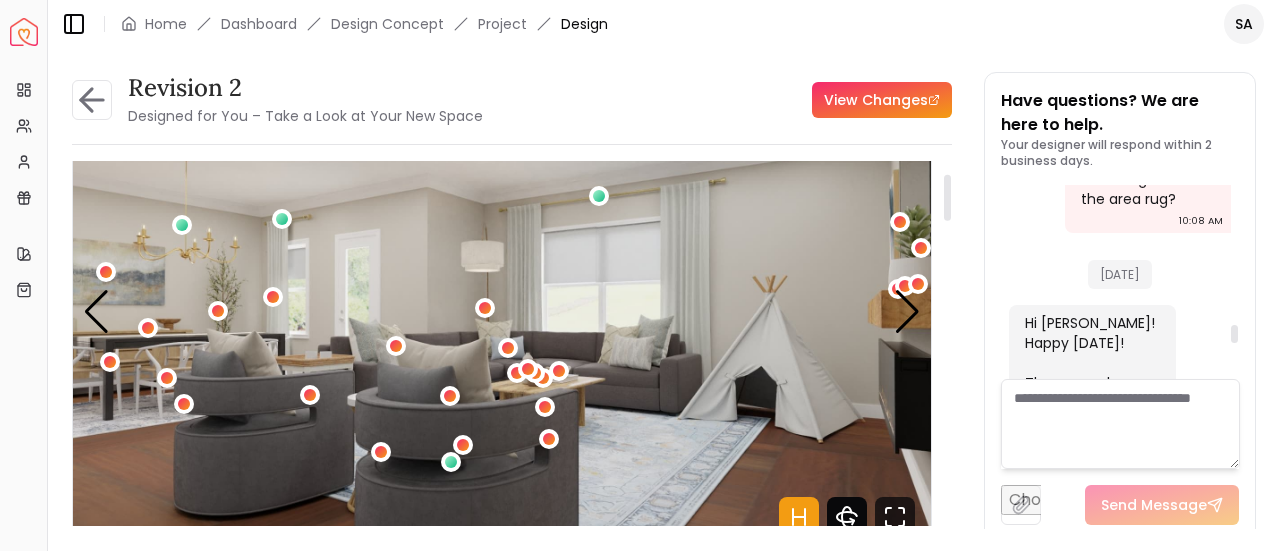click 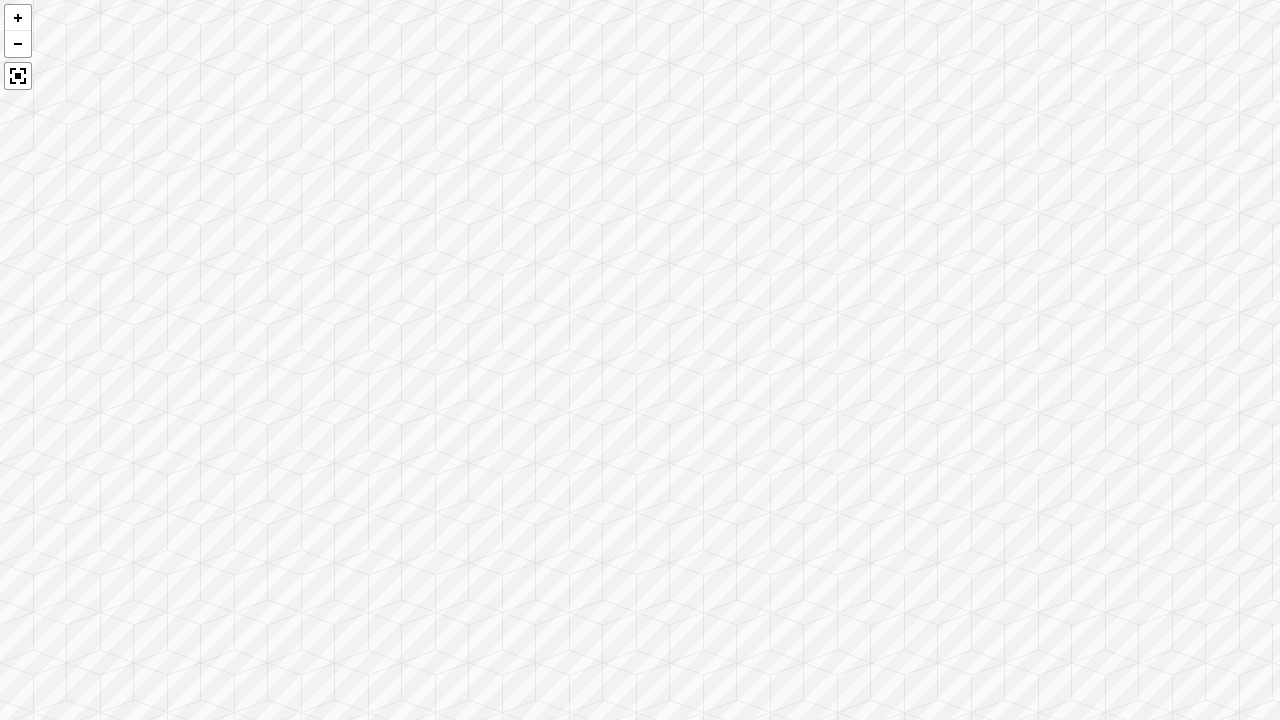 drag, startPoint x: 735, startPoint y: 454, endPoint x: 348, endPoint y: 408, distance: 389.72427 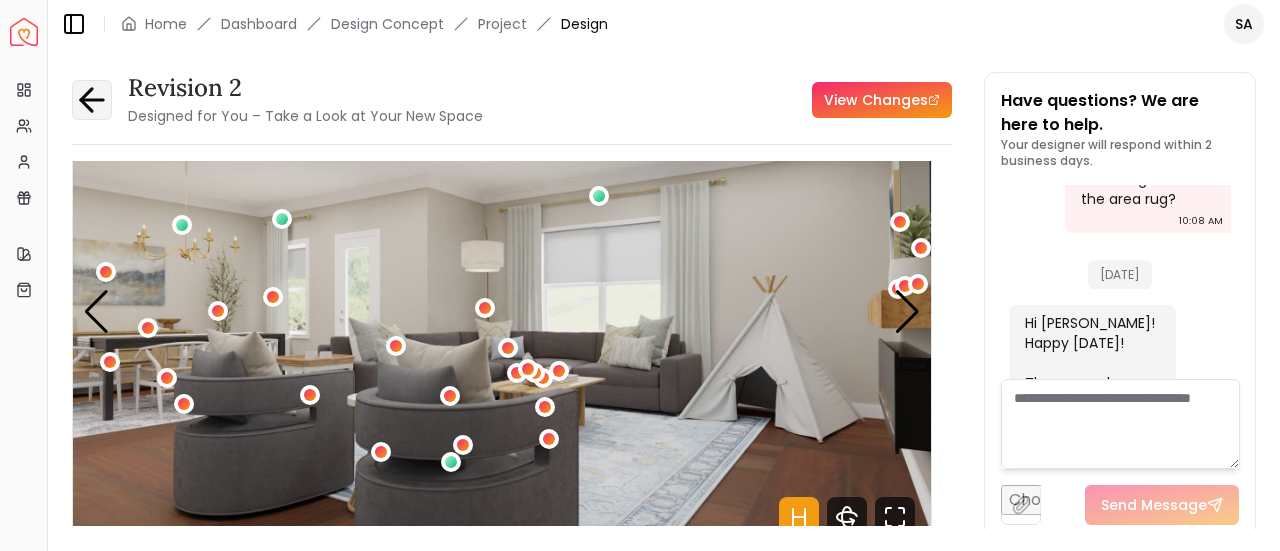 click 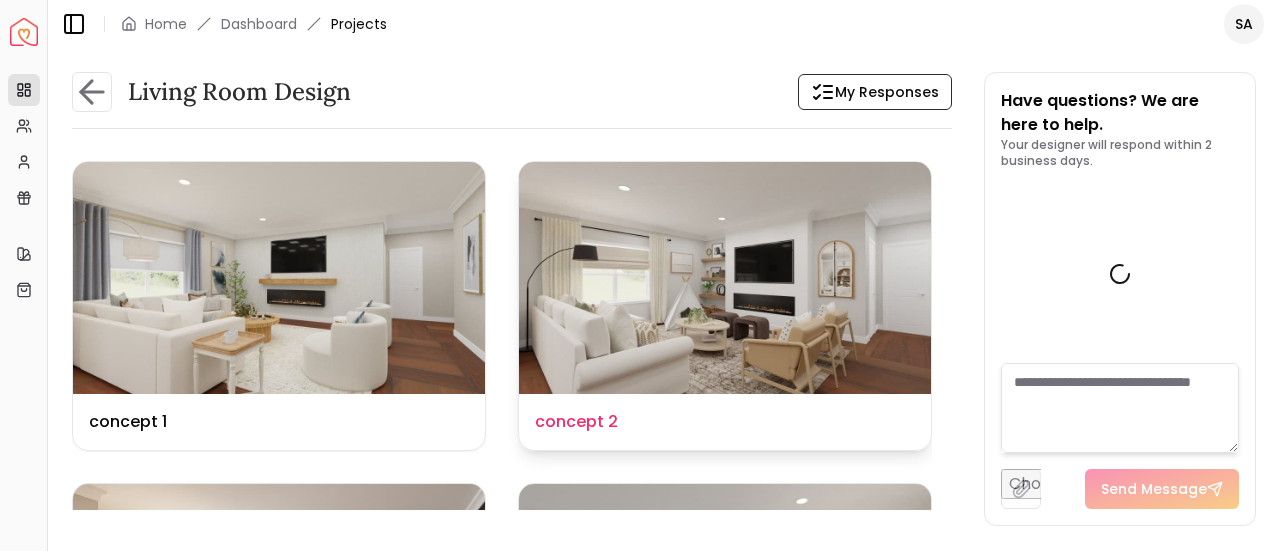 scroll, scrollTop: 6524, scrollLeft: 0, axis: vertical 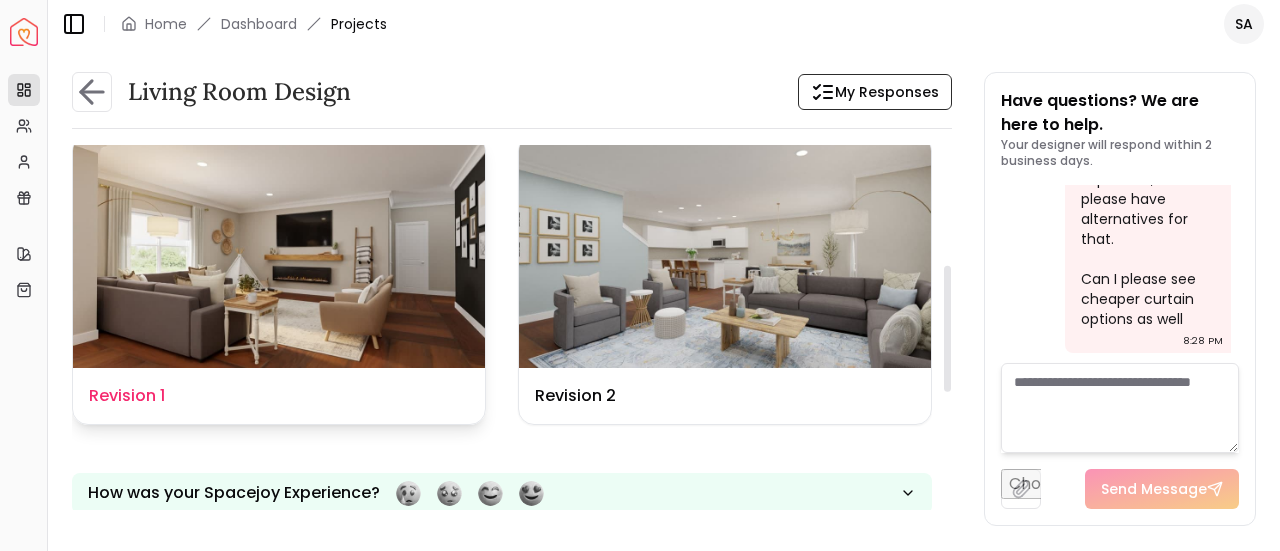 click at bounding box center (279, 252) 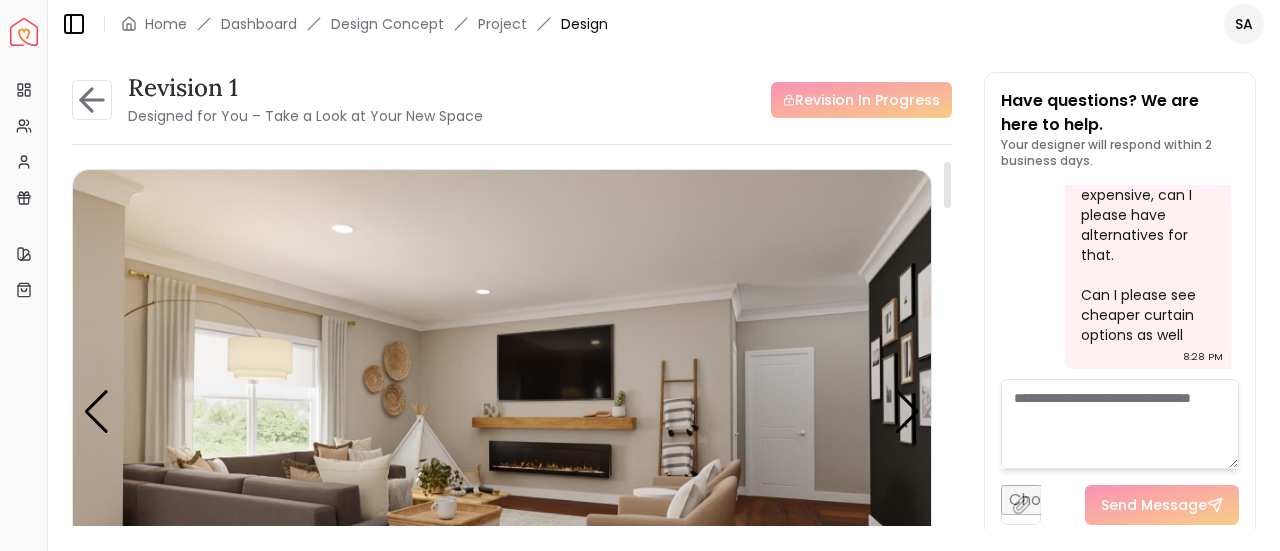 scroll, scrollTop: 6508, scrollLeft: 0, axis: vertical 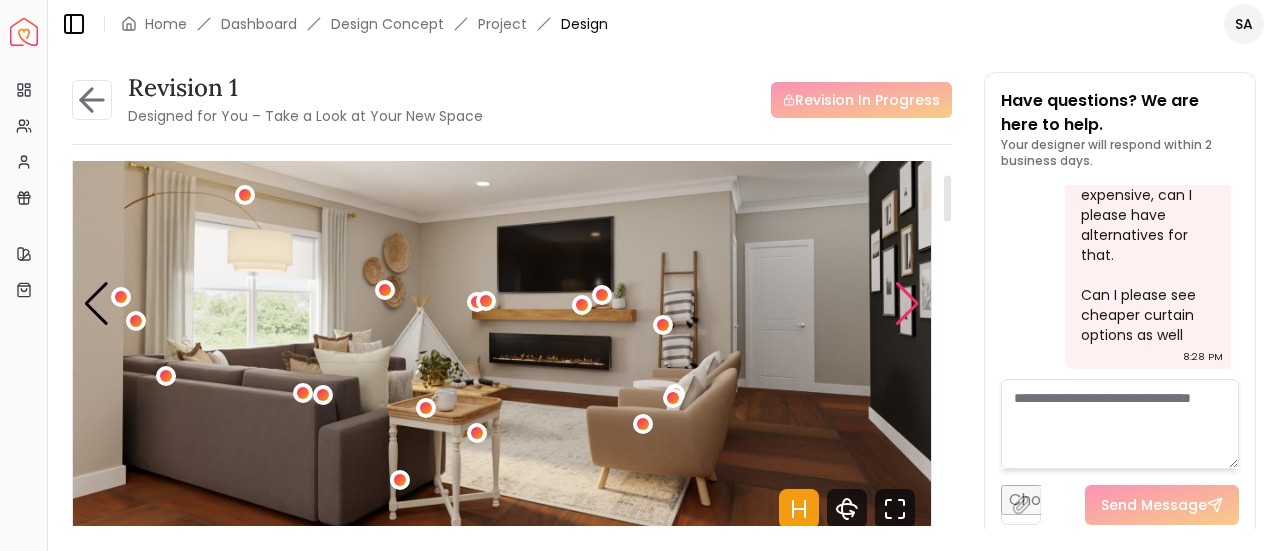 click at bounding box center (907, 304) 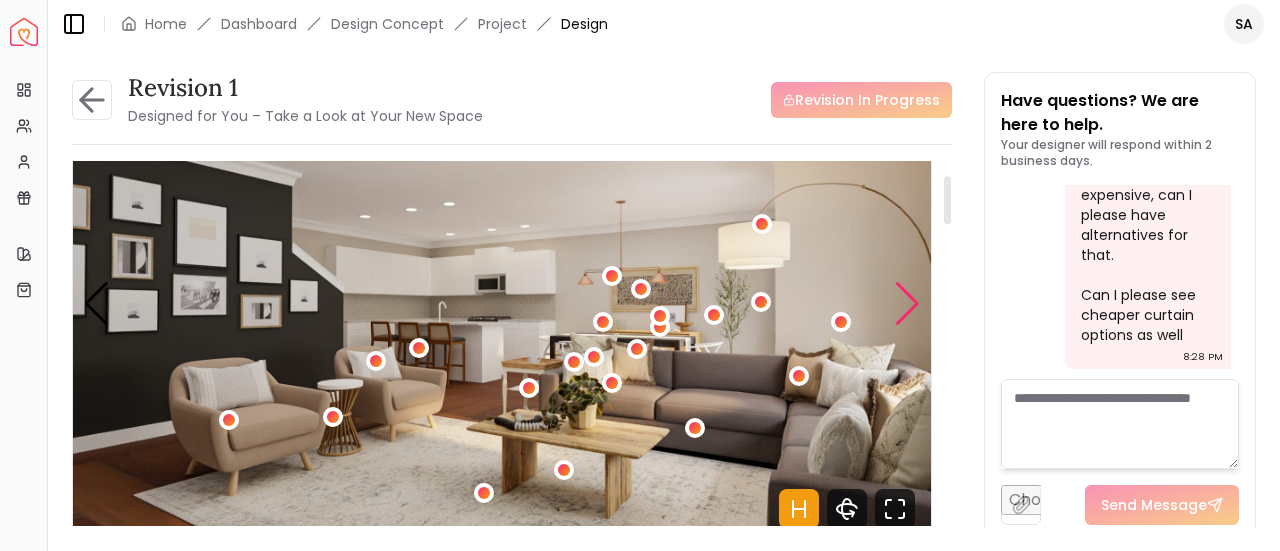 click at bounding box center [907, 304] 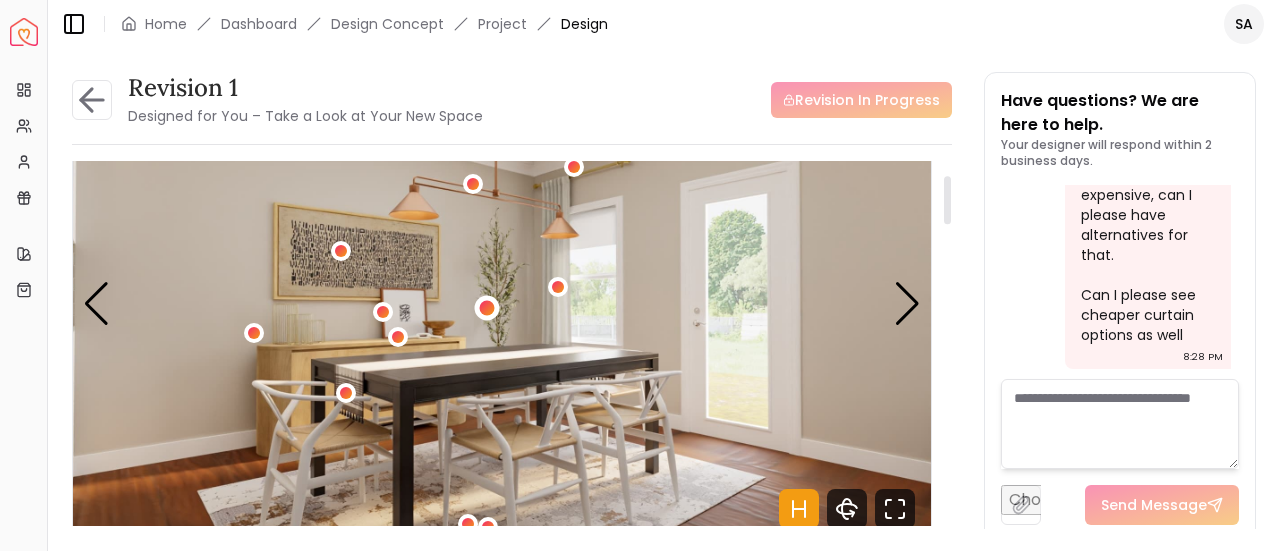 click at bounding box center (486, 308) 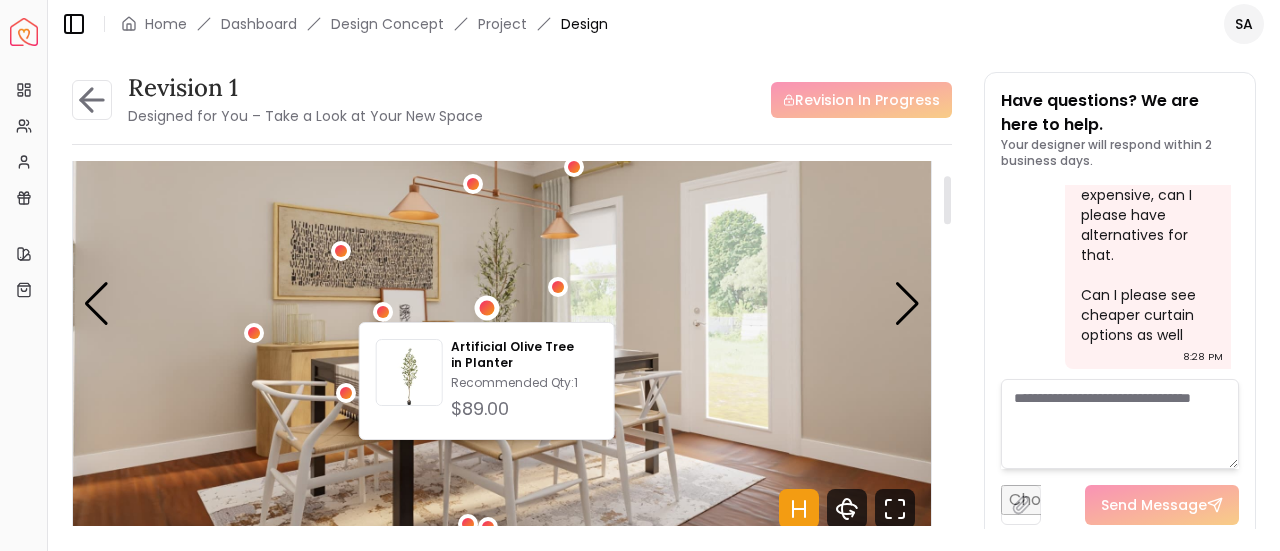 click at bounding box center [502, 303] 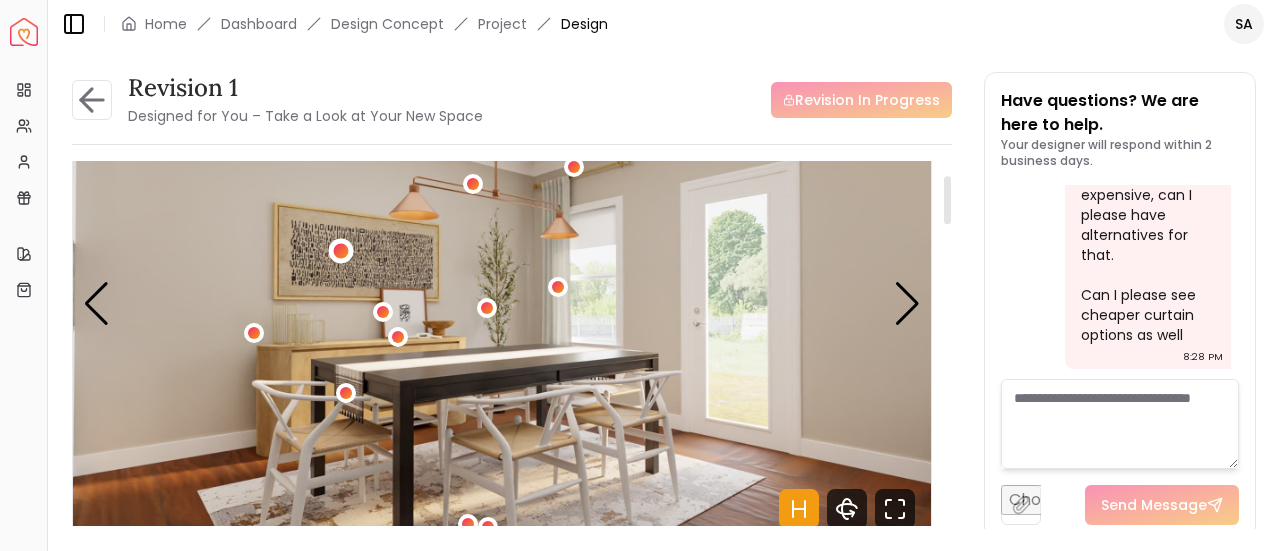 click at bounding box center [340, 251] 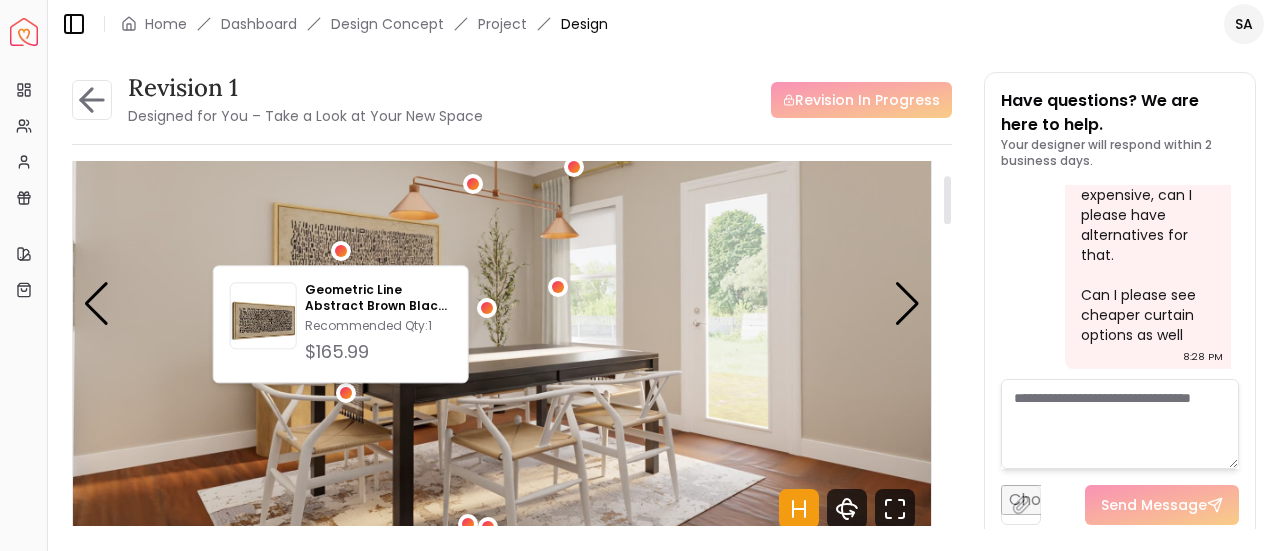 click at bounding box center [502, 303] 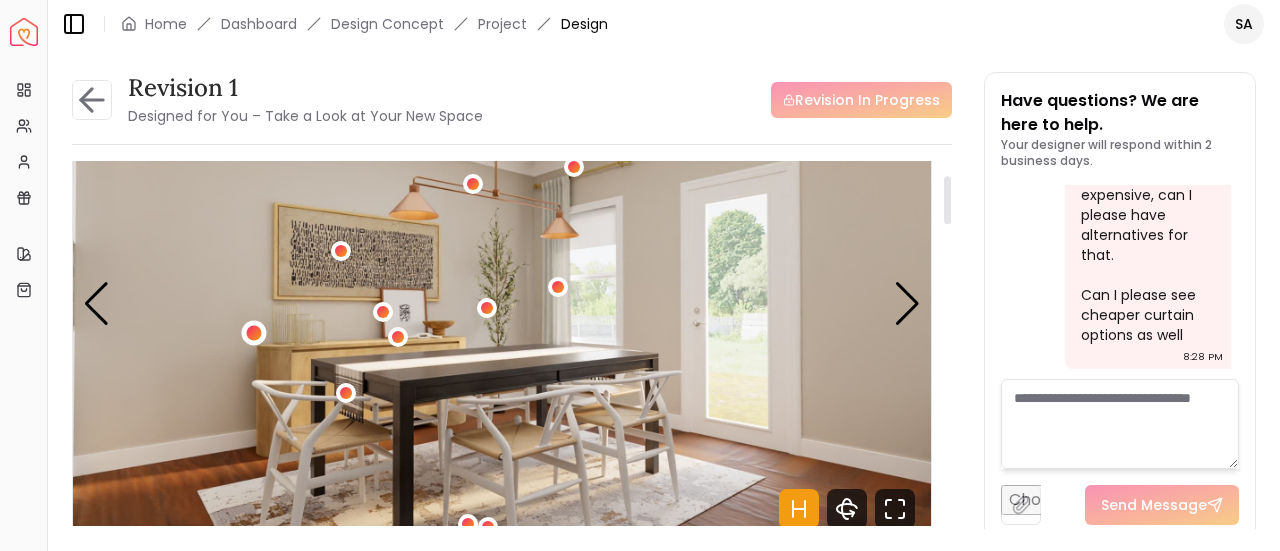 click at bounding box center (253, 332) 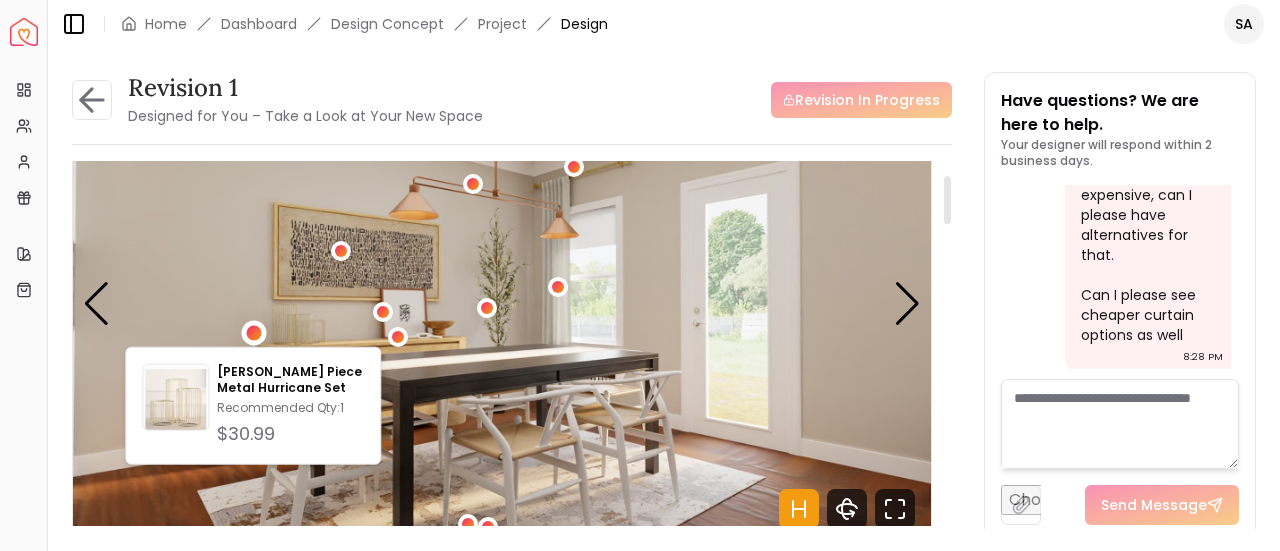 click at bounding box center [502, 303] 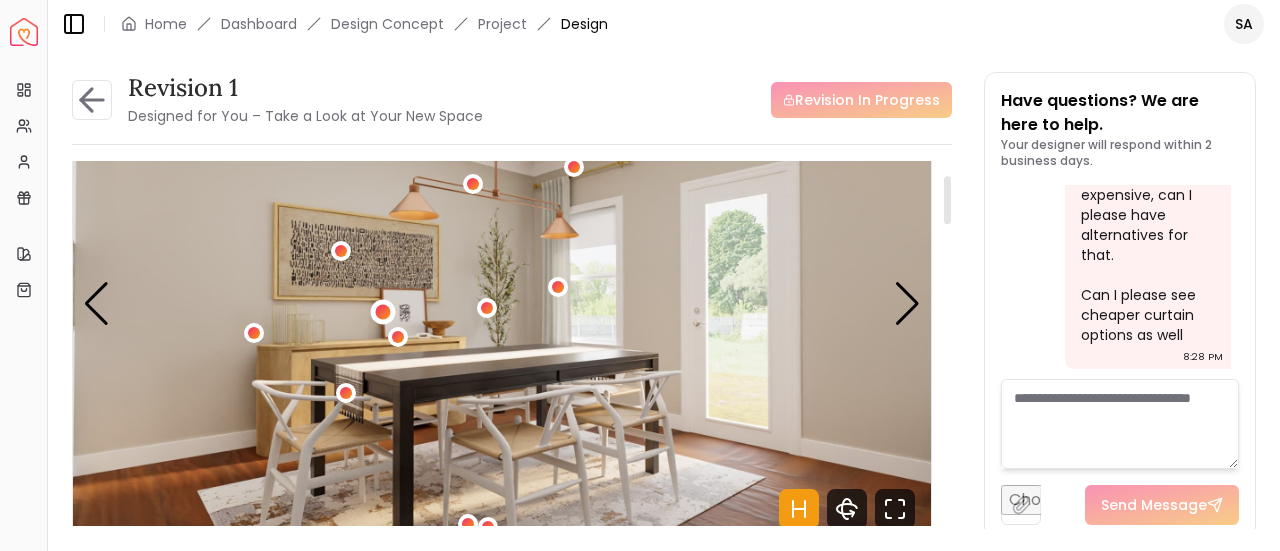 click at bounding box center (382, 312) 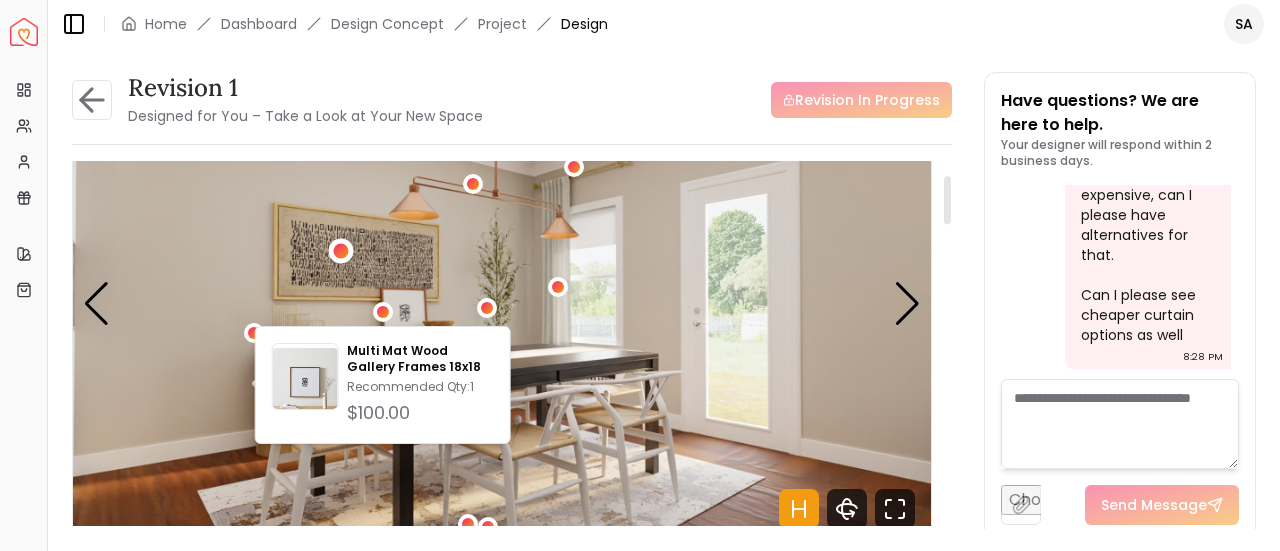 click at bounding box center [340, 251] 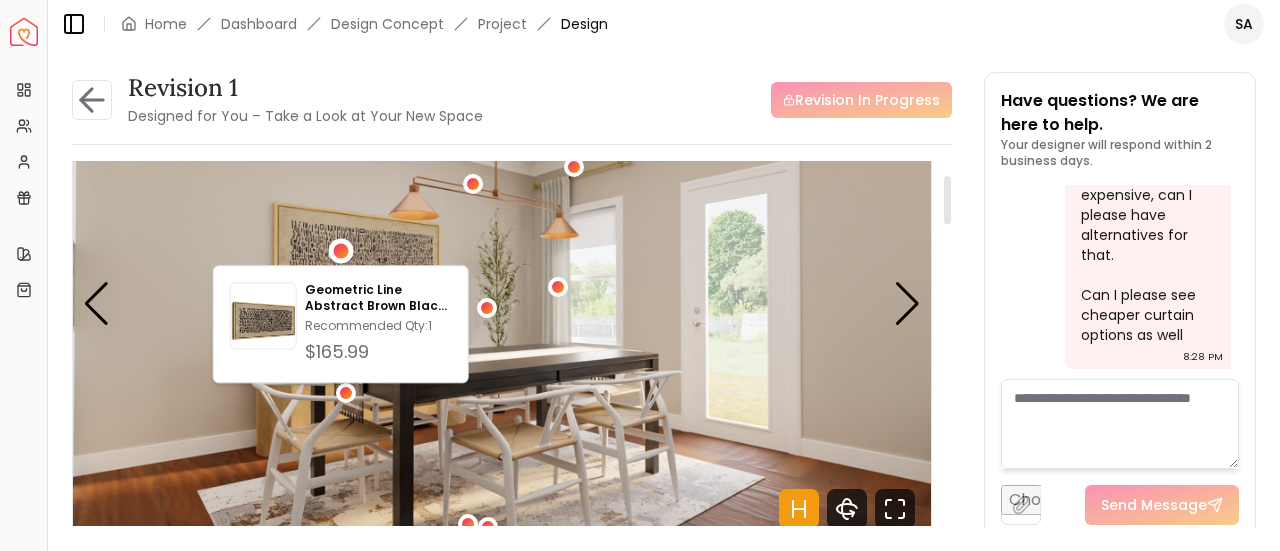 click at bounding box center (502, 303) 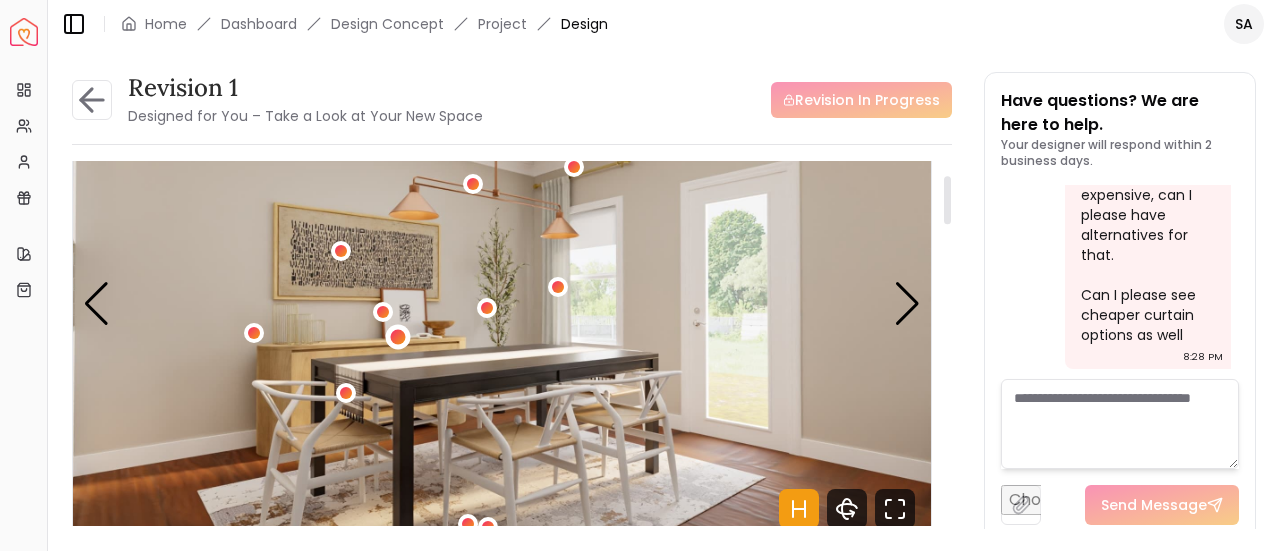 click at bounding box center (398, 336) 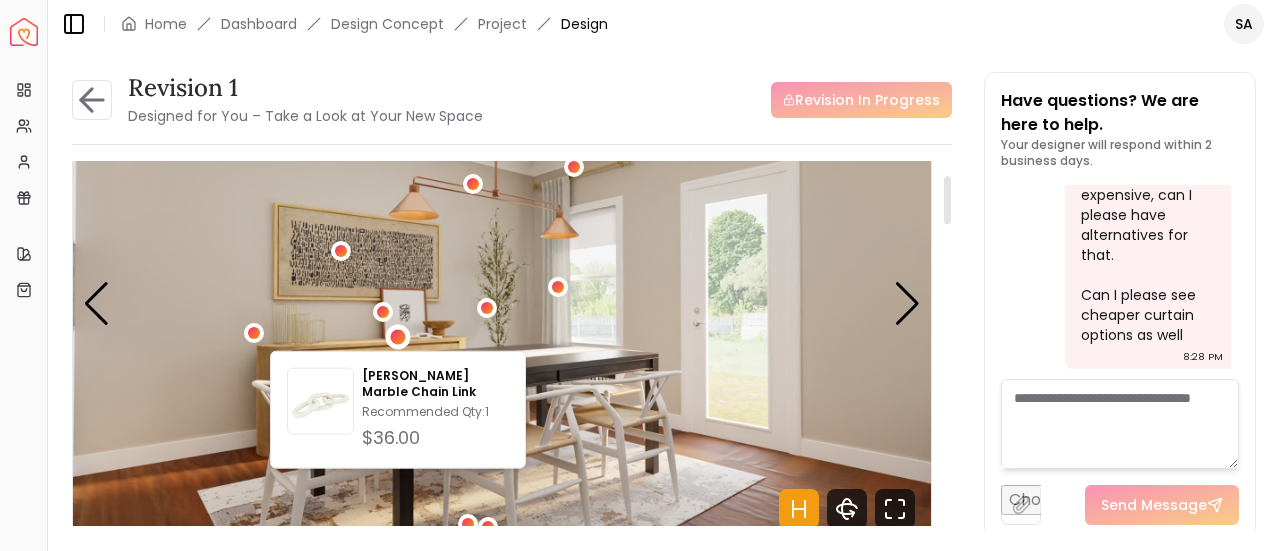 click at bounding box center [502, 303] 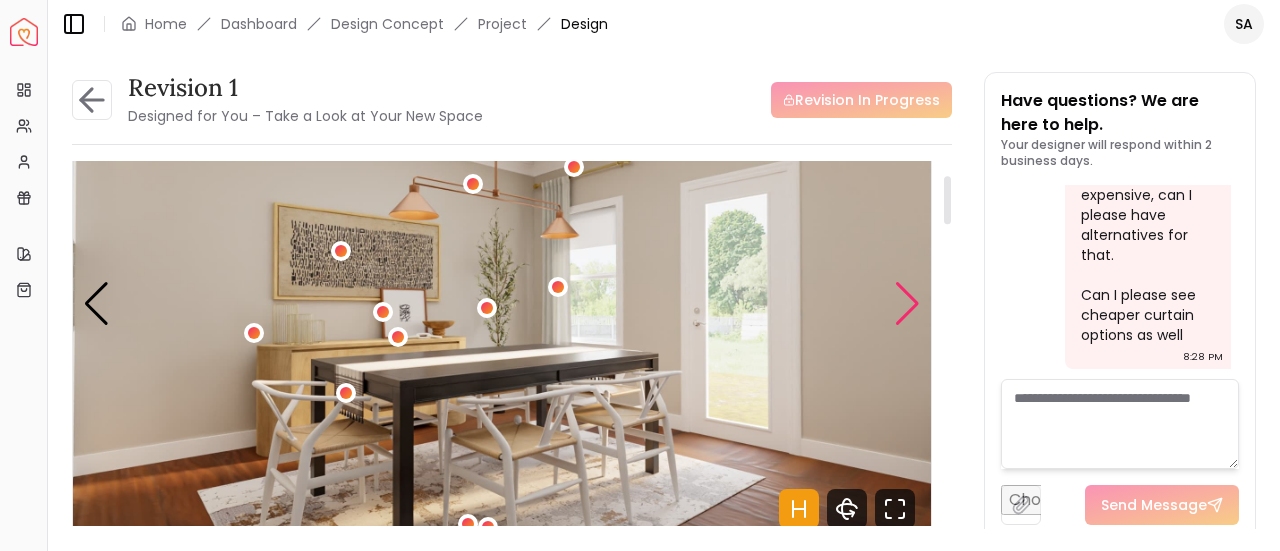 click at bounding box center [907, 304] 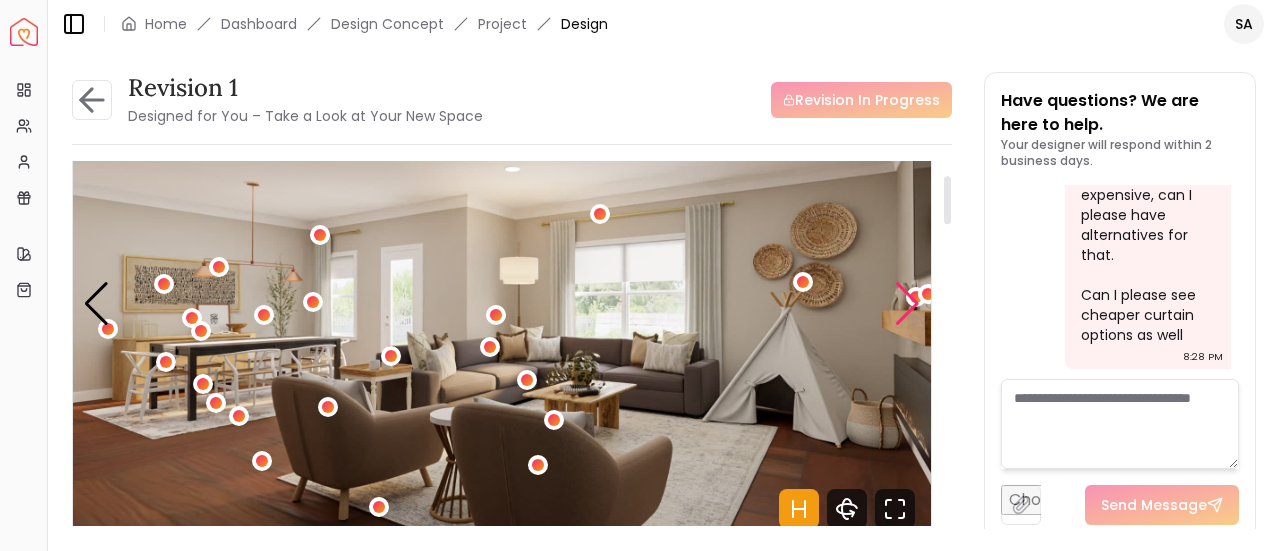 click at bounding box center (907, 304) 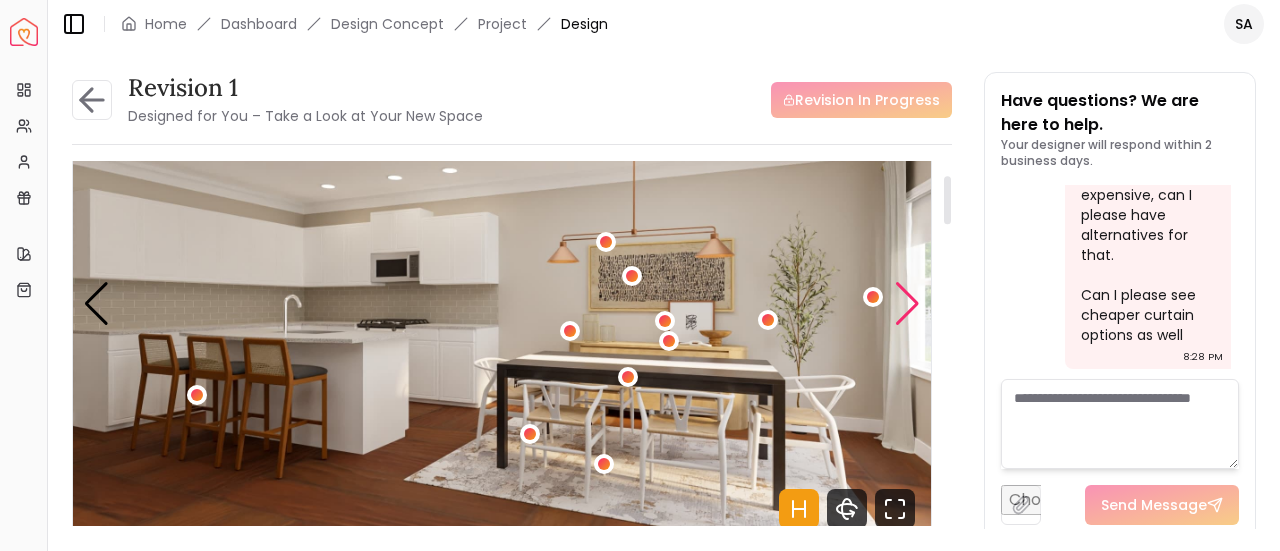 click at bounding box center [907, 304] 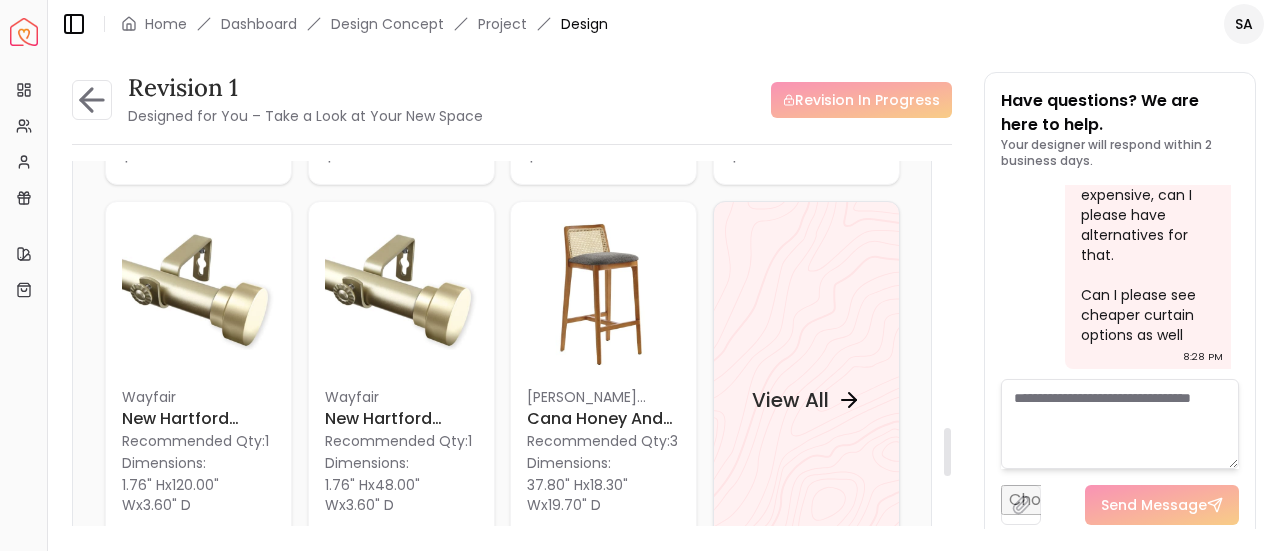 scroll, scrollTop: 2004, scrollLeft: 0, axis: vertical 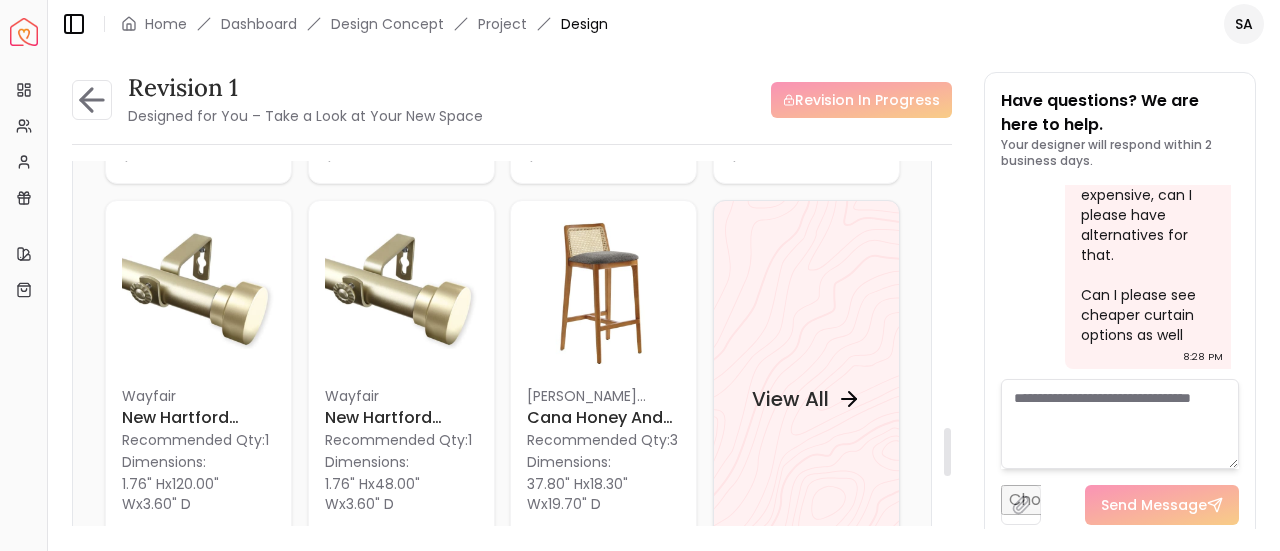 click on "View All" at bounding box center [806, 399] 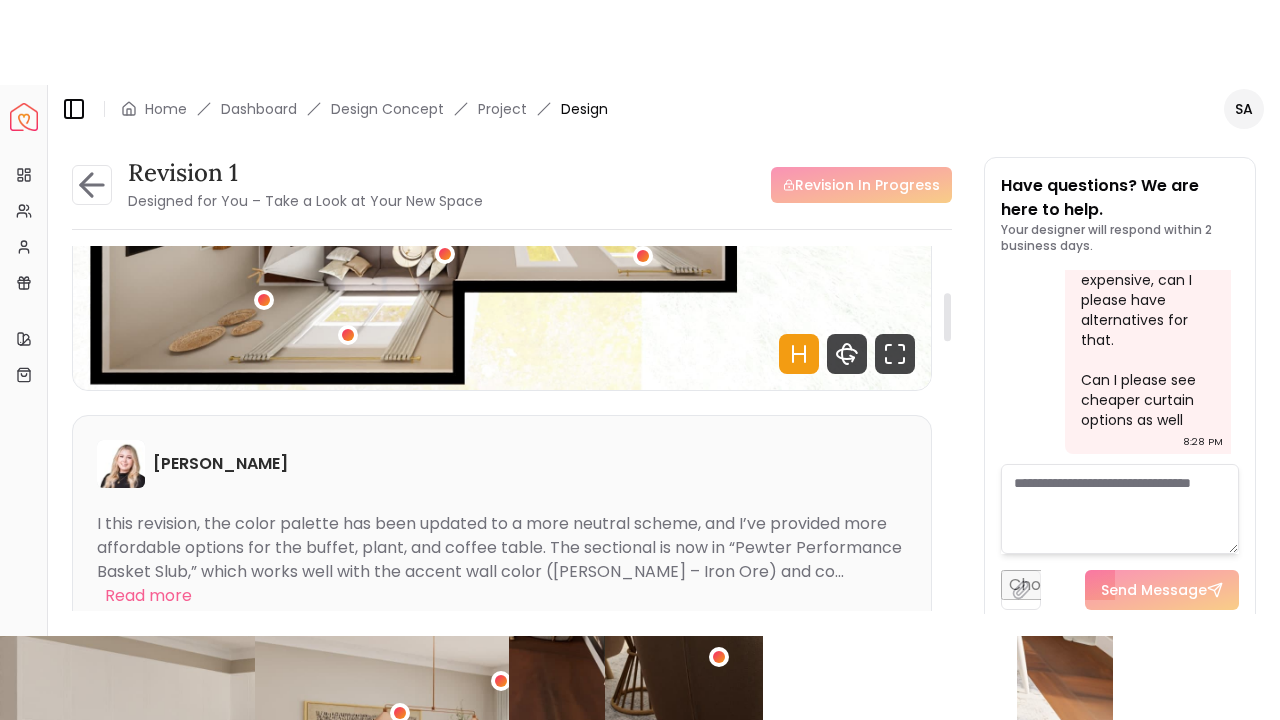scroll, scrollTop: 390, scrollLeft: 0, axis: vertical 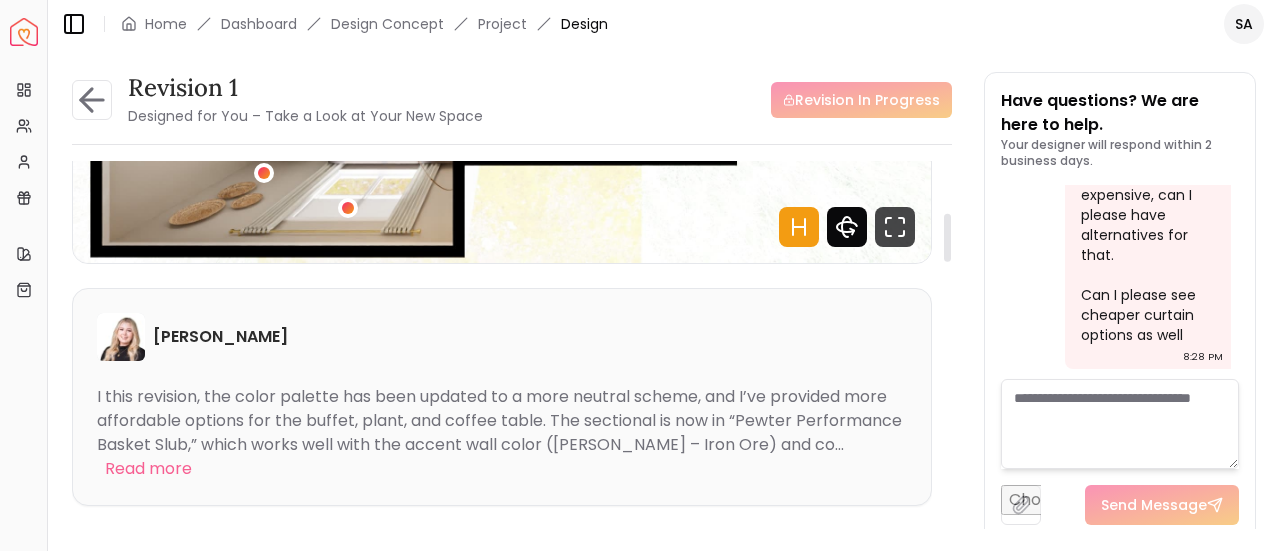 click 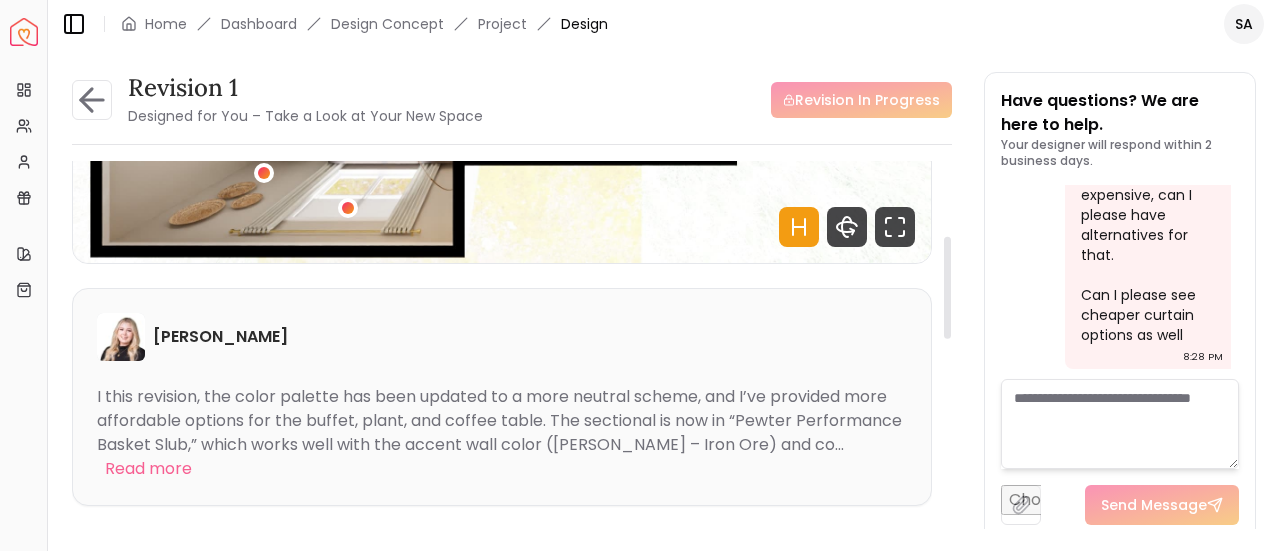 scroll, scrollTop: 6340, scrollLeft: 0, axis: vertical 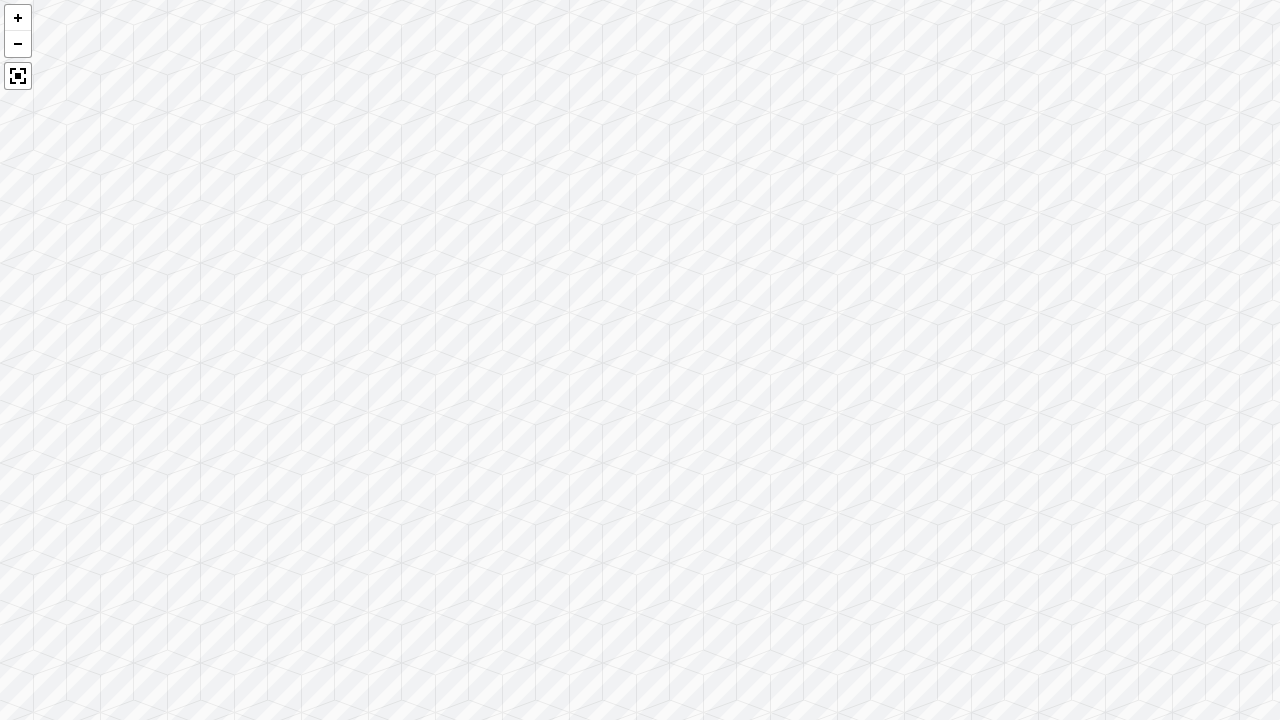 drag, startPoint x: 785, startPoint y: 465, endPoint x: 508, endPoint y: 416, distance: 281.30054 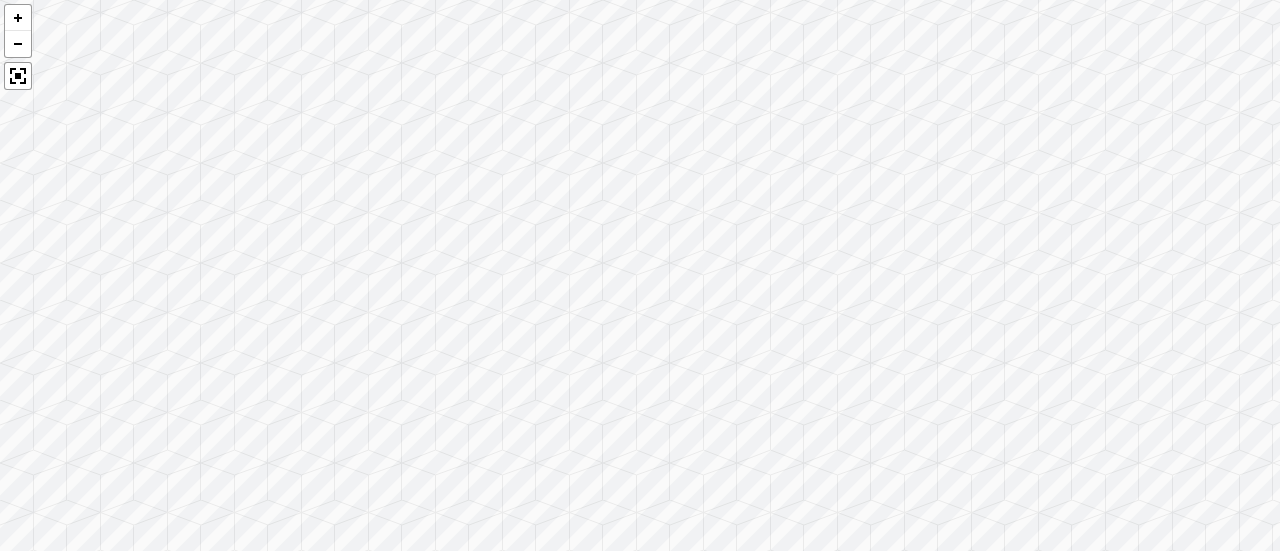 scroll, scrollTop: 6508, scrollLeft: 0, axis: vertical 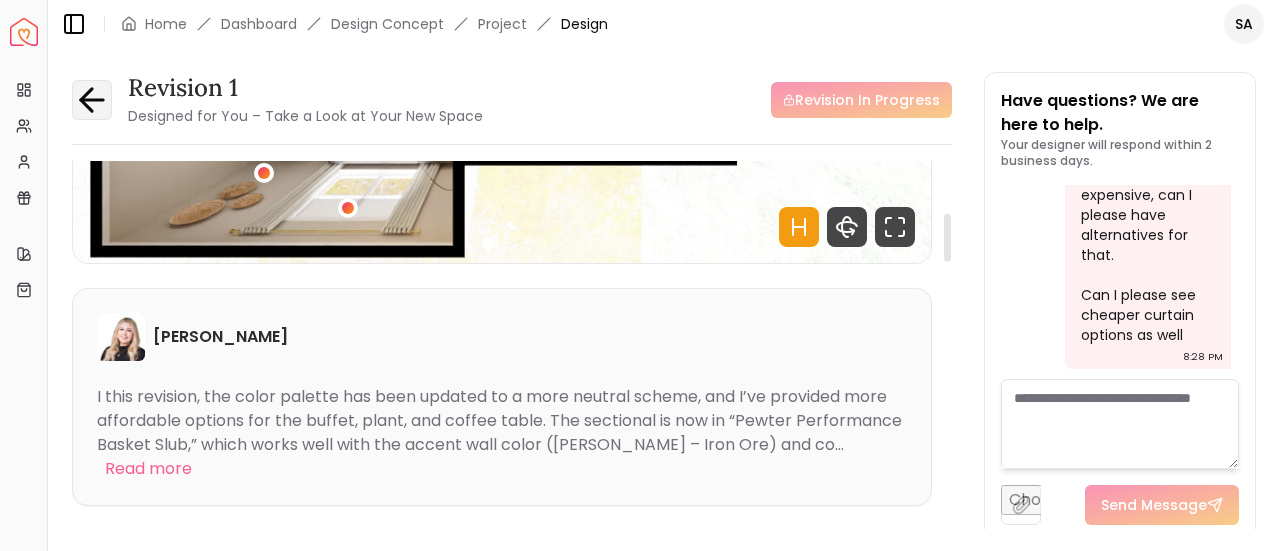 click 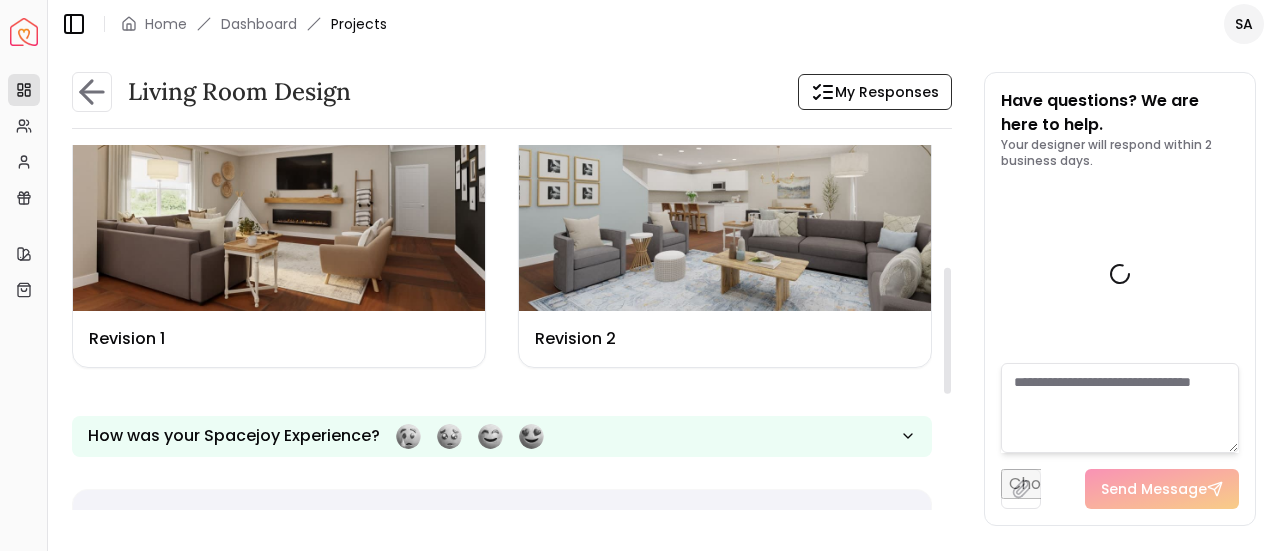 scroll, scrollTop: 406, scrollLeft: 0, axis: vertical 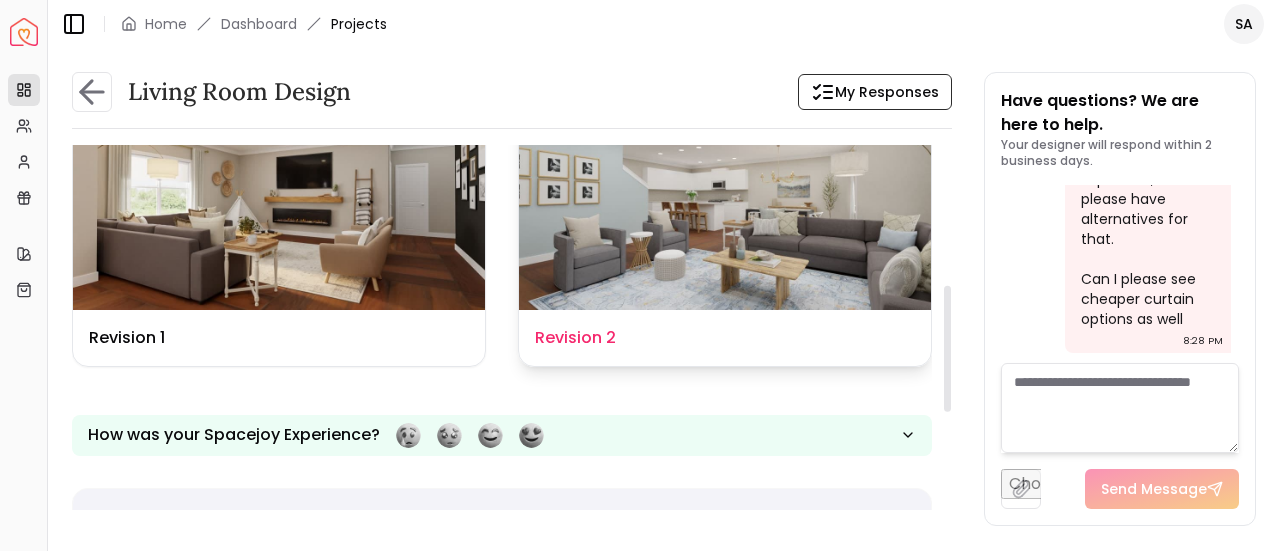 click at bounding box center [725, 194] 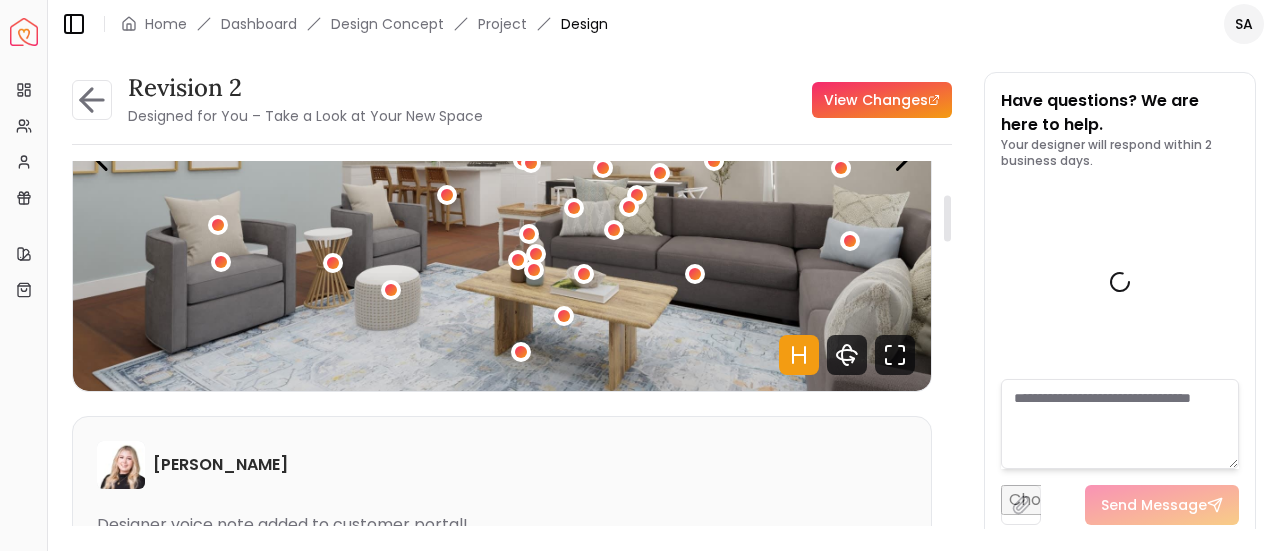 scroll, scrollTop: 265, scrollLeft: 0, axis: vertical 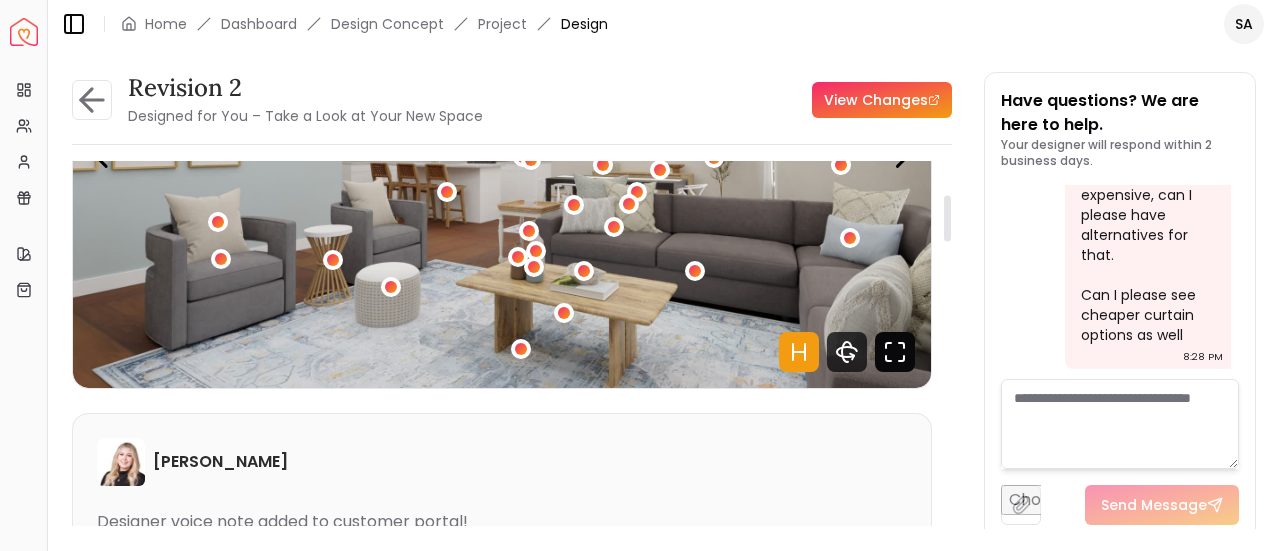 click 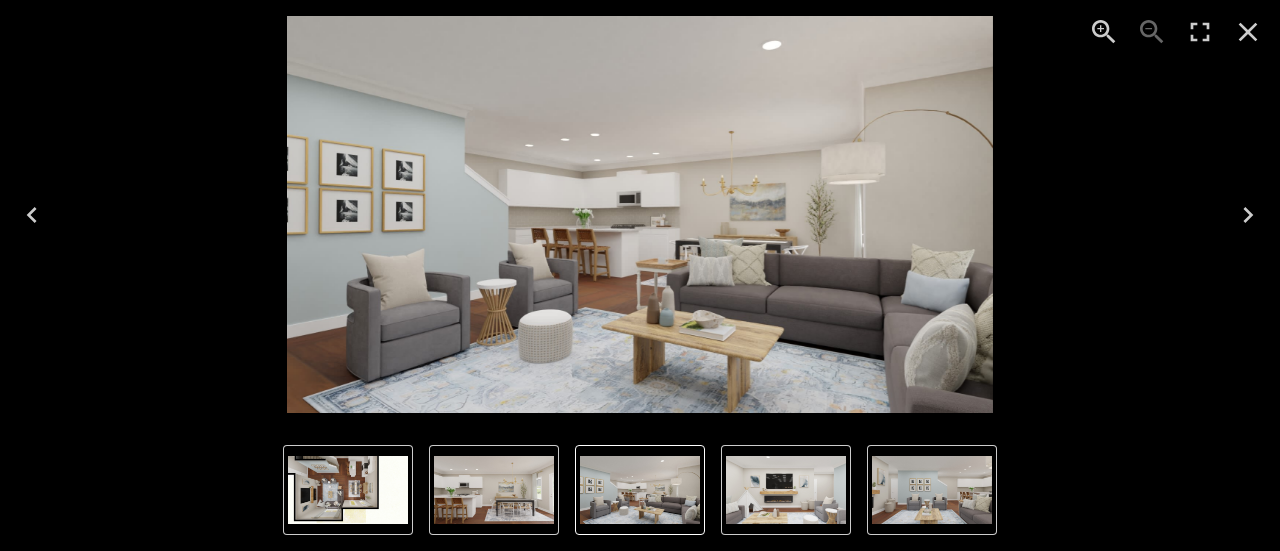 click at bounding box center (1248, 32) 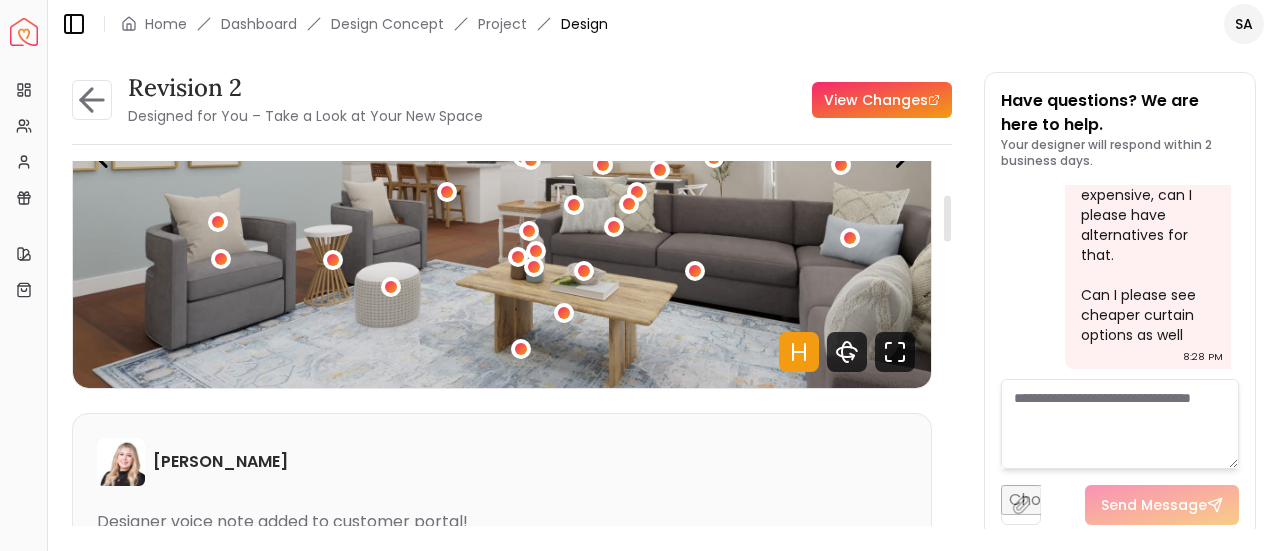 click 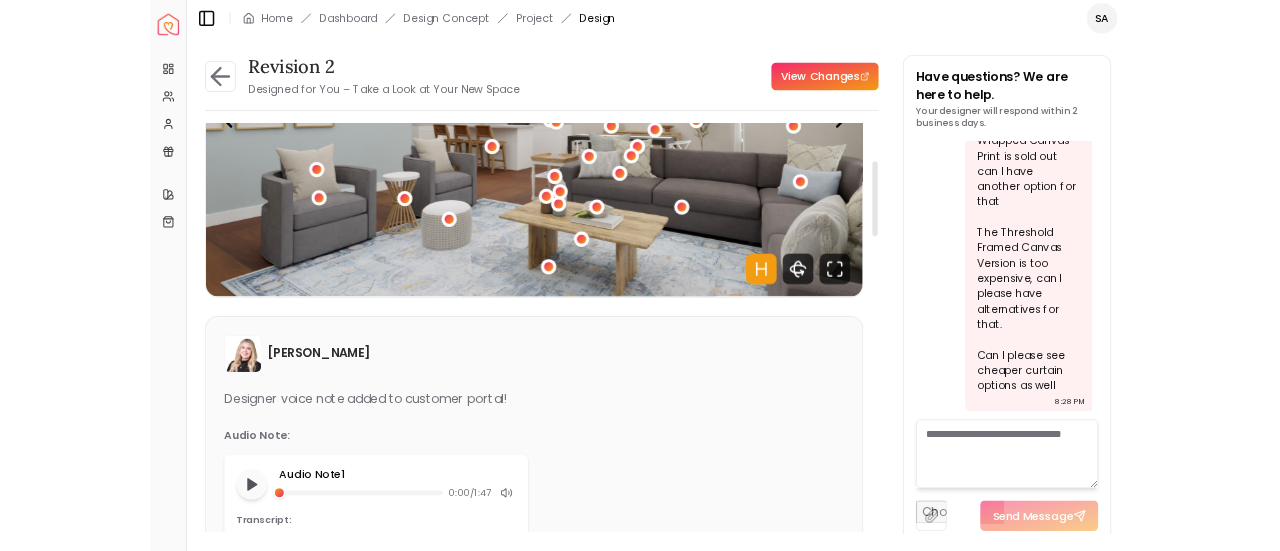 scroll, scrollTop: 6340, scrollLeft: 0, axis: vertical 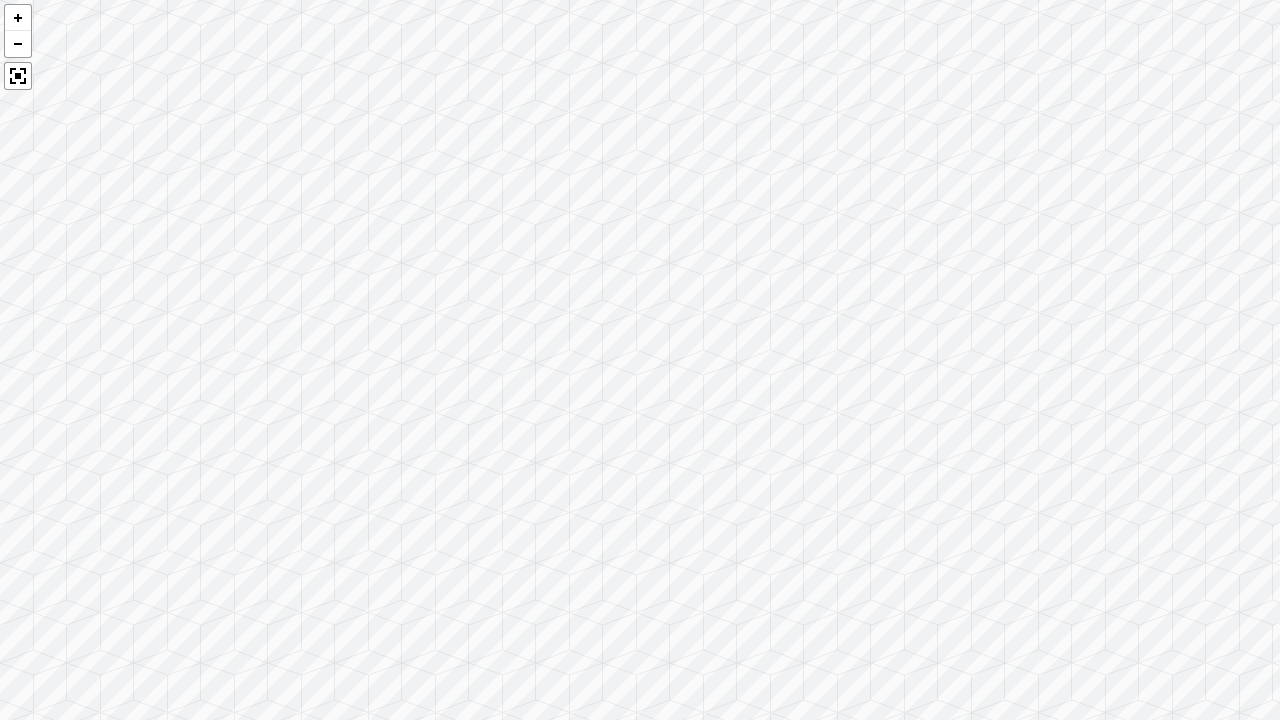 drag, startPoint x: 666, startPoint y: 454, endPoint x: 558, endPoint y: 407, distance: 117.7837 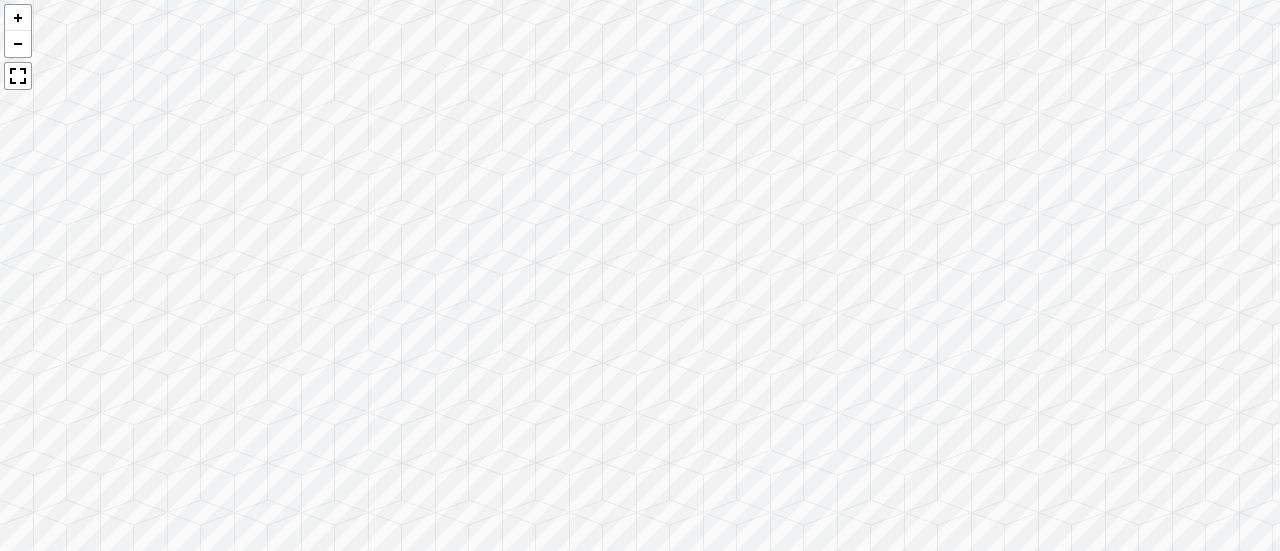 scroll, scrollTop: 6508, scrollLeft: 0, axis: vertical 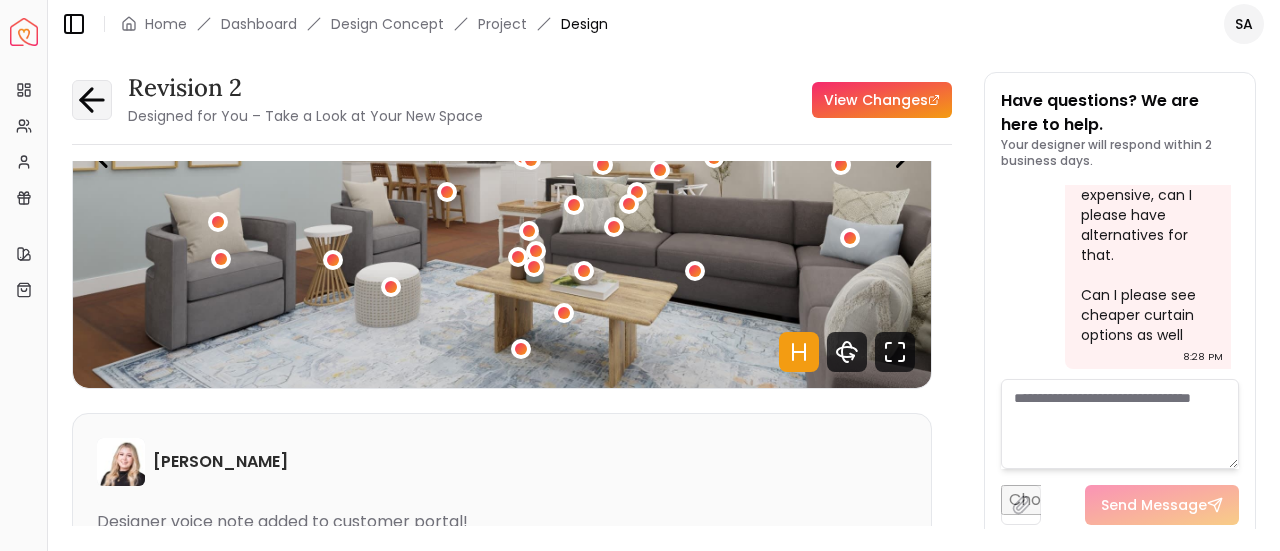 click 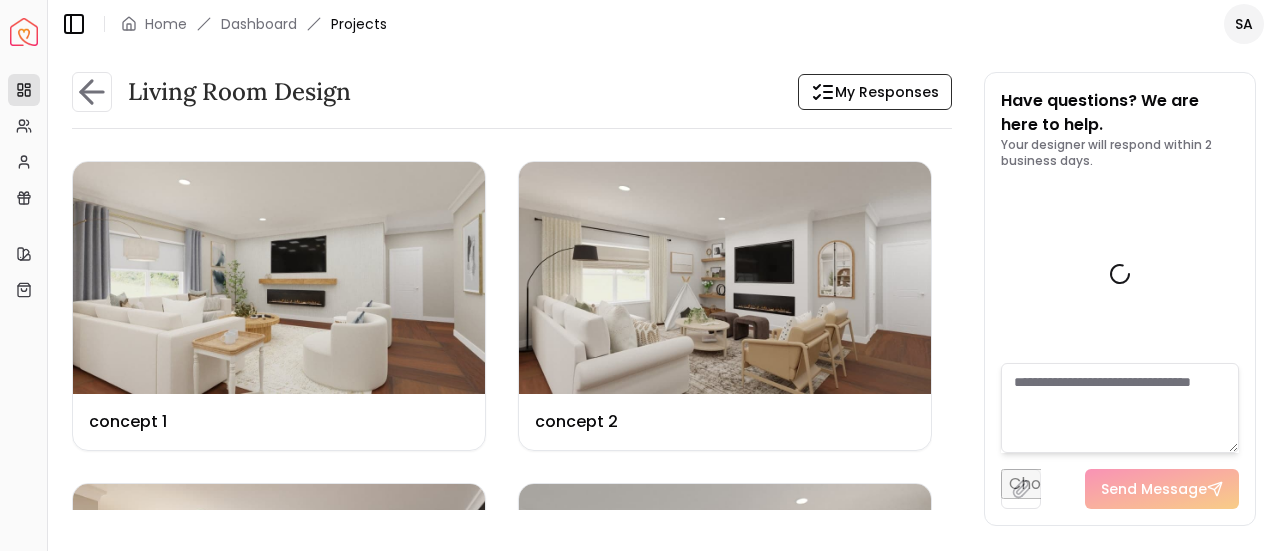 scroll, scrollTop: 6524, scrollLeft: 0, axis: vertical 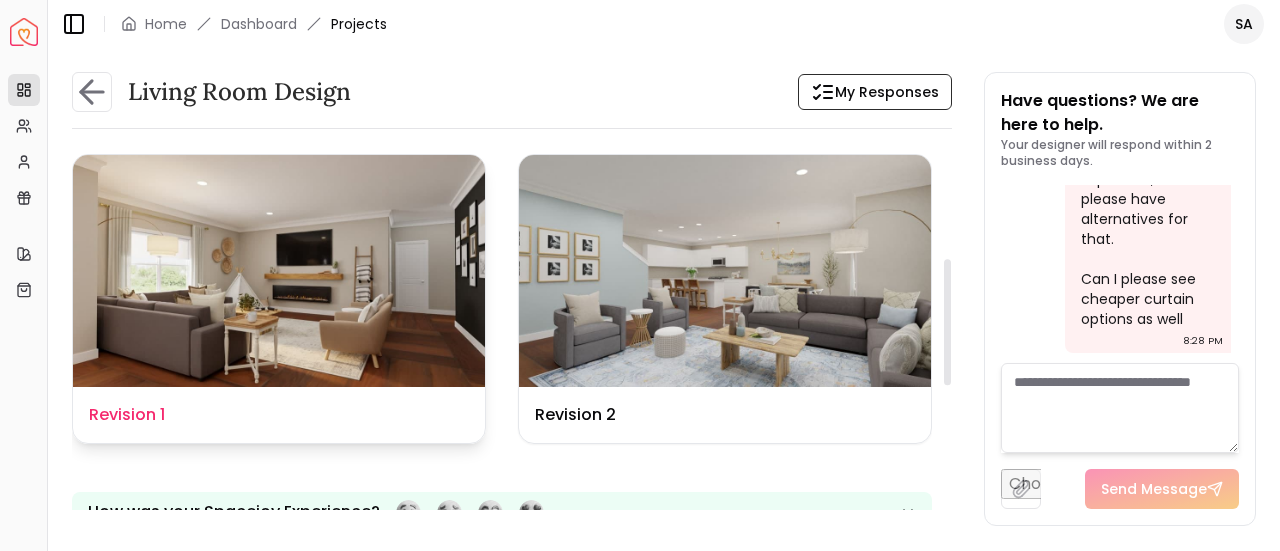 click at bounding box center [279, 271] 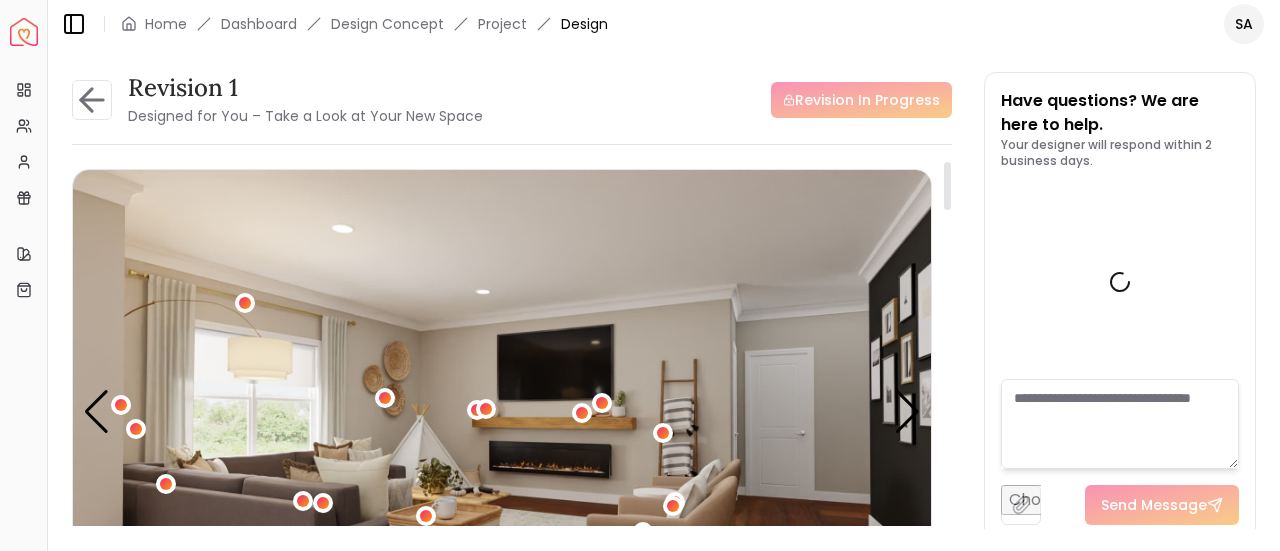 scroll, scrollTop: 6508, scrollLeft: 0, axis: vertical 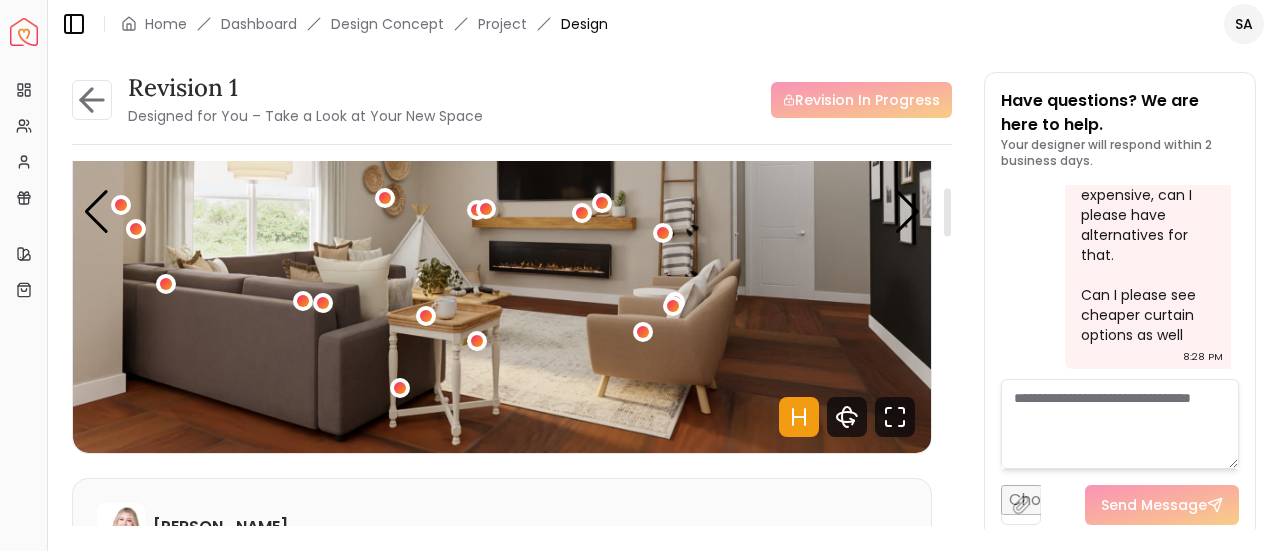 click 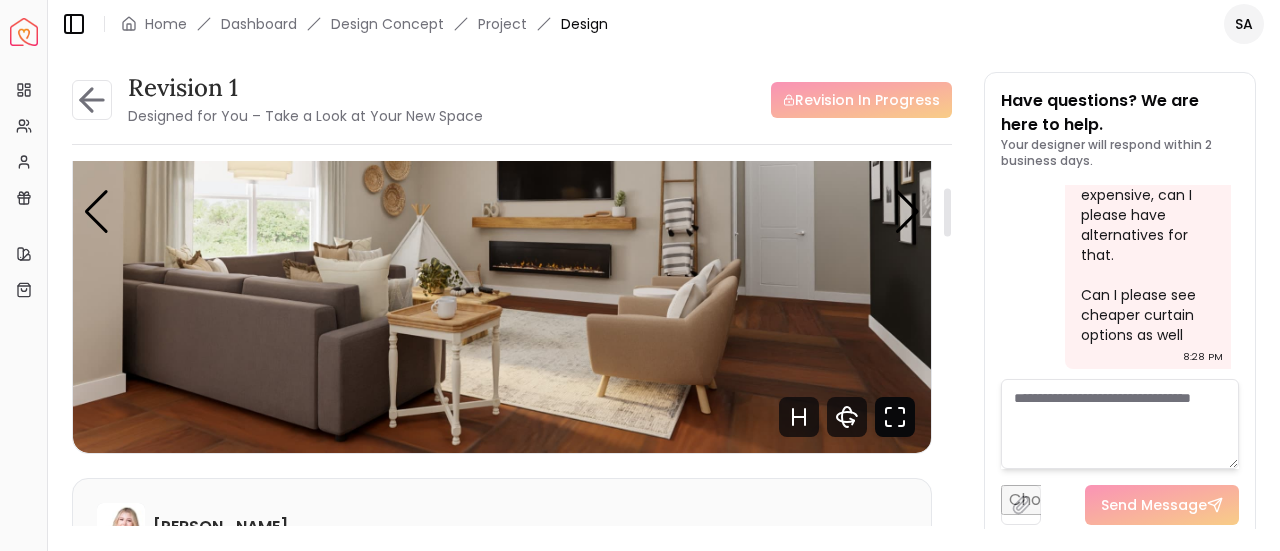 click 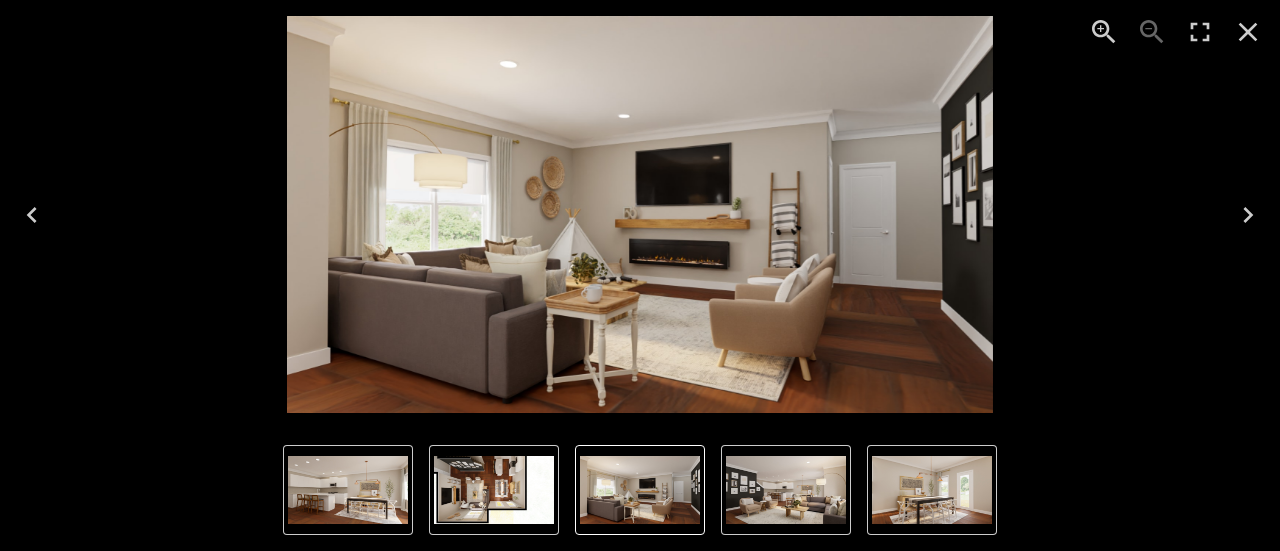 click 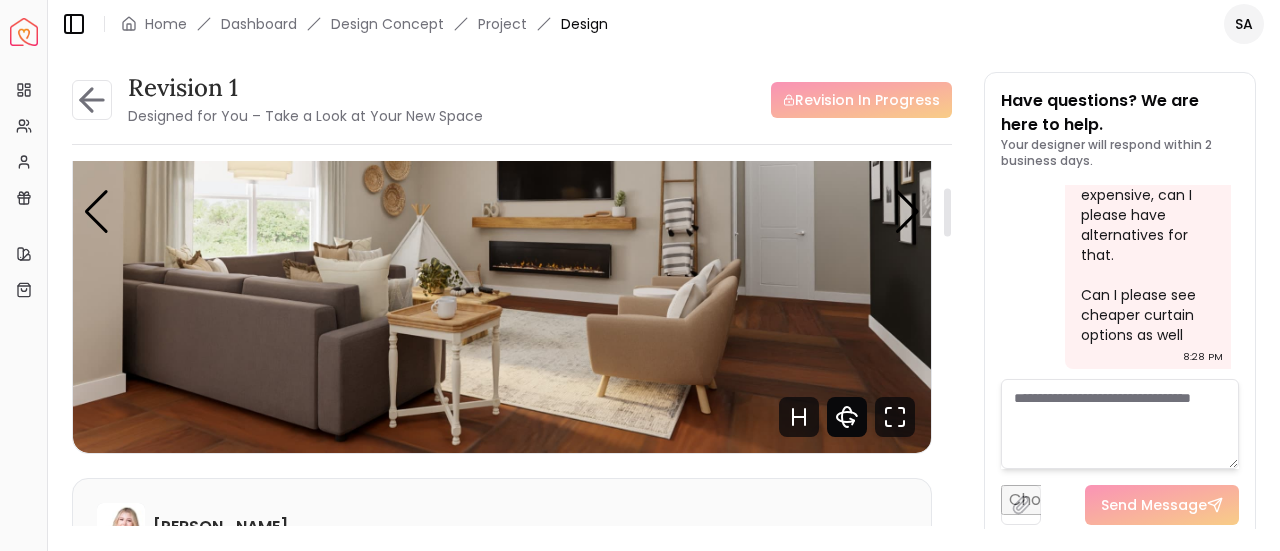 click 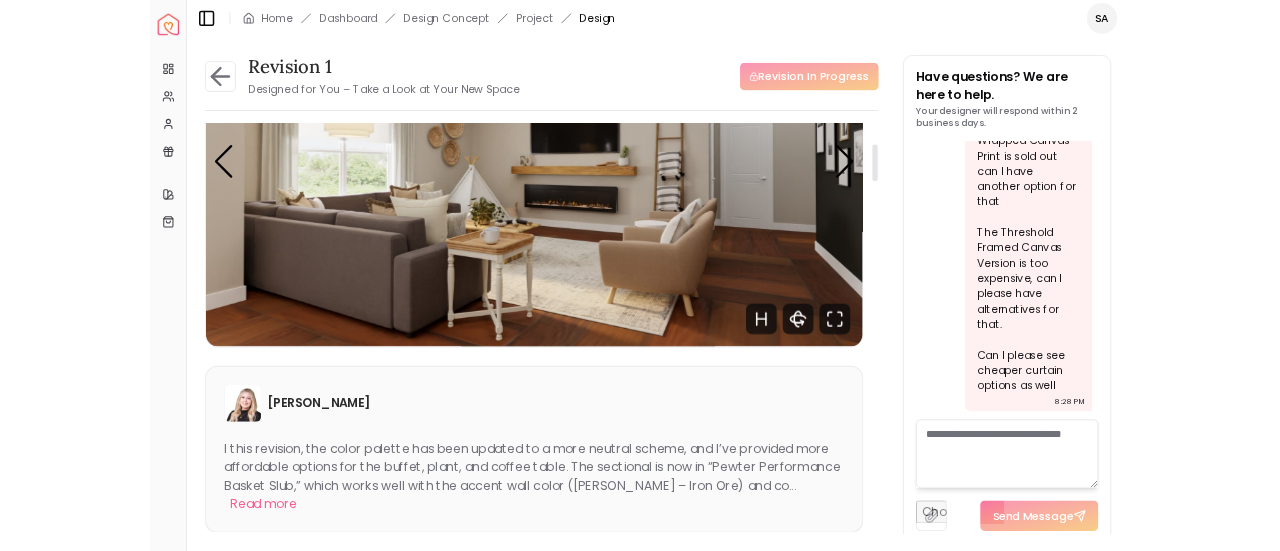 scroll, scrollTop: 6340, scrollLeft: 0, axis: vertical 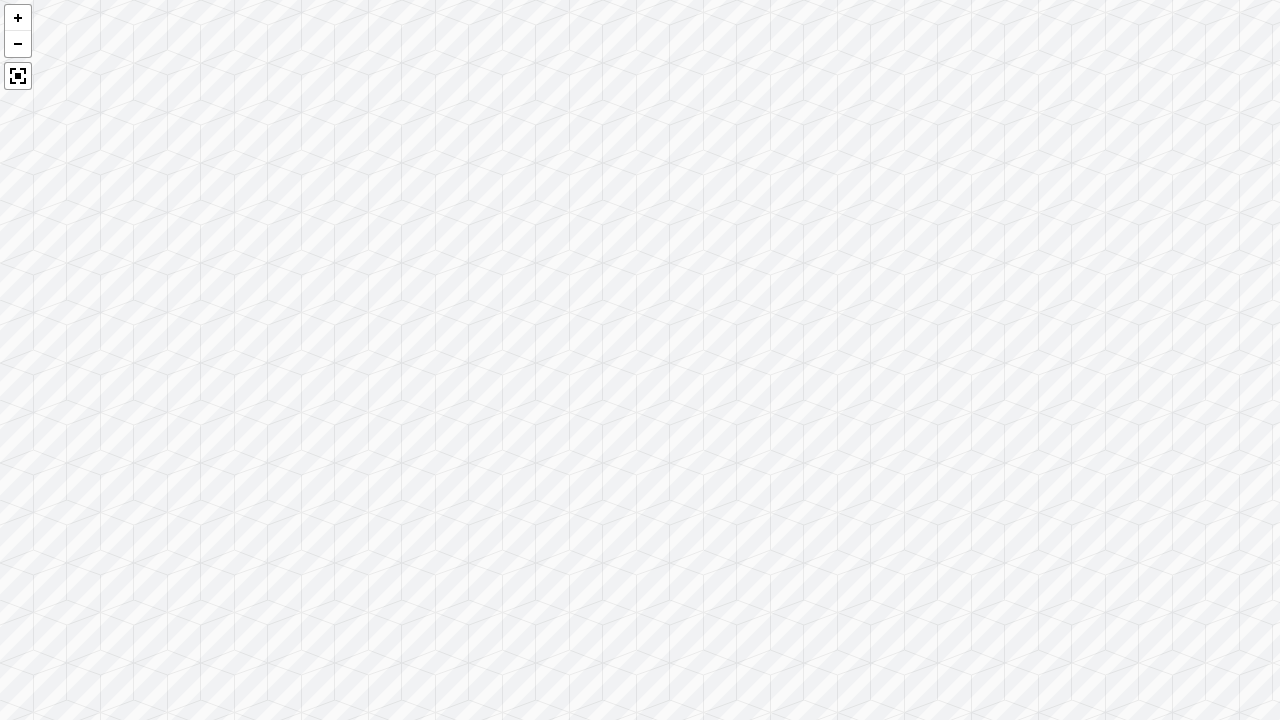 drag, startPoint x: 874, startPoint y: 419, endPoint x: 741, endPoint y: 354, distance: 148.03378 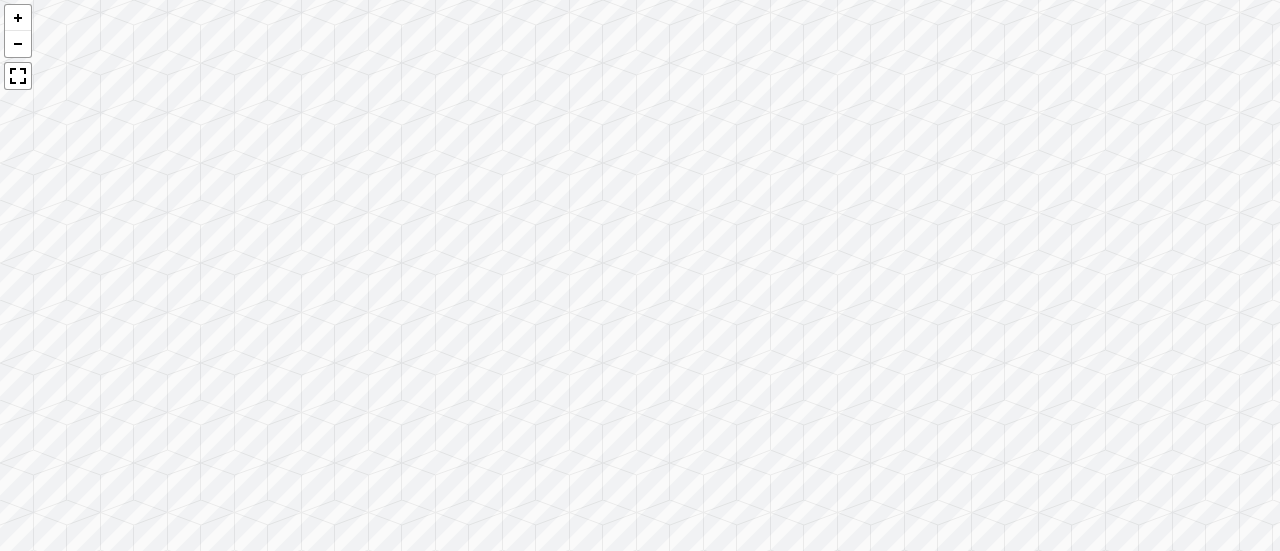 scroll, scrollTop: 6508, scrollLeft: 0, axis: vertical 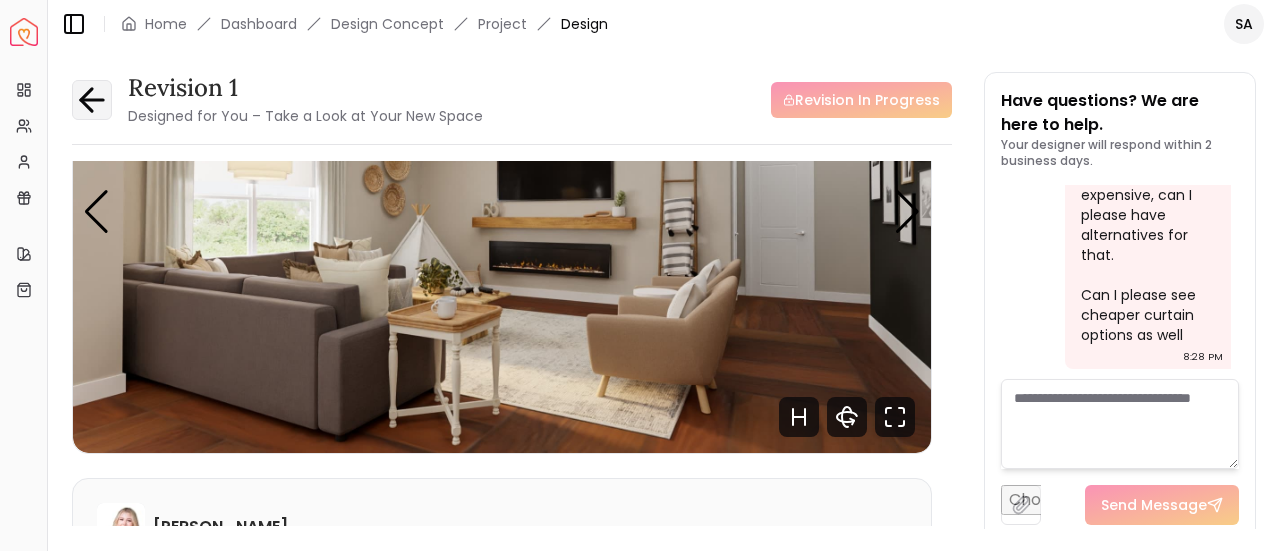 click 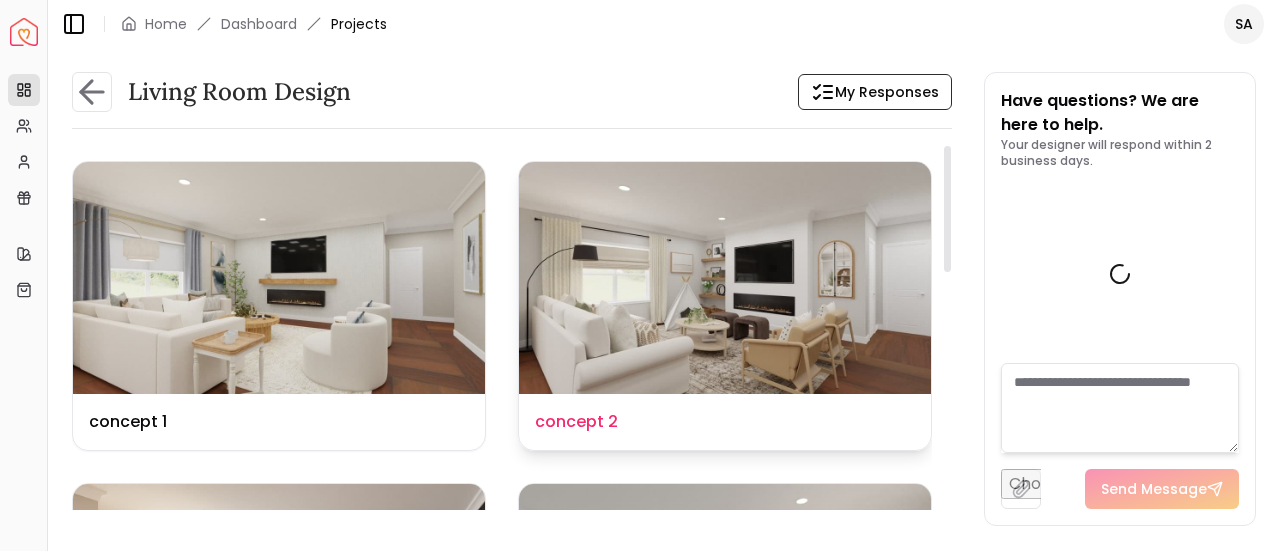 scroll, scrollTop: 6524, scrollLeft: 0, axis: vertical 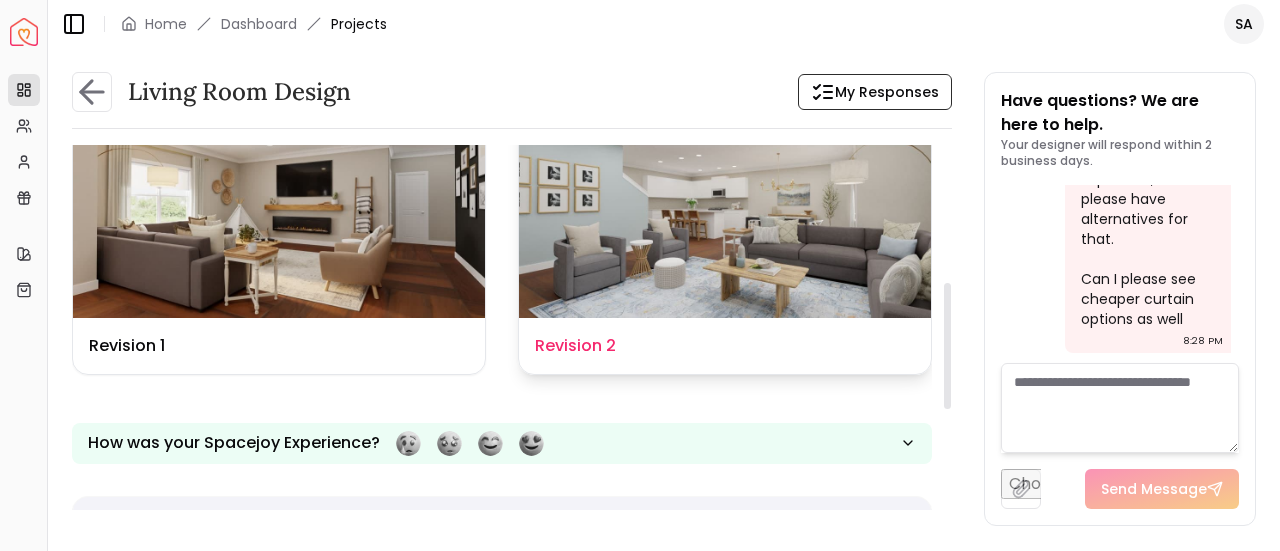 click at bounding box center [725, 202] 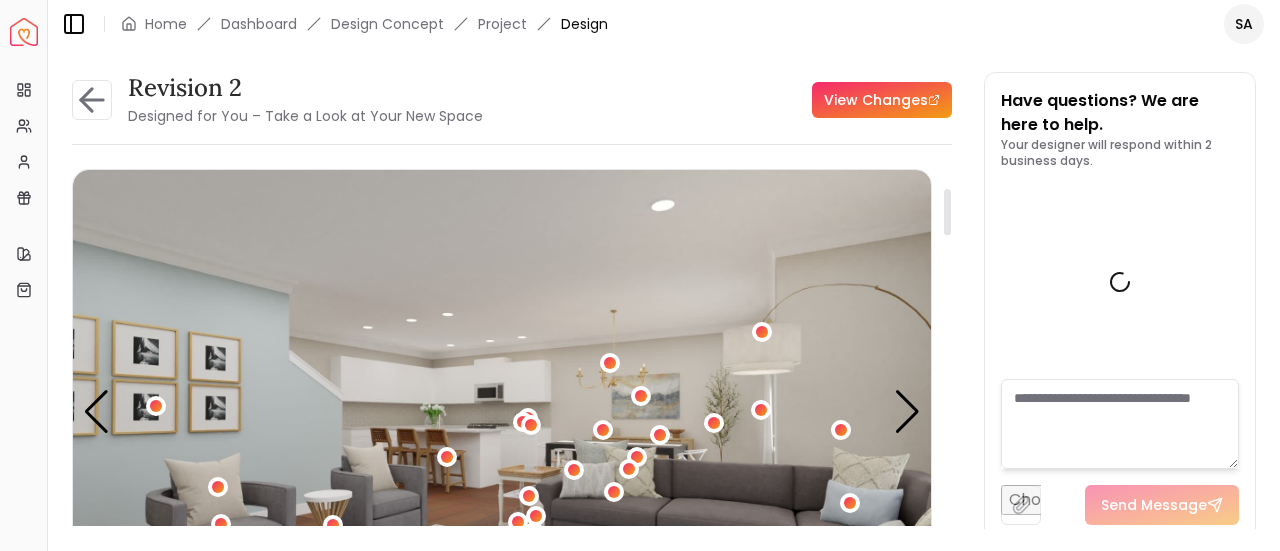 scroll, scrollTop: 266, scrollLeft: 0, axis: vertical 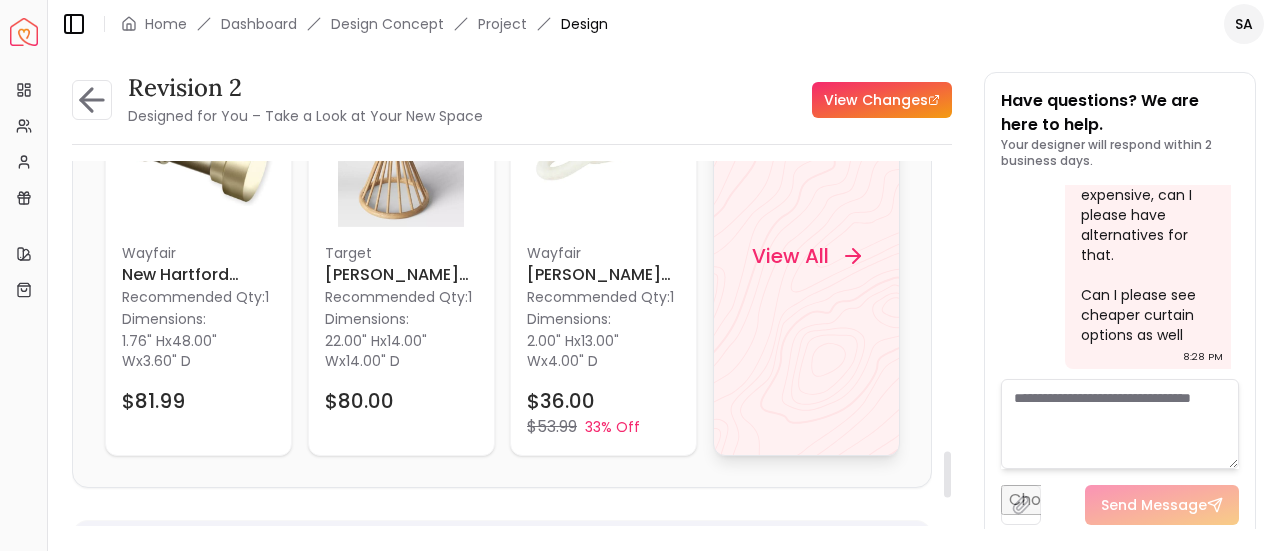 click on "View All" at bounding box center [789, 256] 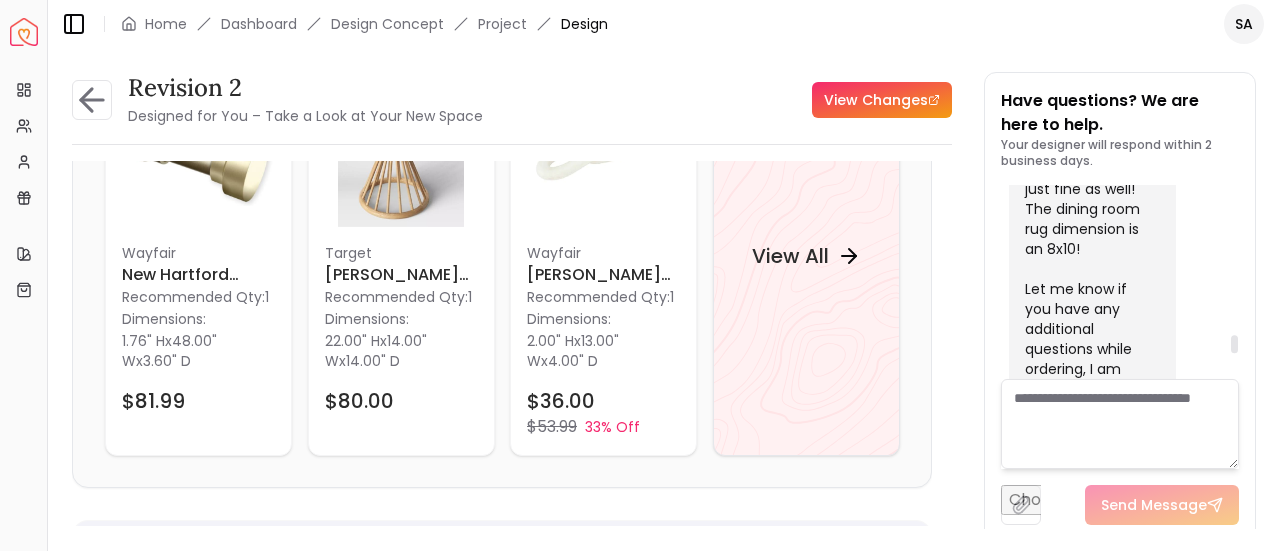scroll, scrollTop: 5552, scrollLeft: 0, axis: vertical 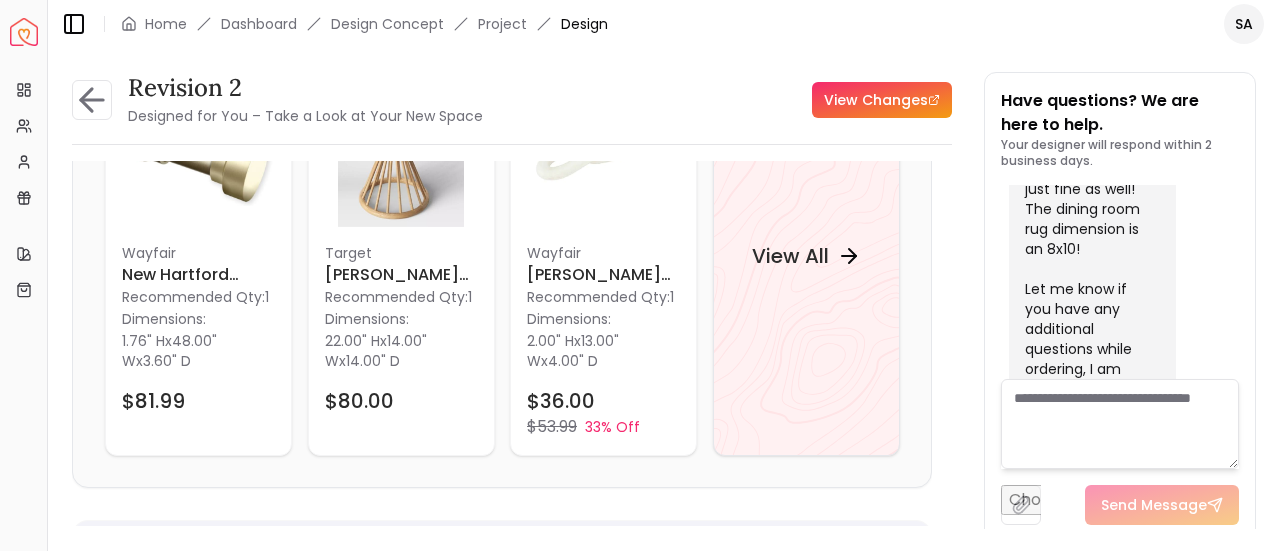click on "Revision 2 Designed for You – Take a Look at Your New Space" at bounding box center (277, 100) 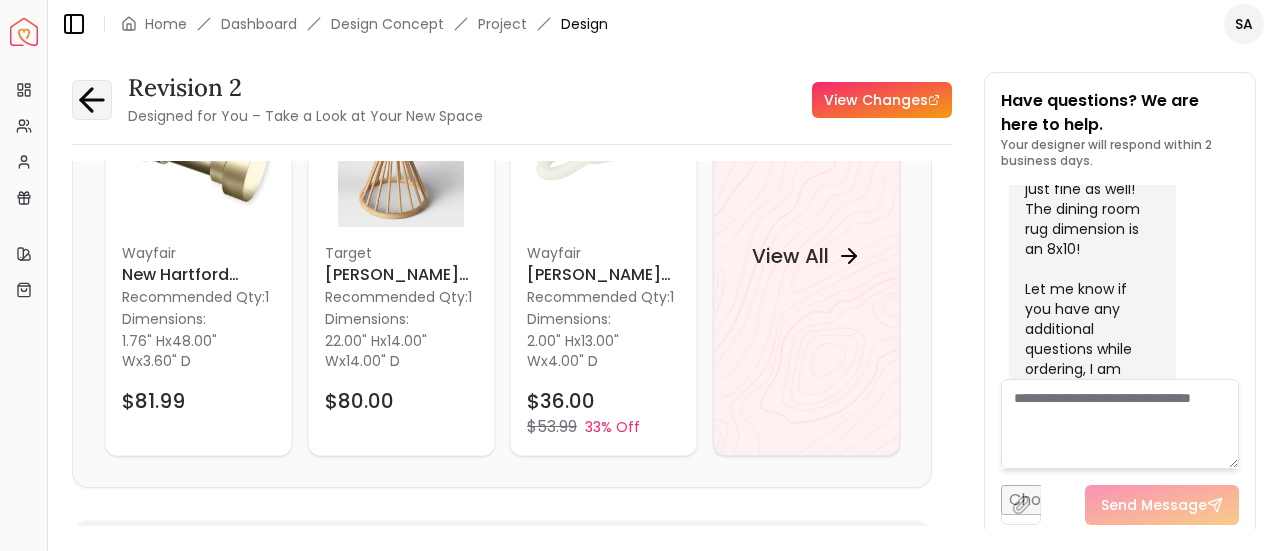 click 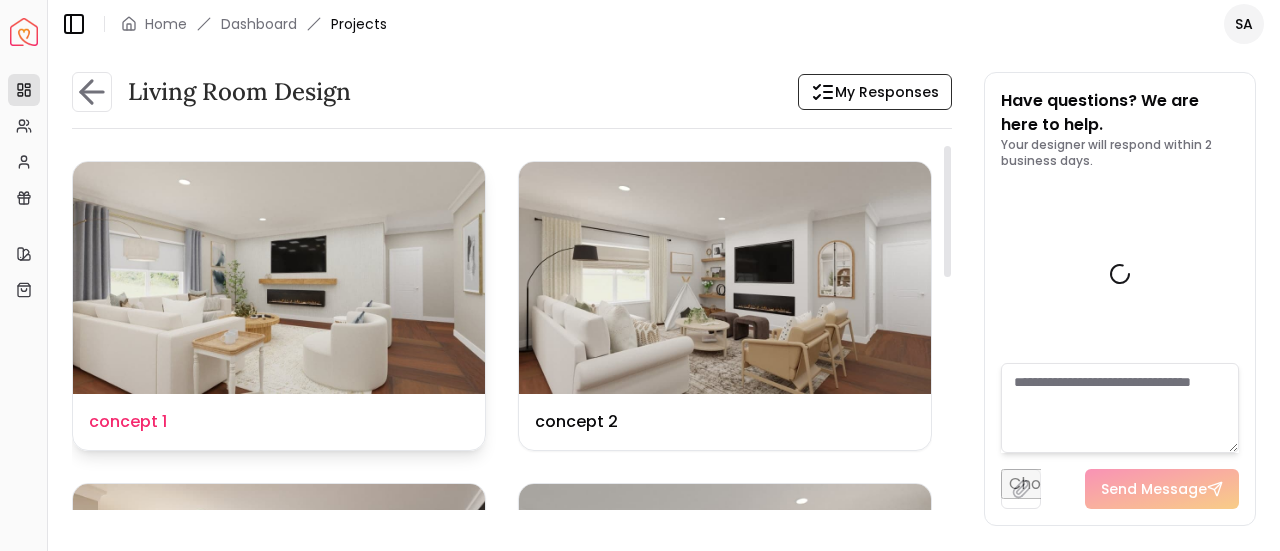 scroll, scrollTop: 353, scrollLeft: 0, axis: vertical 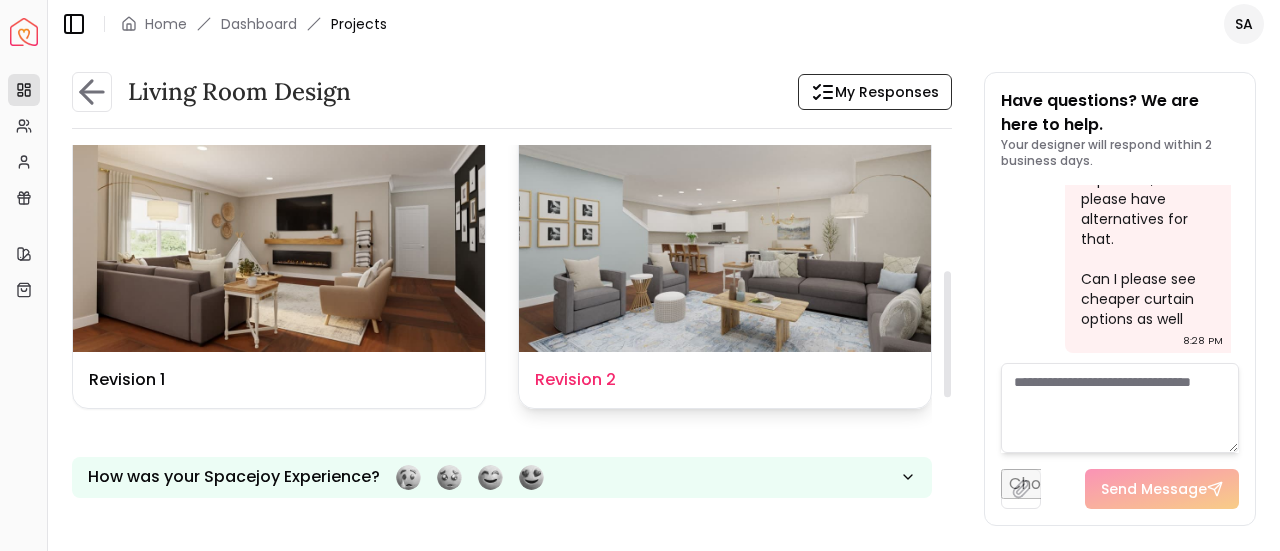 click at bounding box center (725, 236) 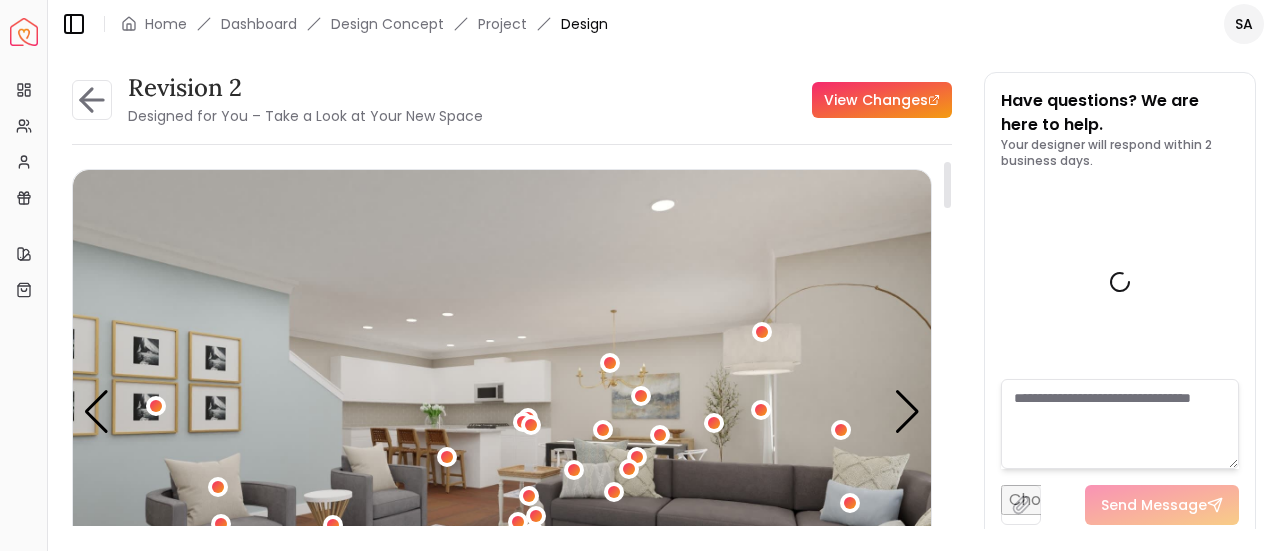 scroll, scrollTop: 6508, scrollLeft: 0, axis: vertical 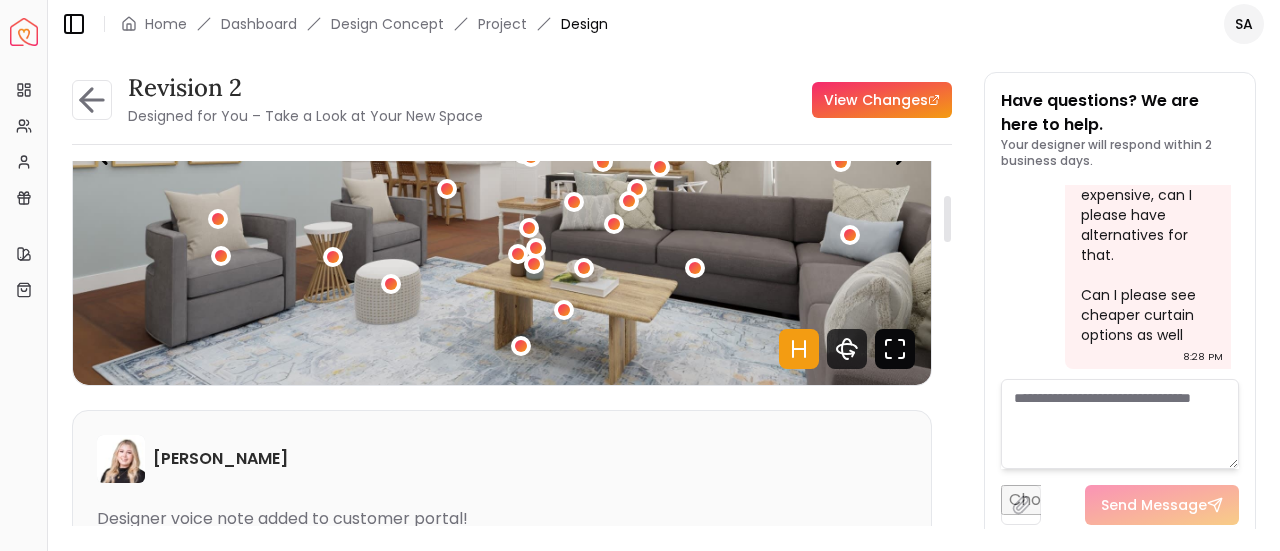 click 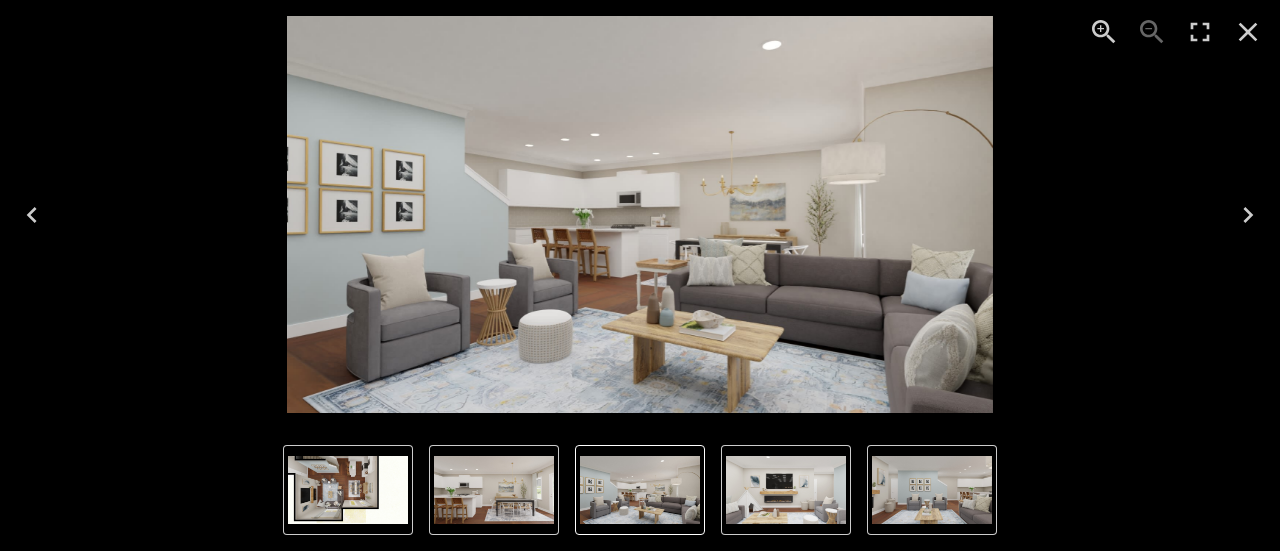 click at bounding box center (494, 490) 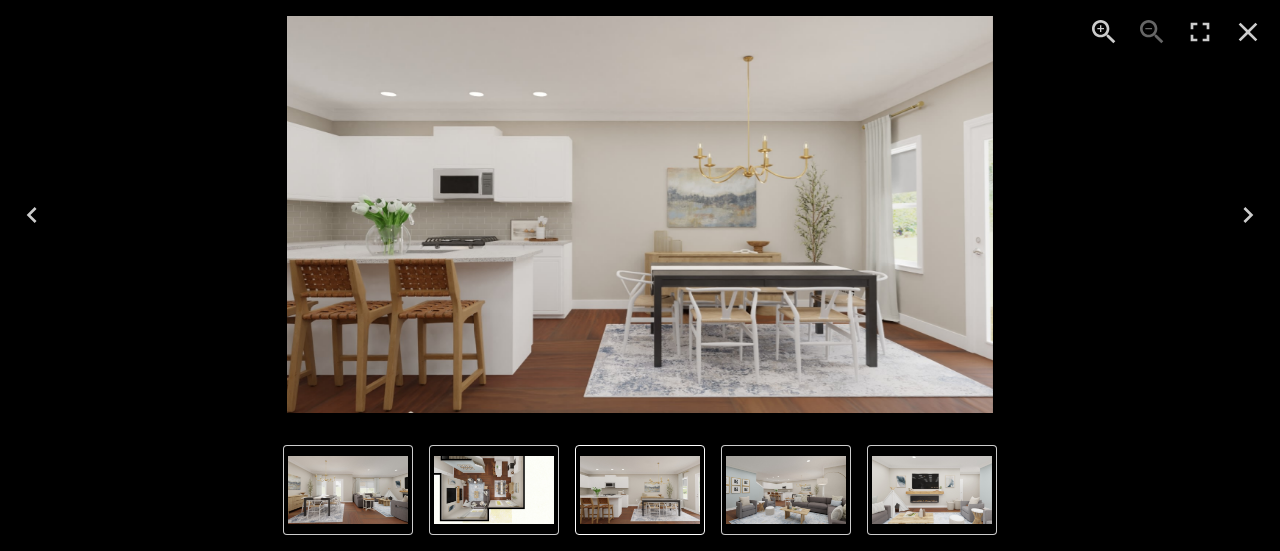 click at bounding box center (640, 490) 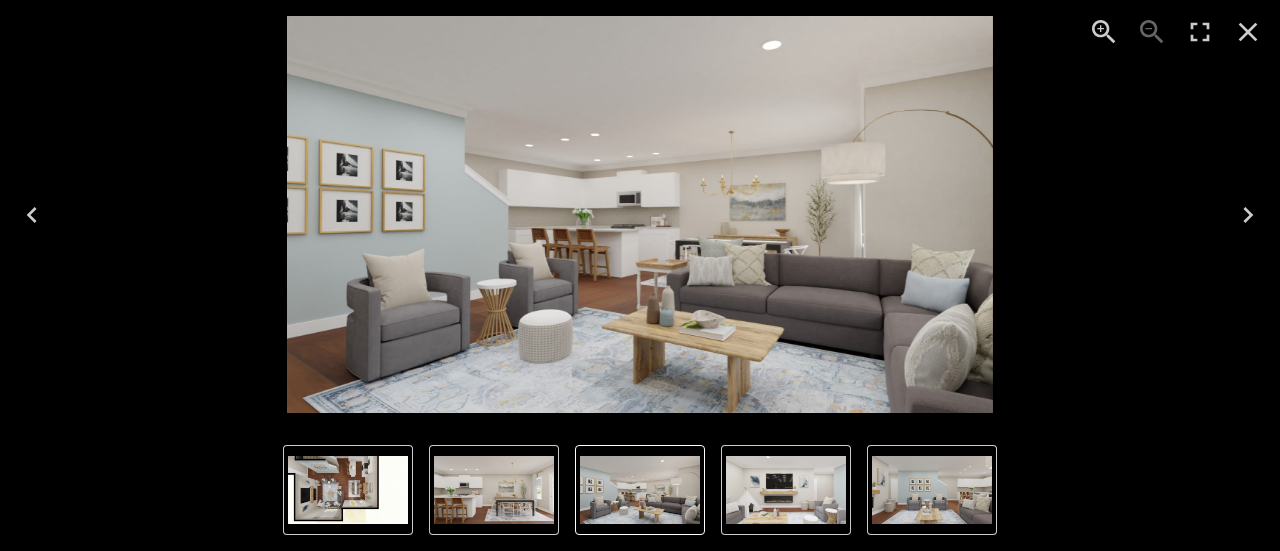 click at bounding box center [786, 490] 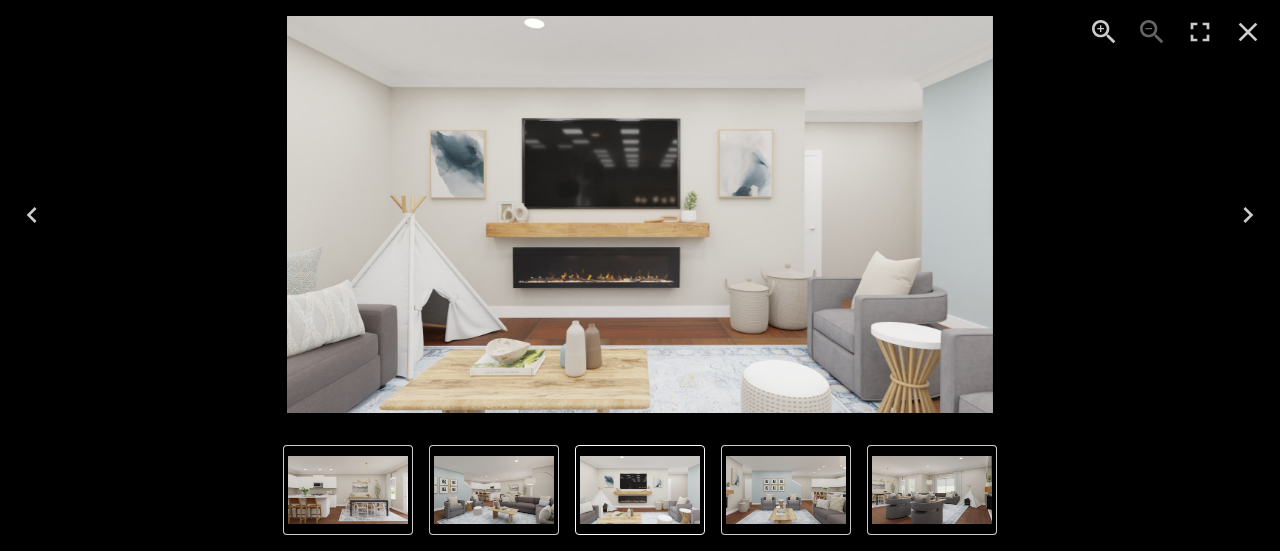 click at bounding box center (786, 490) 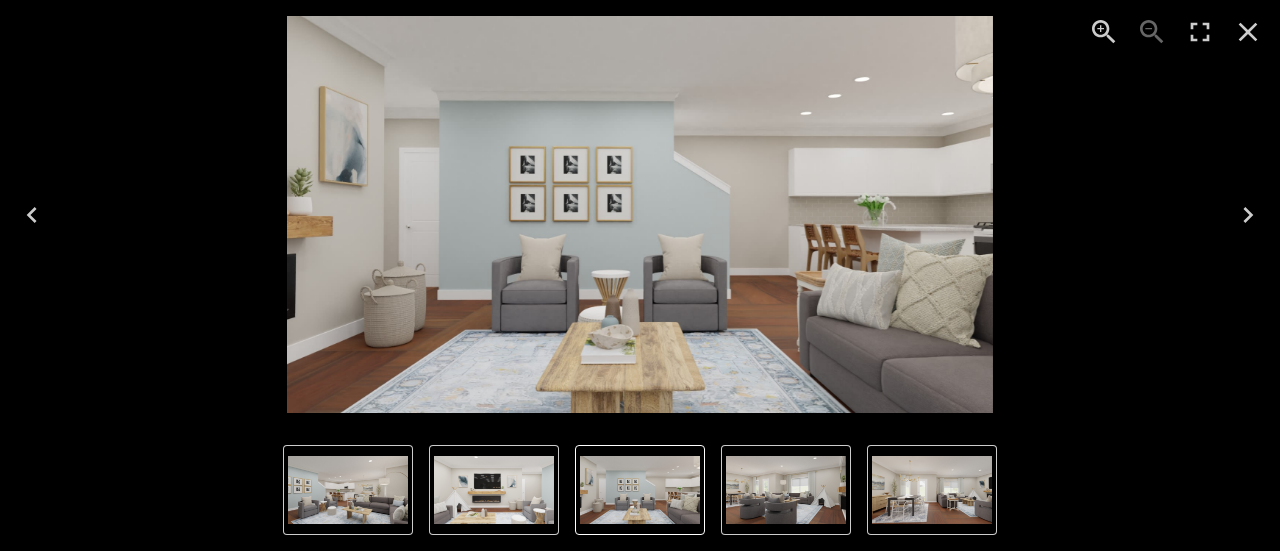 click at bounding box center [786, 490] 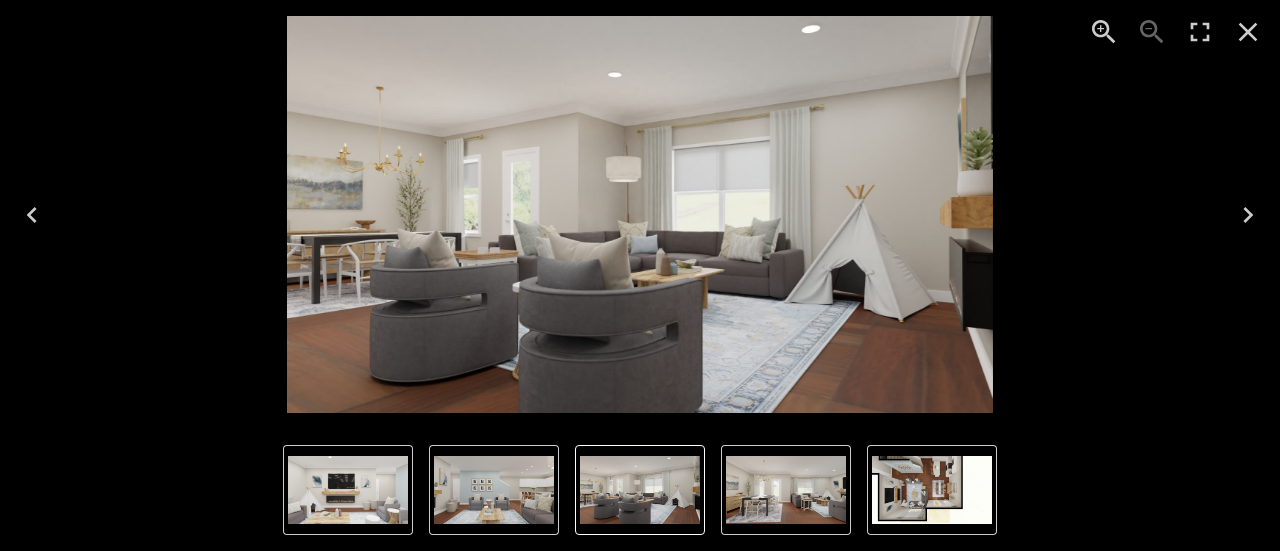 click at bounding box center (932, 490) 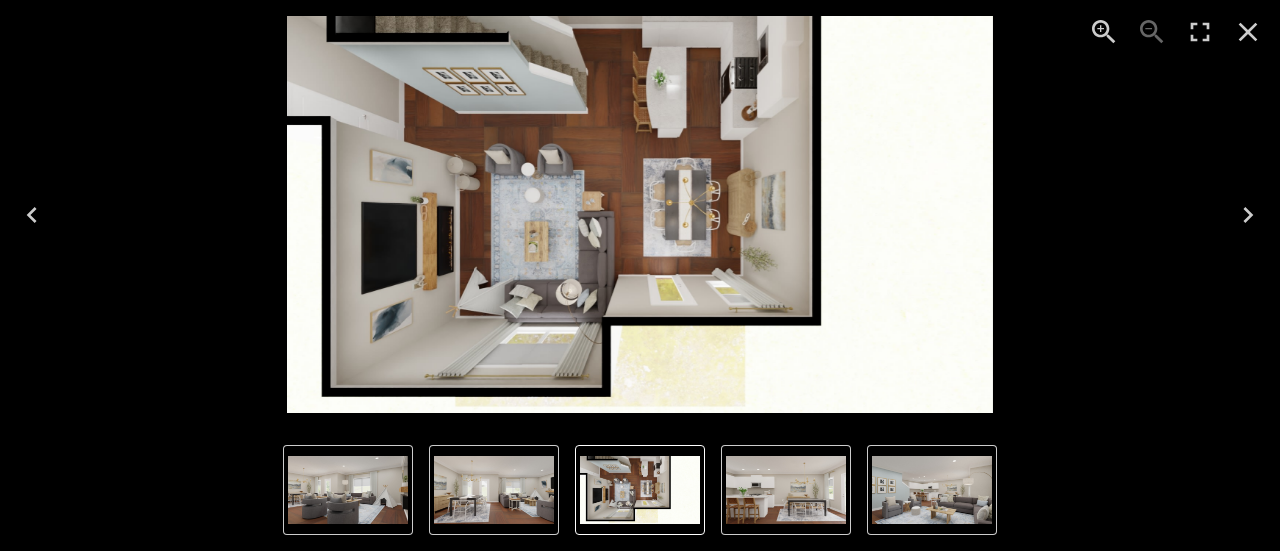 click at bounding box center (640, 490) 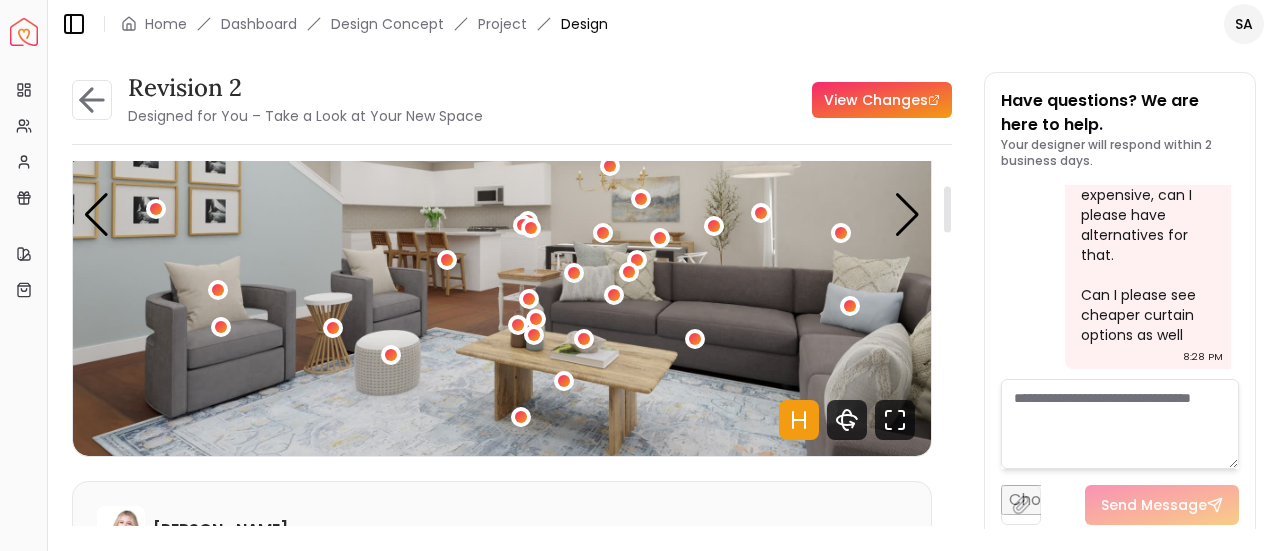 scroll, scrollTop: 194, scrollLeft: 0, axis: vertical 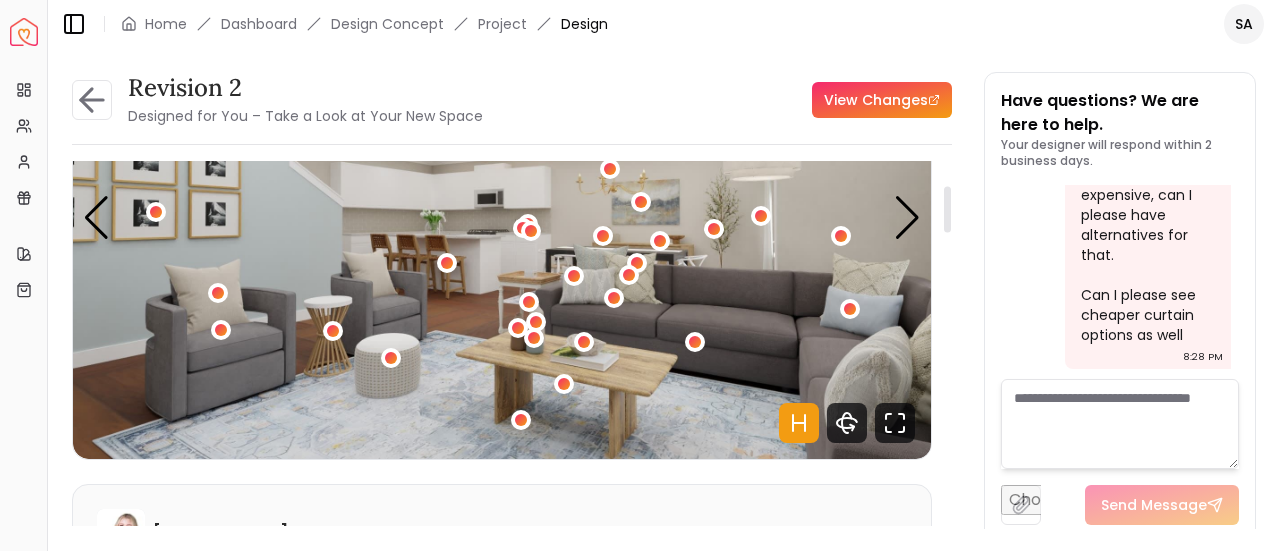 click 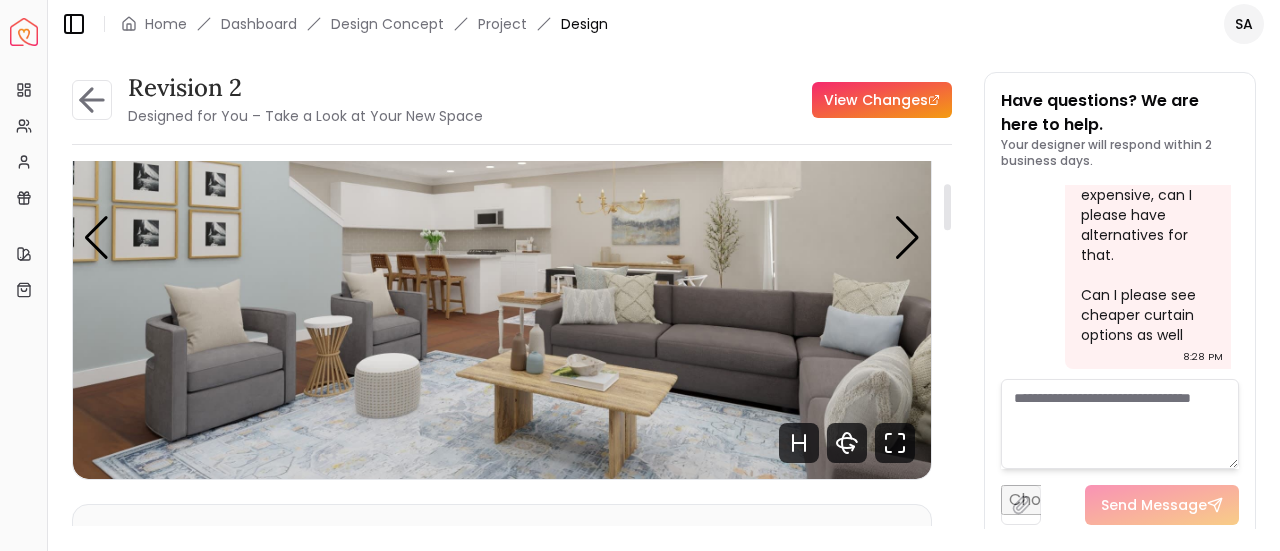 scroll, scrollTop: 172, scrollLeft: 0, axis: vertical 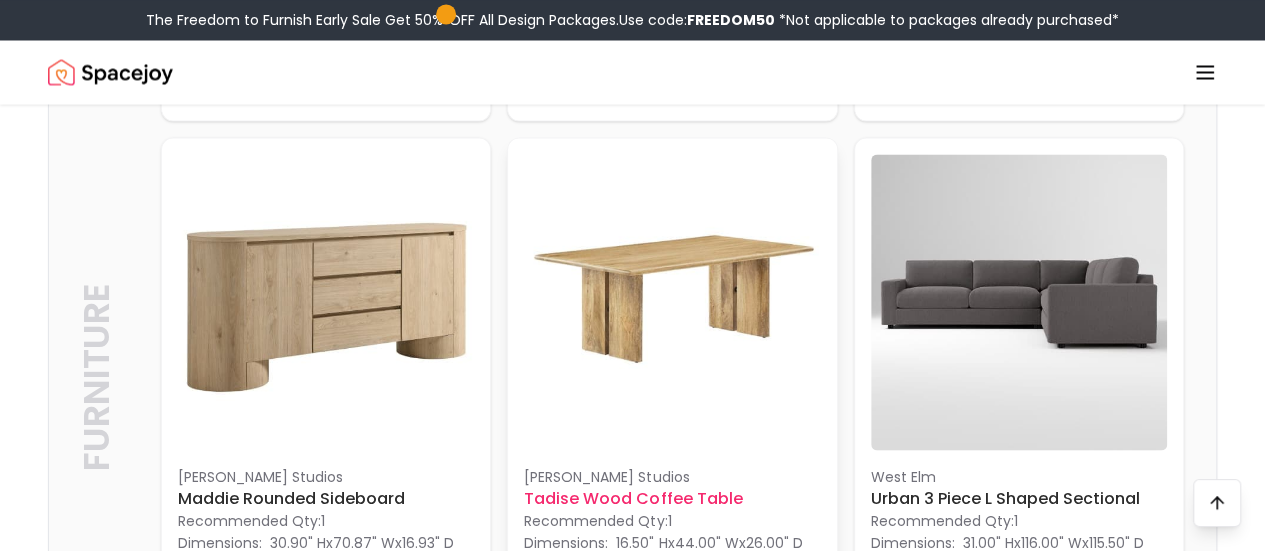 click on "Recommended Qty:  1" at bounding box center [672, 520] 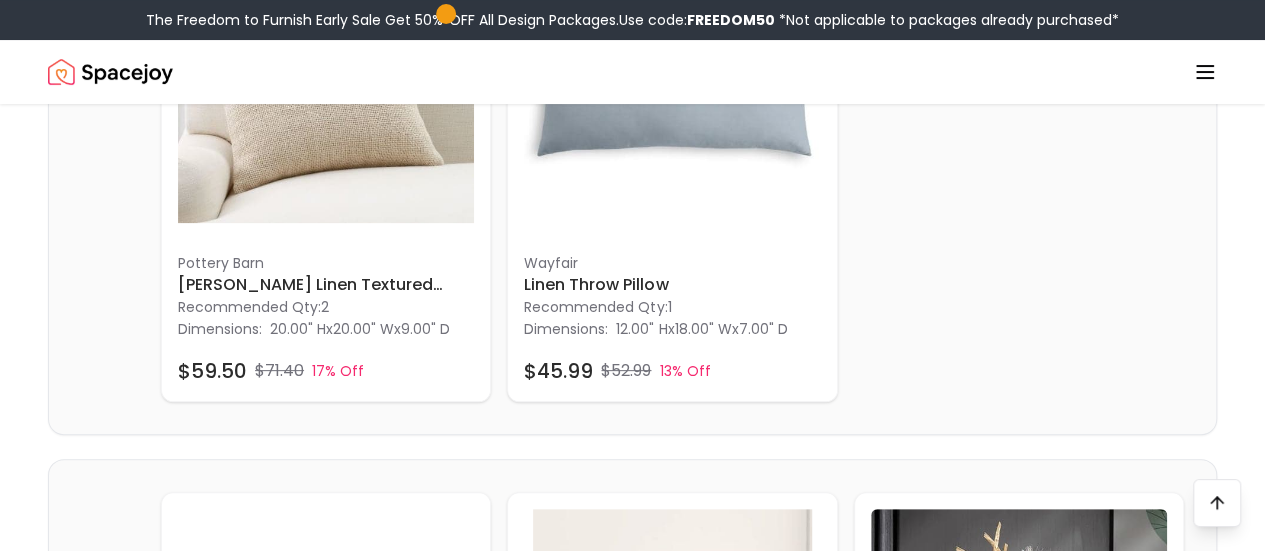 scroll, scrollTop: 3932, scrollLeft: 0, axis: vertical 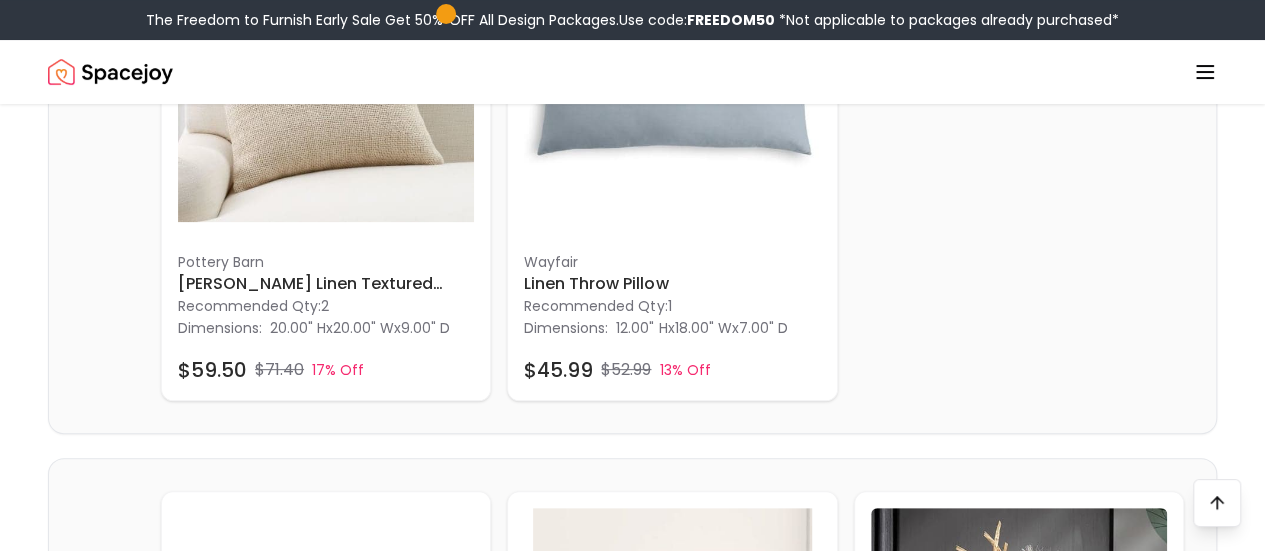 click on "Cool Grey Horizon I Wrapped Canvas Painting UnFrame 32"x48"" at bounding box center (672, 1841) 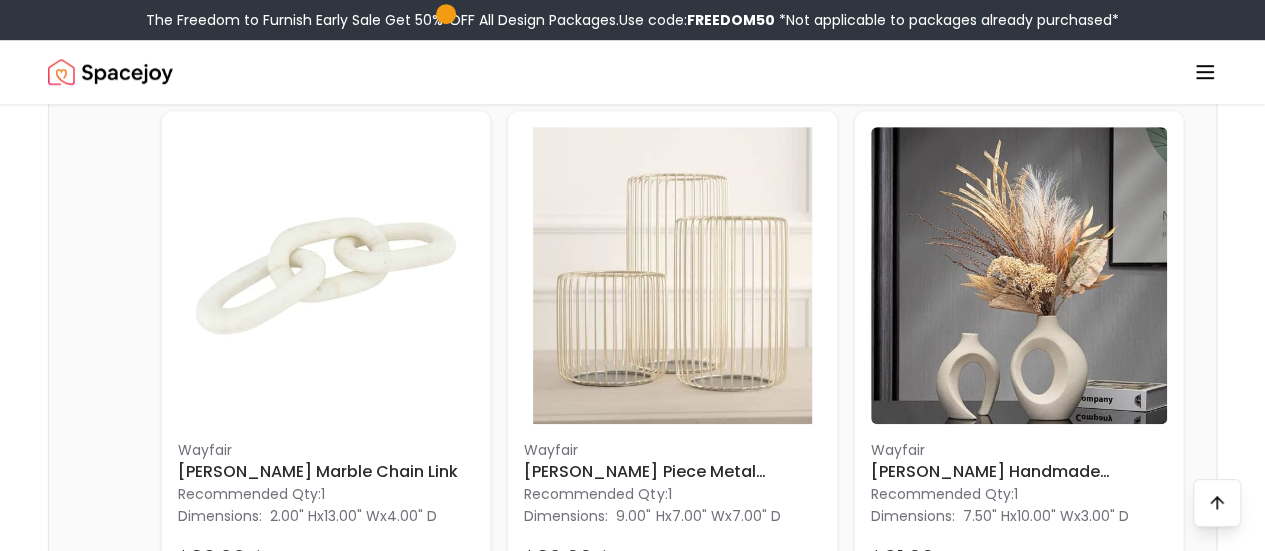 scroll, scrollTop: 4314, scrollLeft: 0, axis: vertical 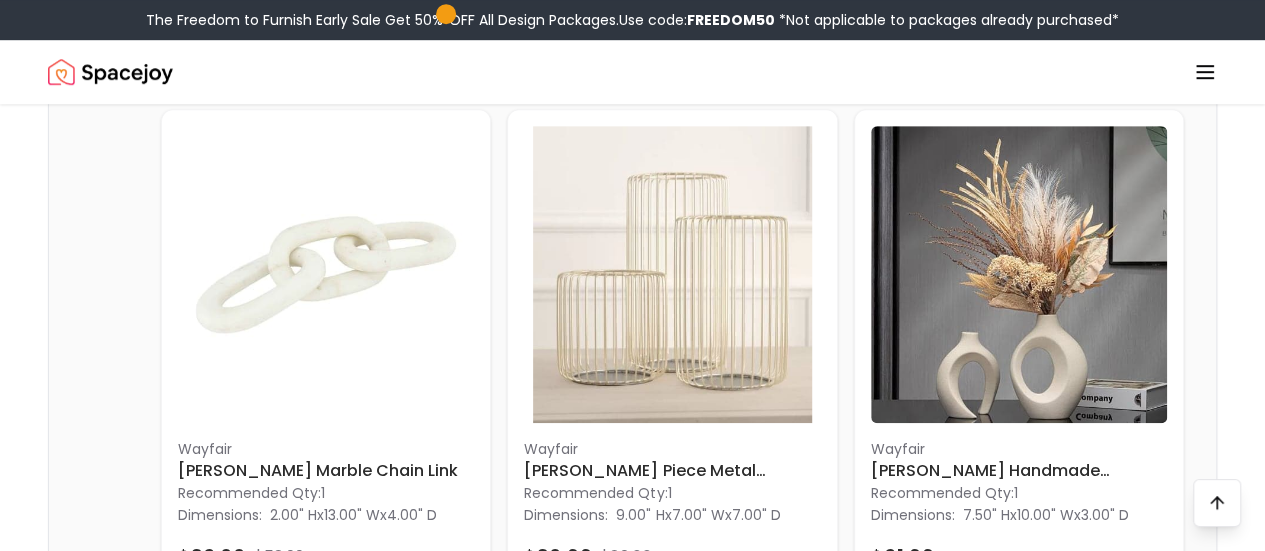 click at bounding box center [672, 1757] 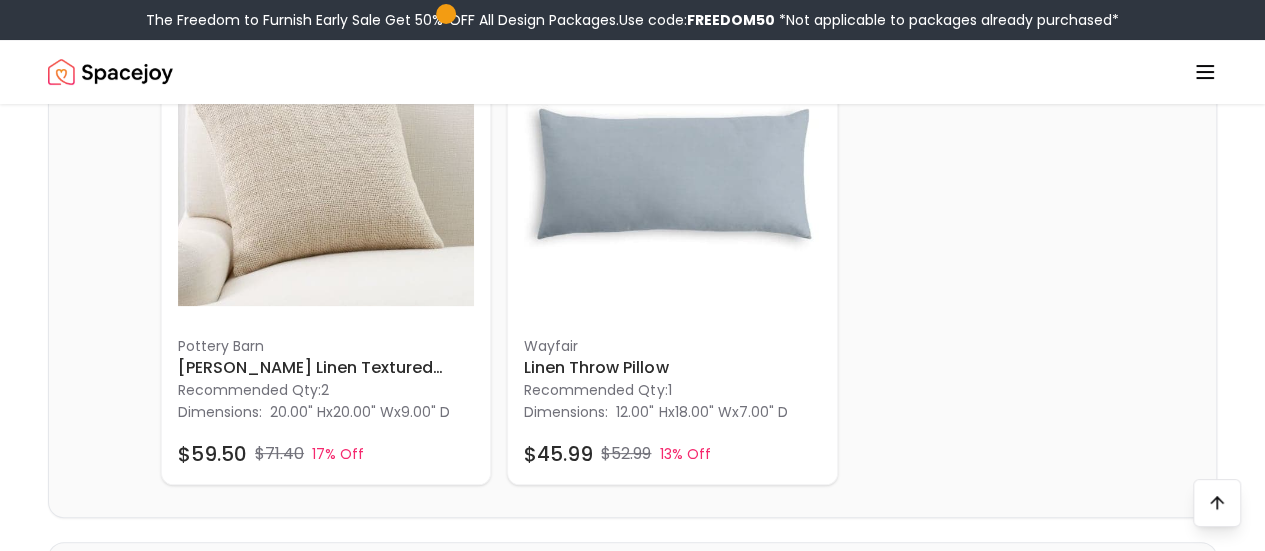 scroll, scrollTop: 3841, scrollLeft: 0, axis: vertical 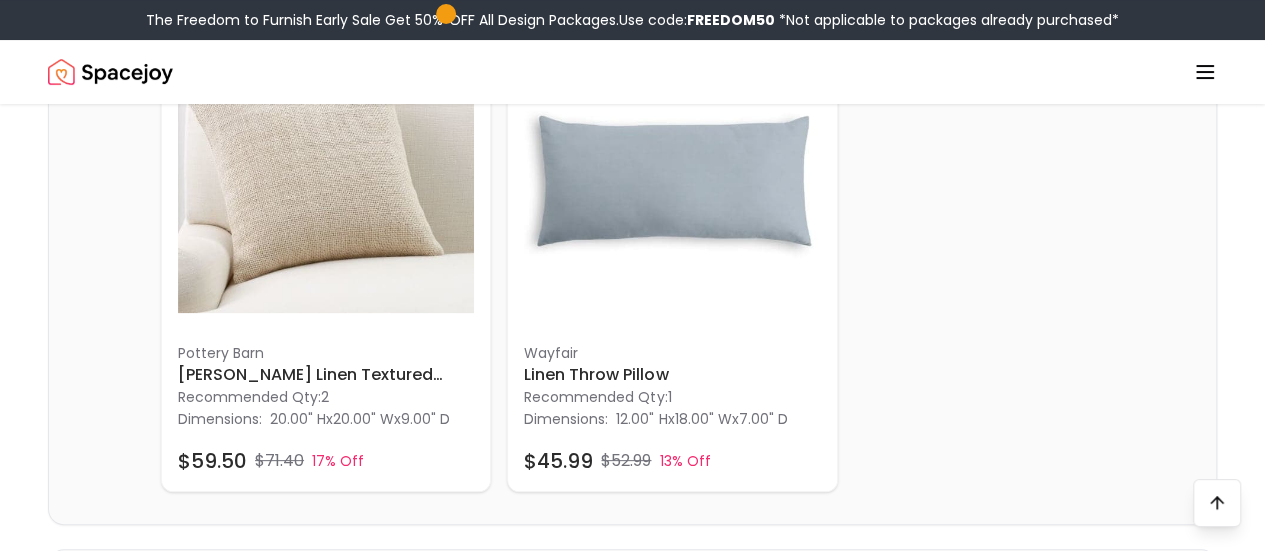 click at bounding box center (672, 1736) 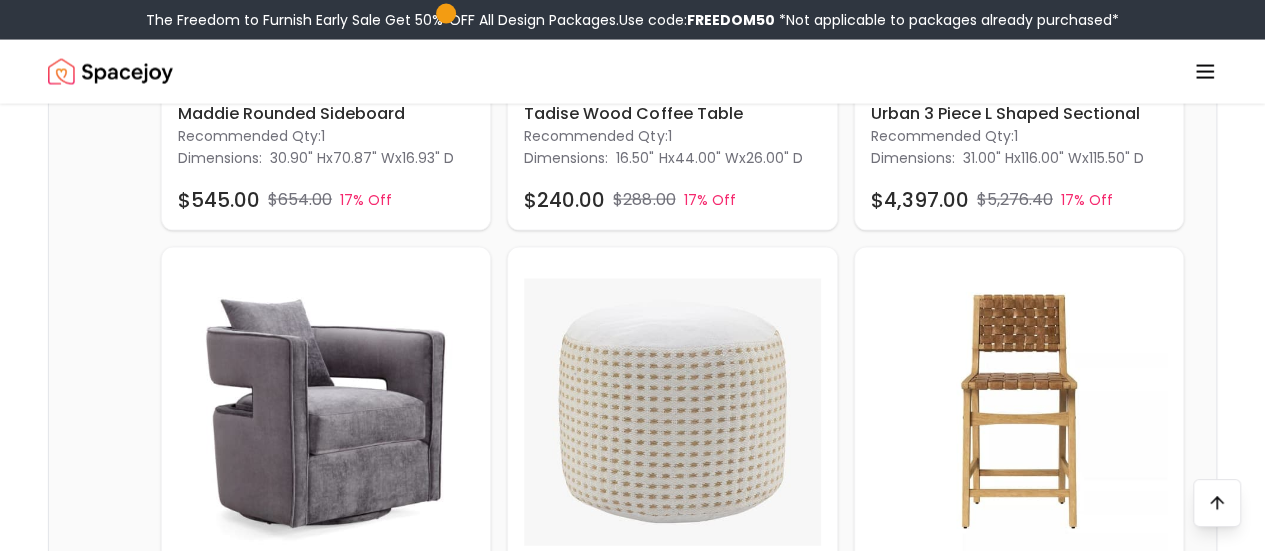 scroll, scrollTop: 1877, scrollLeft: 0, axis: vertical 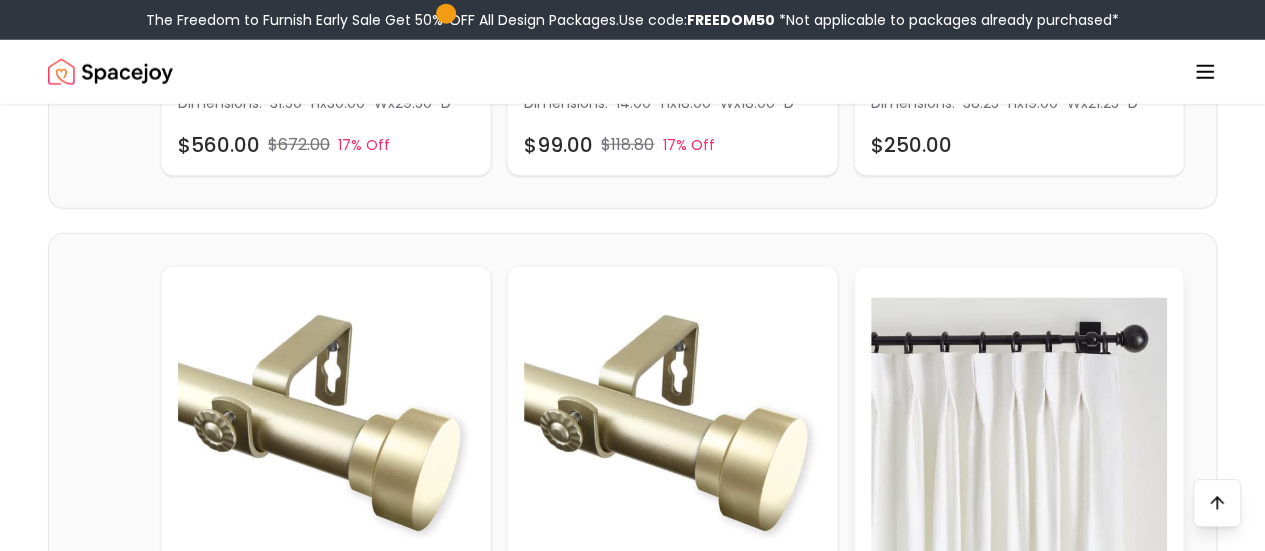click at bounding box center [1019, 431] 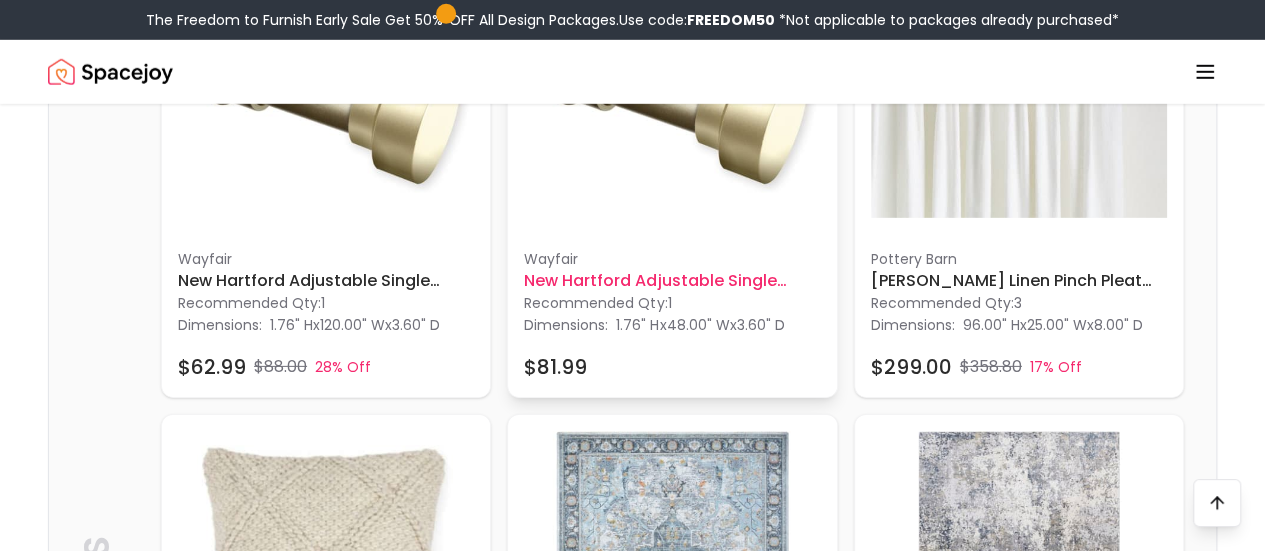 scroll, scrollTop: 2954, scrollLeft: 0, axis: vertical 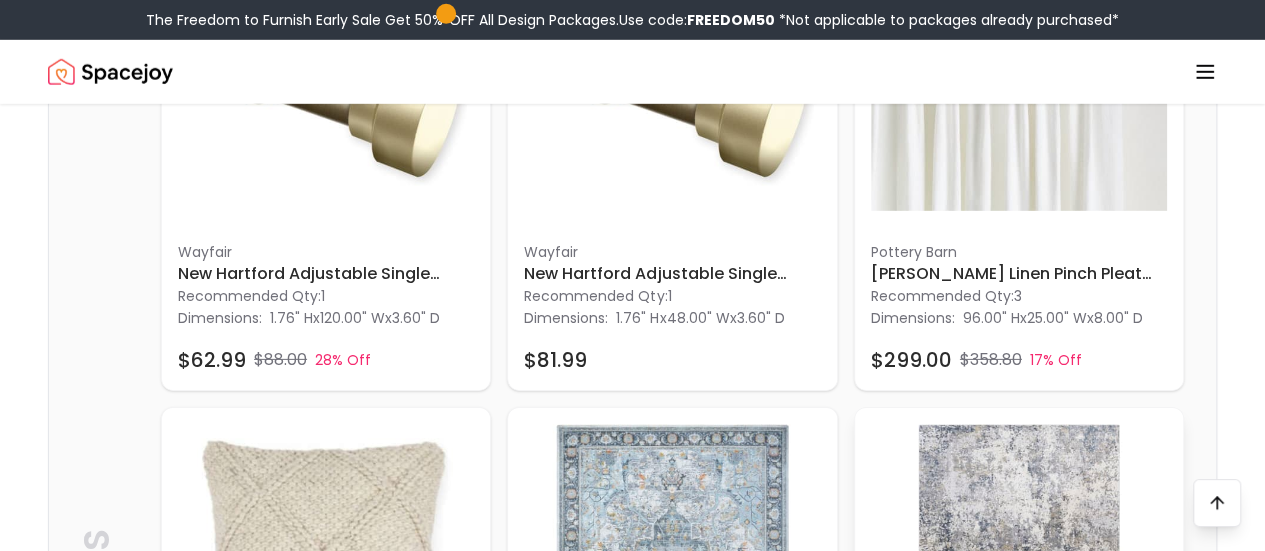 click at bounding box center (1019, 572) 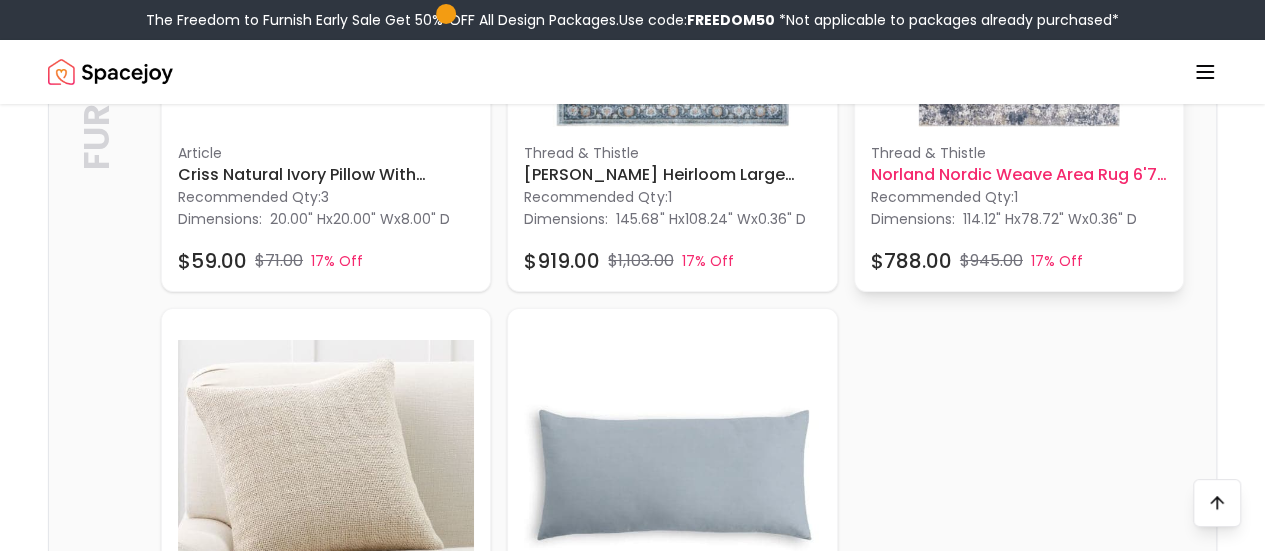 scroll, scrollTop: 3548, scrollLeft: 0, axis: vertical 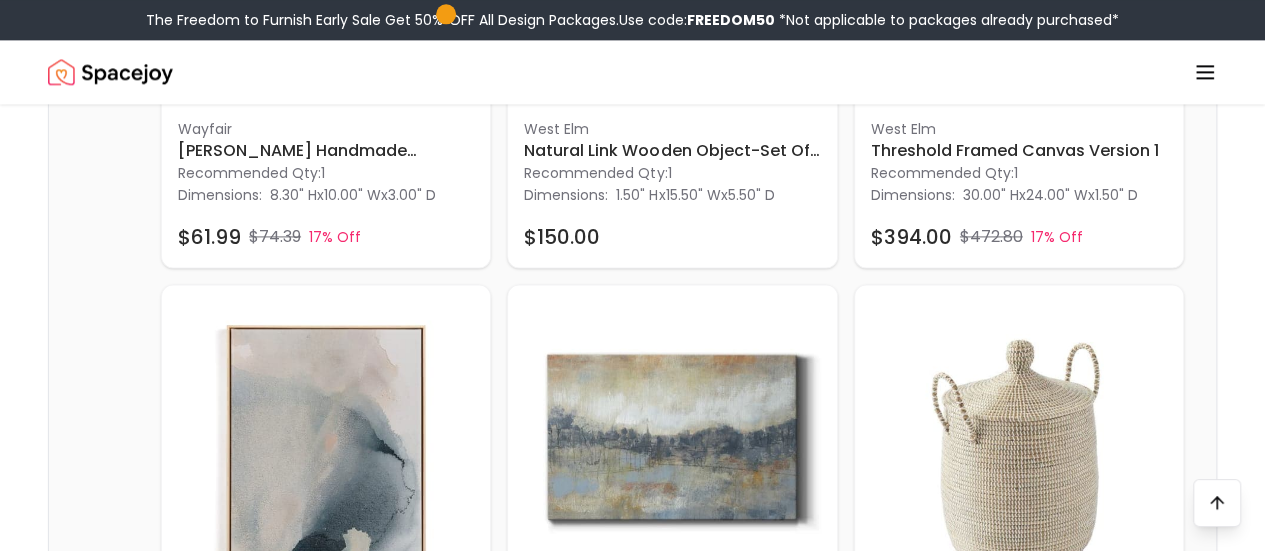 click at bounding box center (326, 2500) 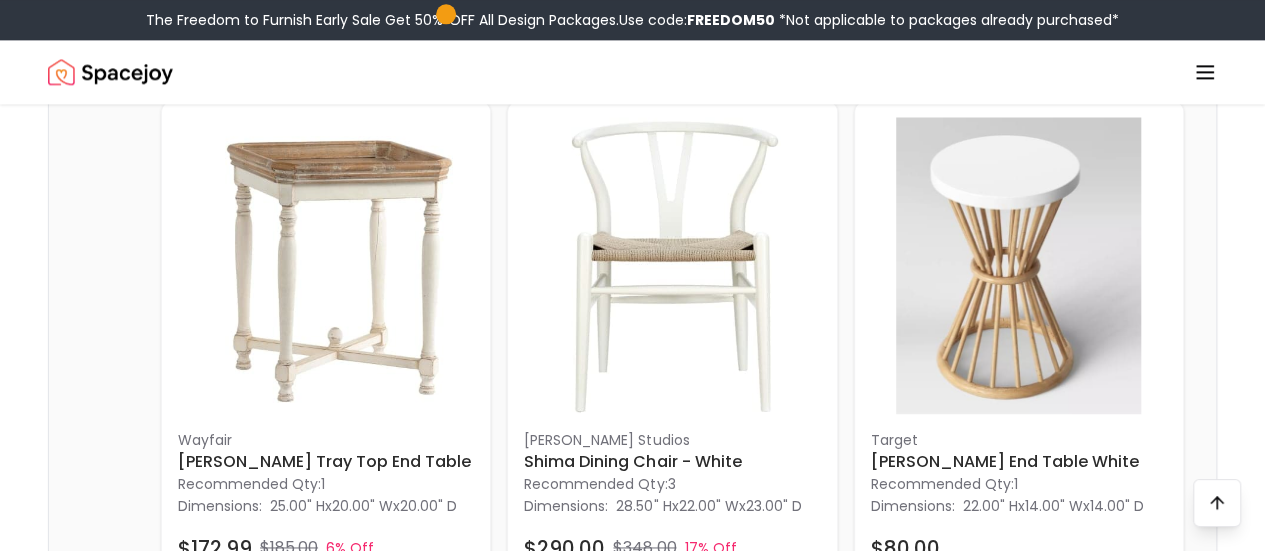 scroll, scrollTop: 1175, scrollLeft: 0, axis: vertical 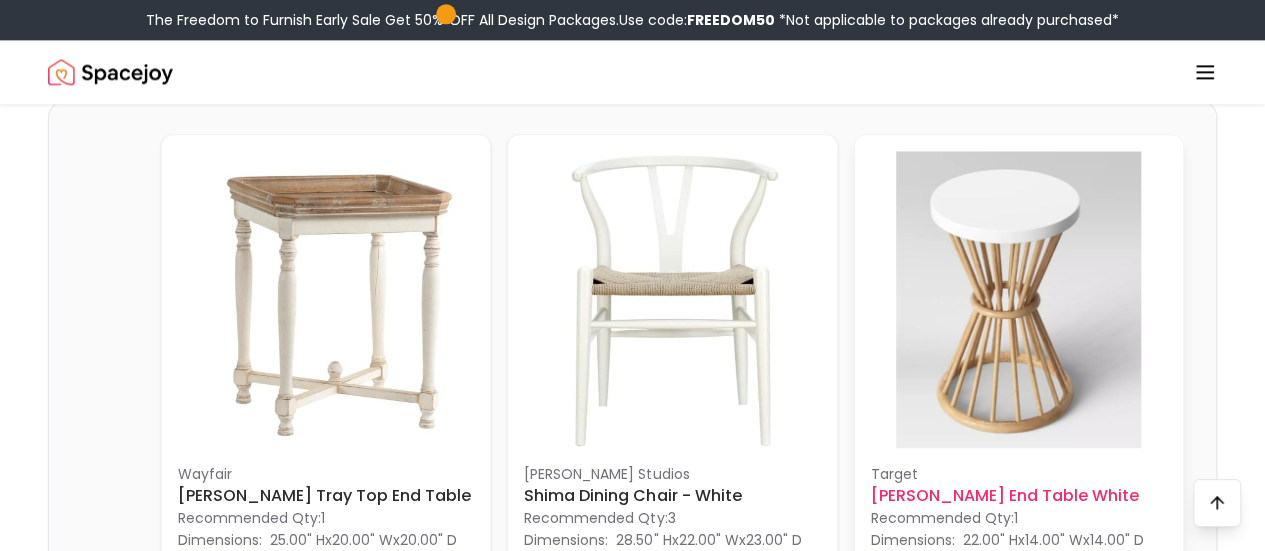 click at bounding box center [1019, 299] 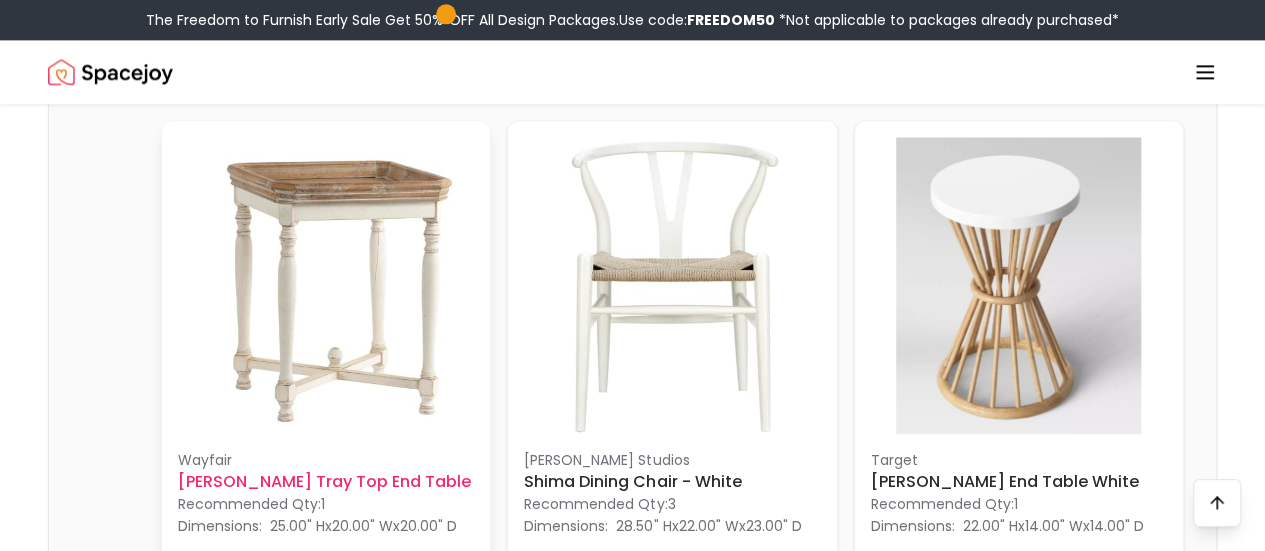scroll, scrollTop: 1190, scrollLeft: 0, axis: vertical 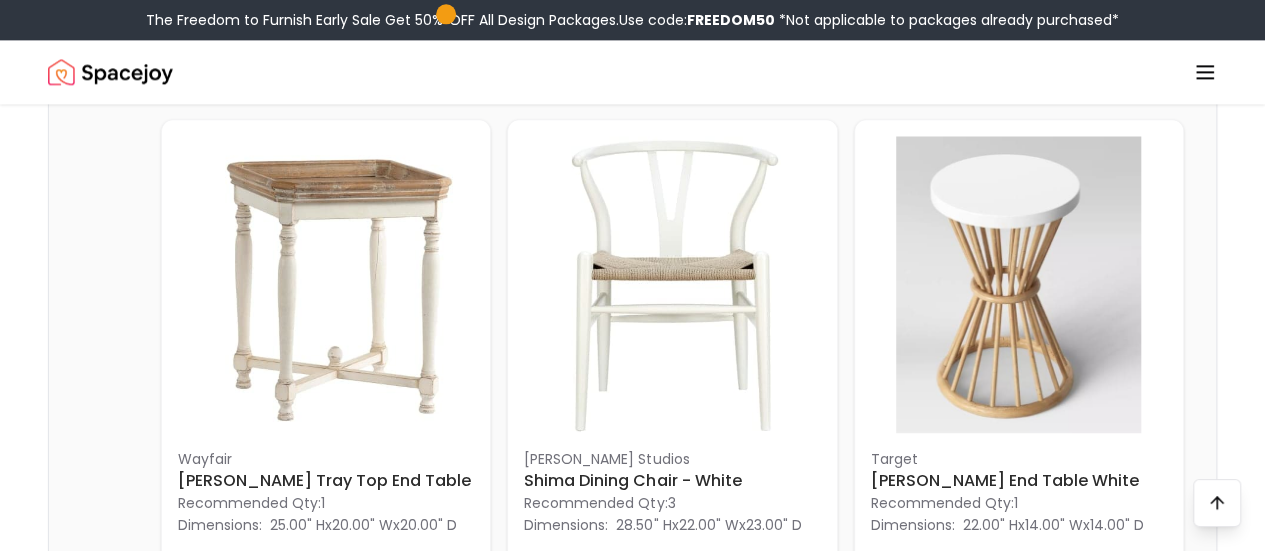 click at bounding box center (326, 779) 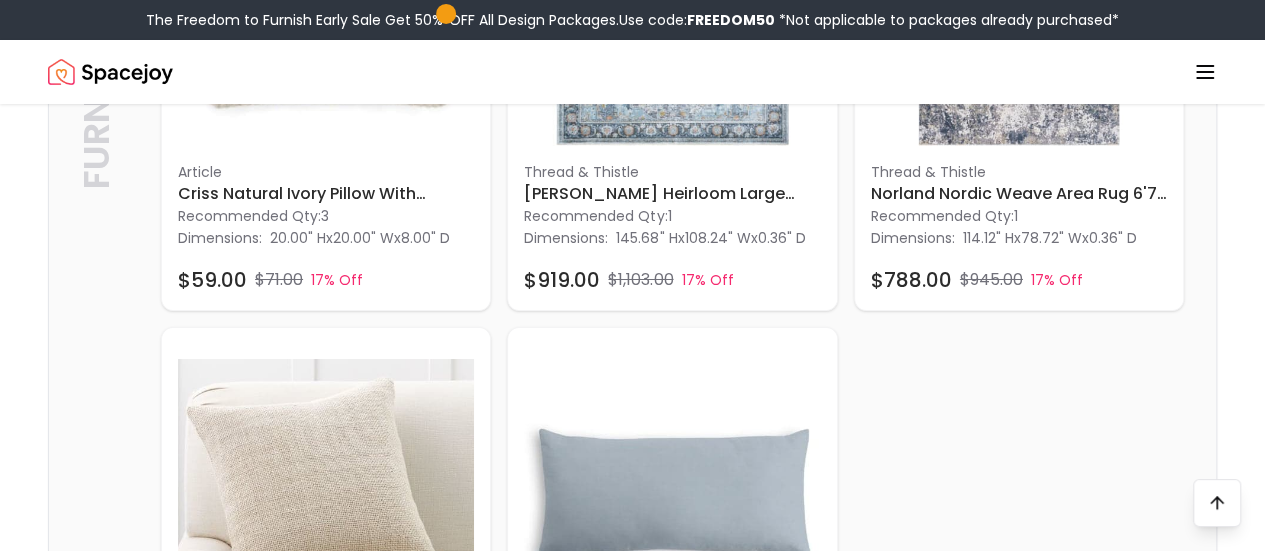 scroll, scrollTop: 3529, scrollLeft: 0, axis: vertical 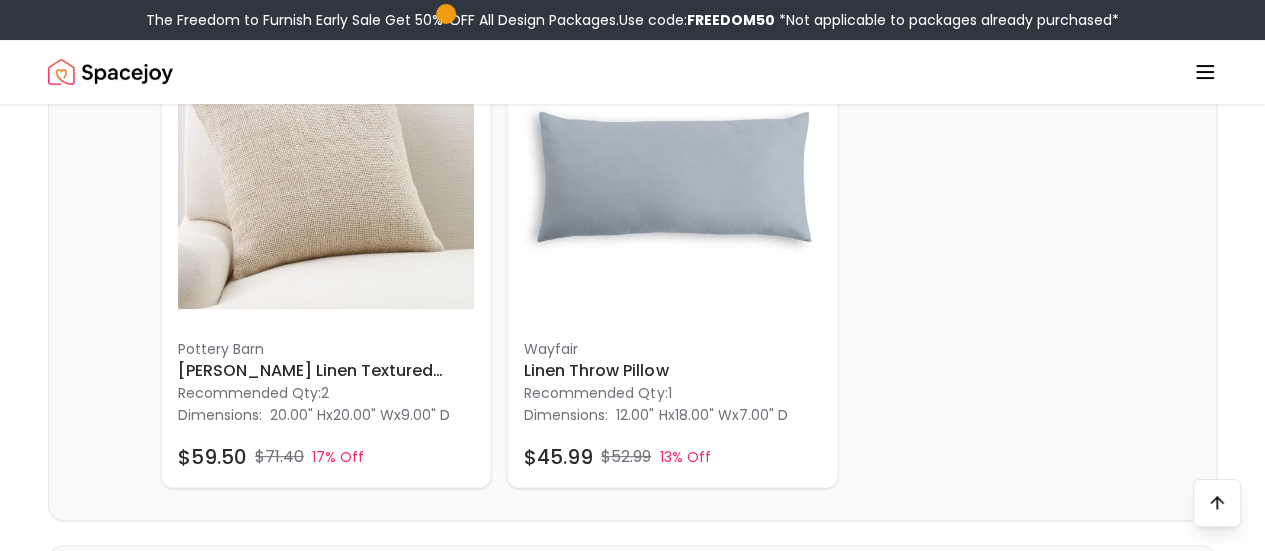 click at bounding box center (326, 1732) 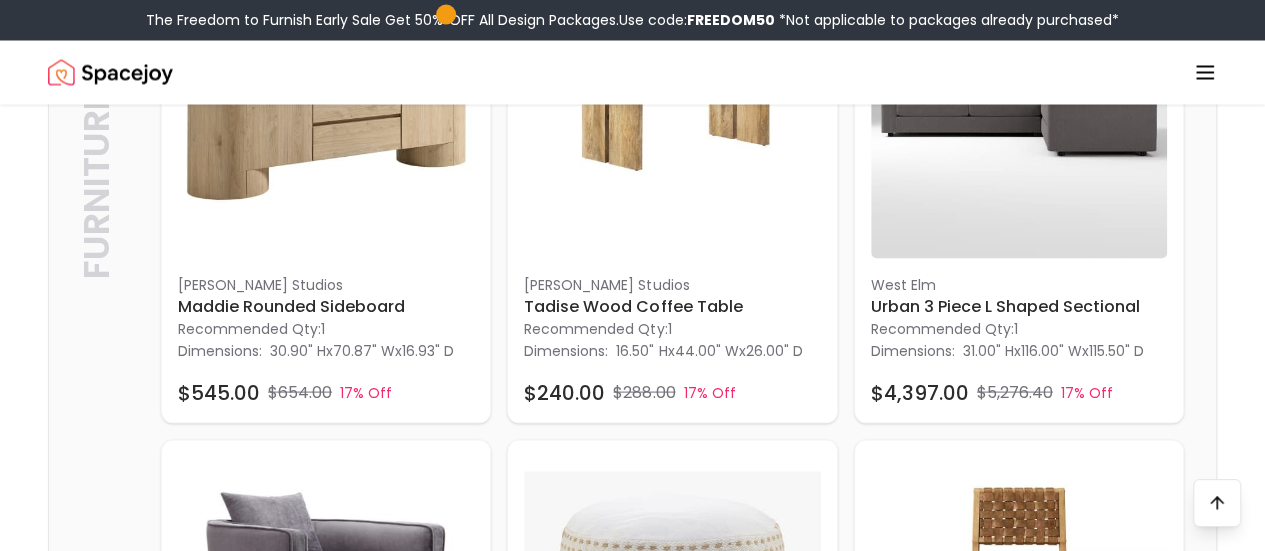 scroll, scrollTop: 1759, scrollLeft: 0, axis: vertical 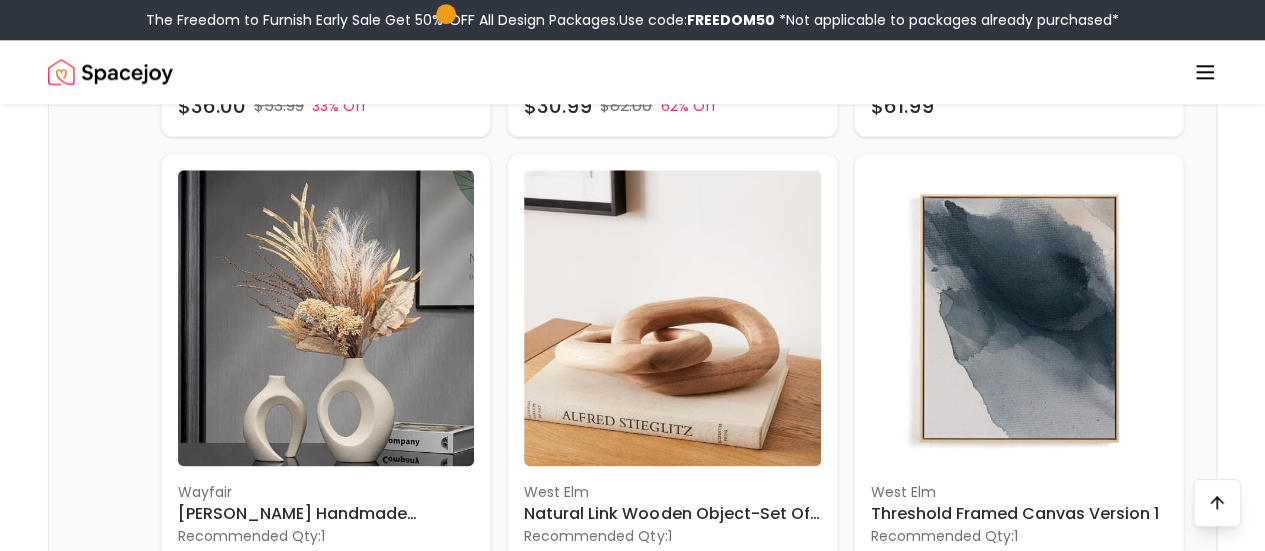 click at bounding box center [326, 2295] 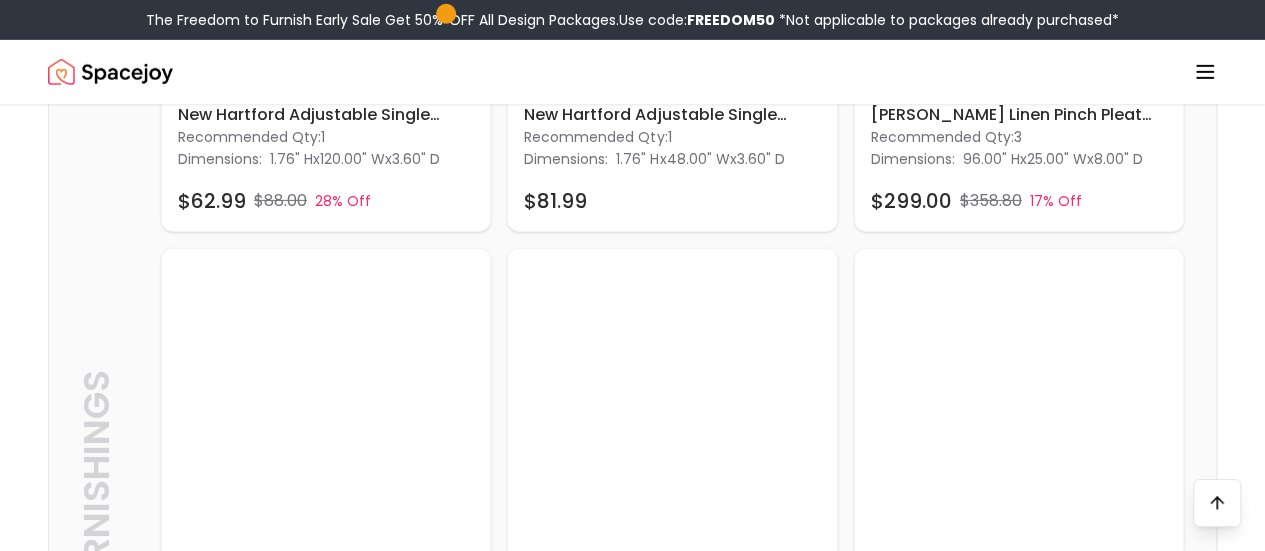 scroll, scrollTop: 3112, scrollLeft: 0, axis: vertical 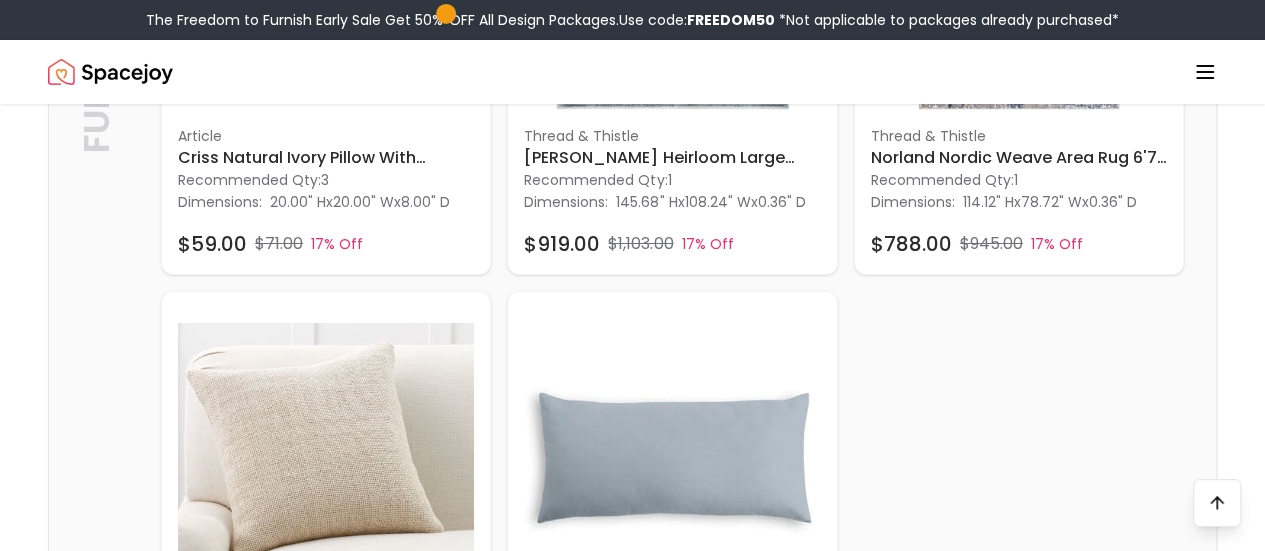 click on "[PERSON_NAME] Marble Chain Link" at bounding box center [326, 1221] 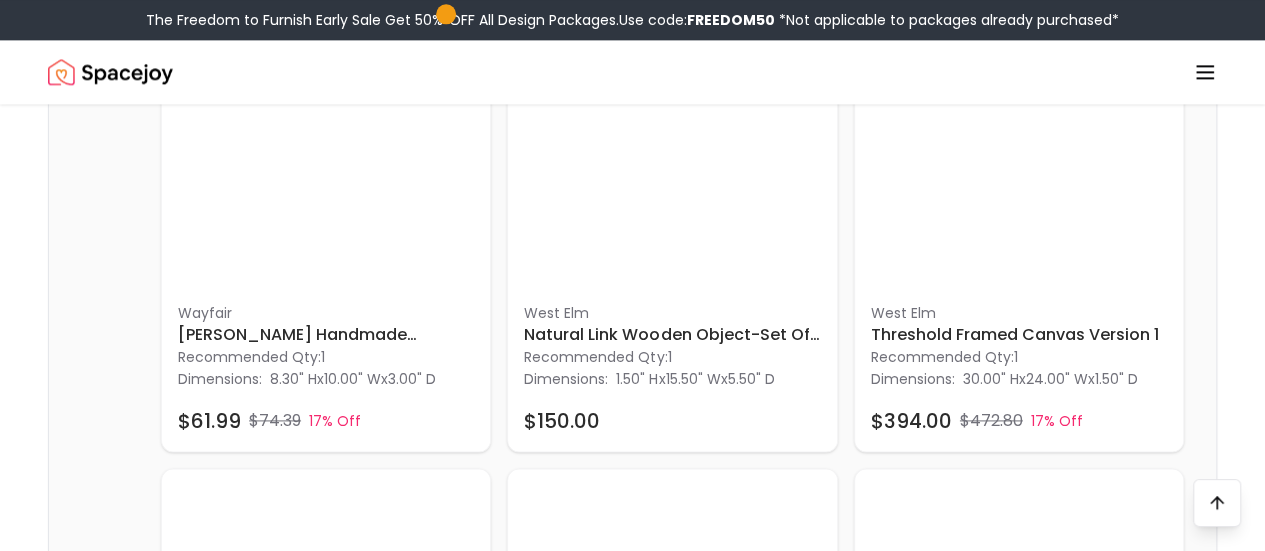 scroll, scrollTop: 4661, scrollLeft: 0, axis: vertical 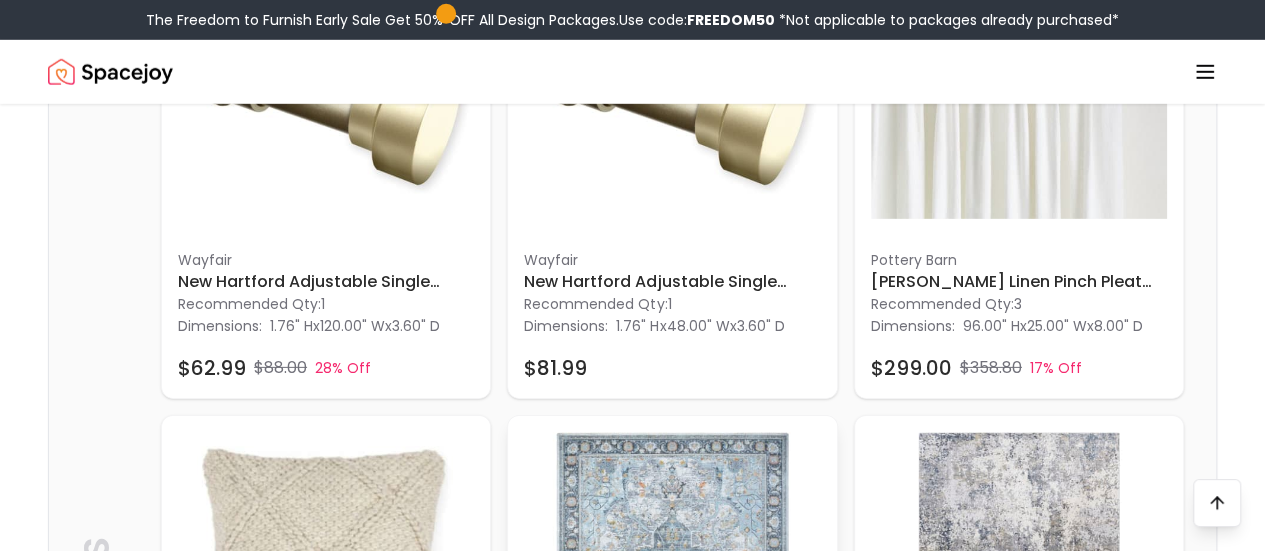 click at bounding box center (672, 580) 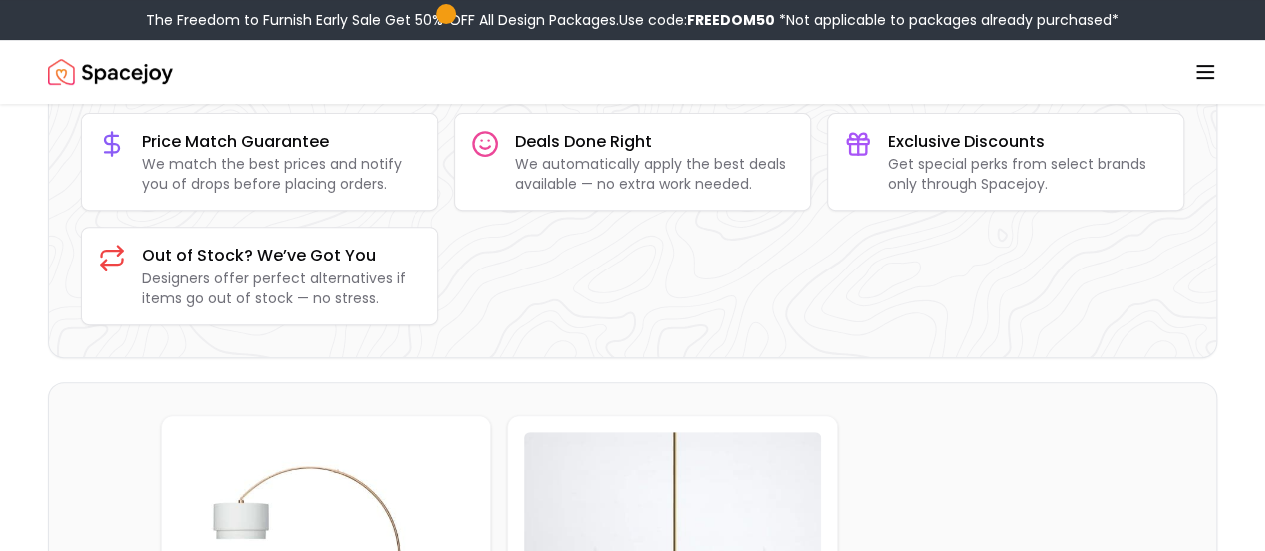 scroll, scrollTop: 0, scrollLeft: 0, axis: both 